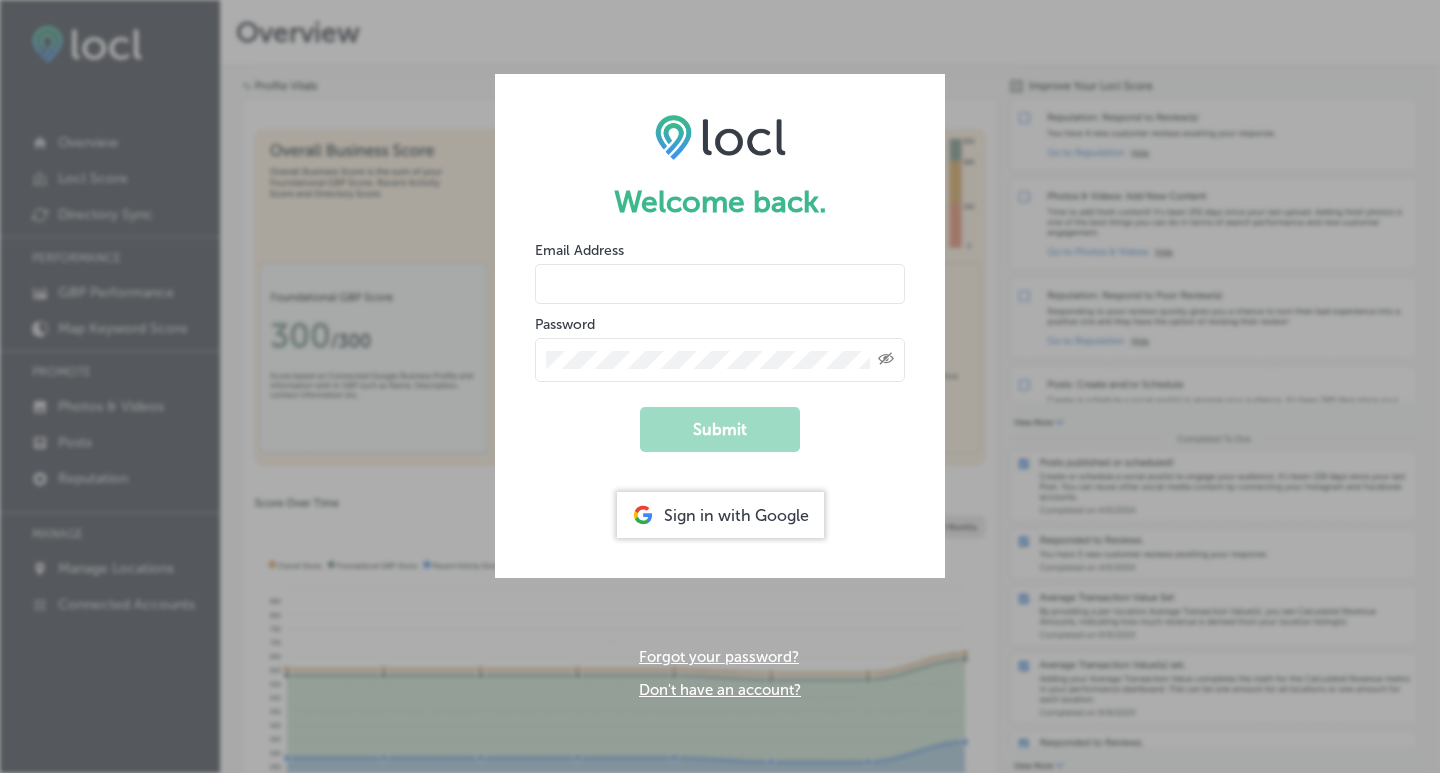 scroll, scrollTop: 0, scrollLeft: 0, axis: both 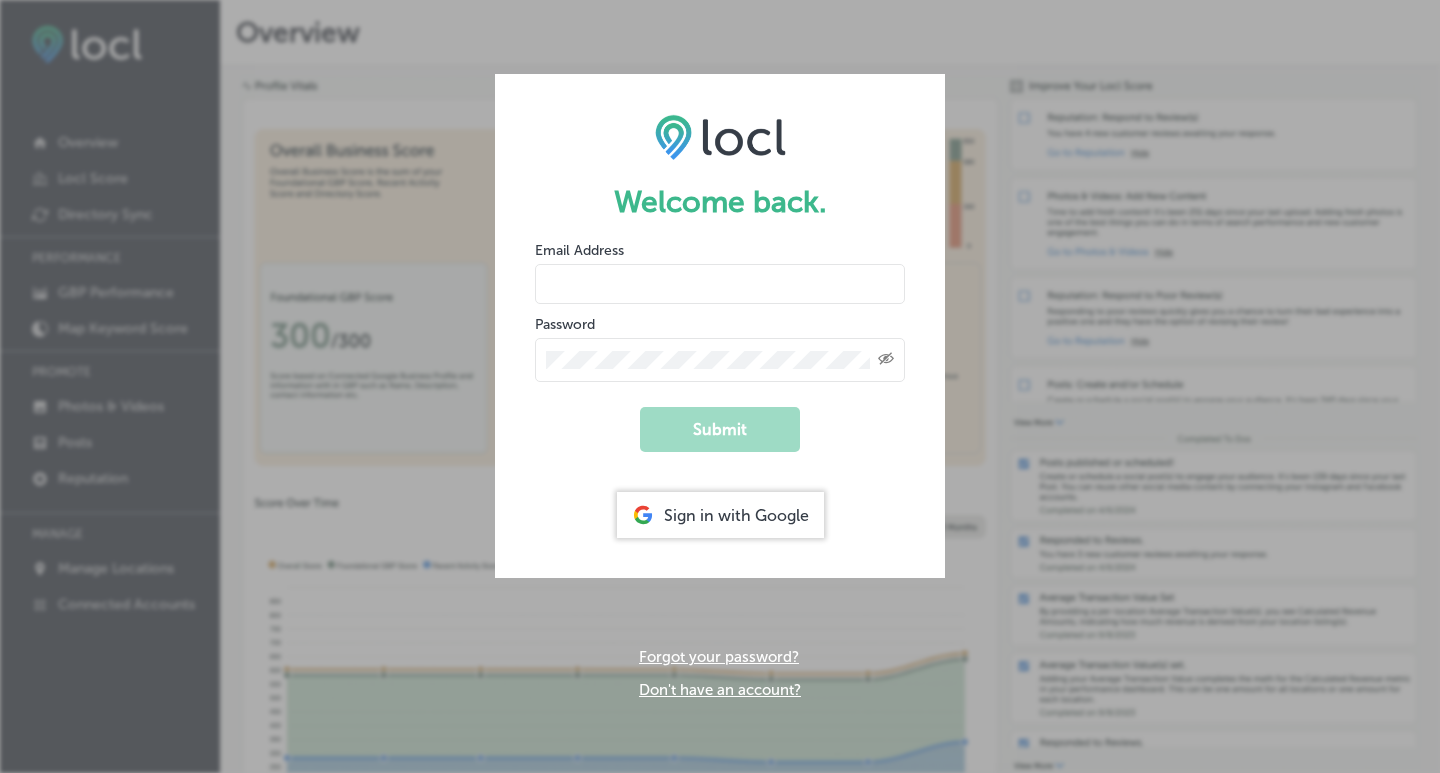 click on "Sign in with Google" 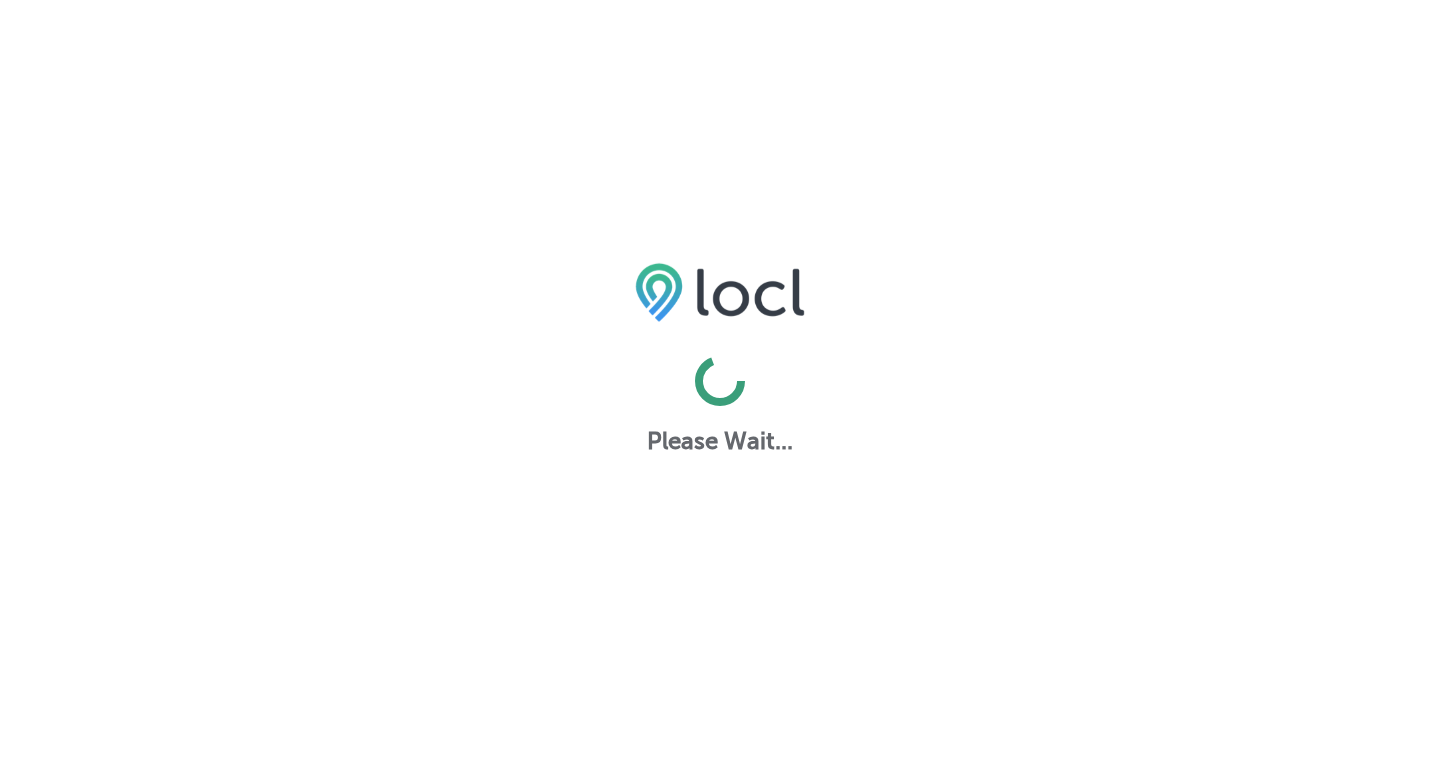 scroll, scrollTop: 0, scrollLeft: 0, axis: both 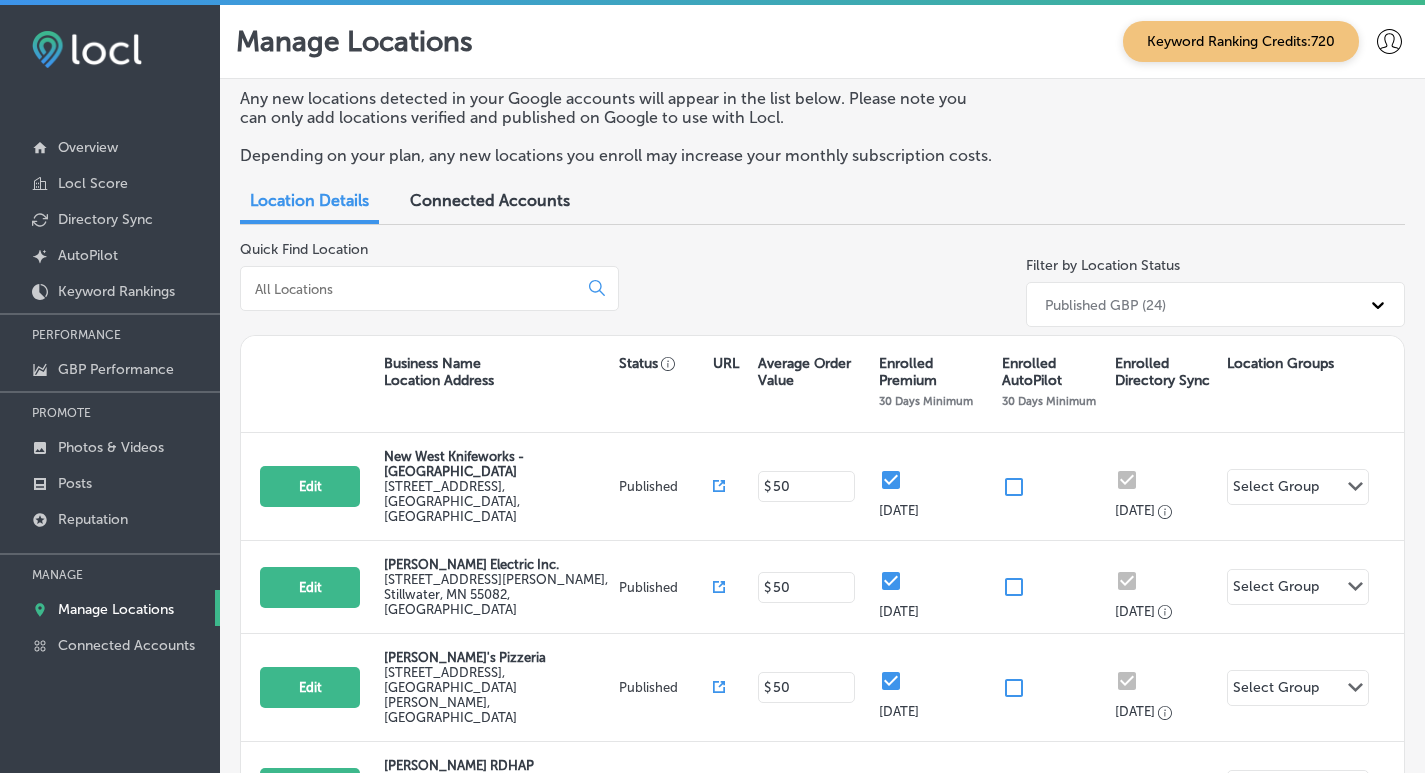 click at bounding box center (413, 289) 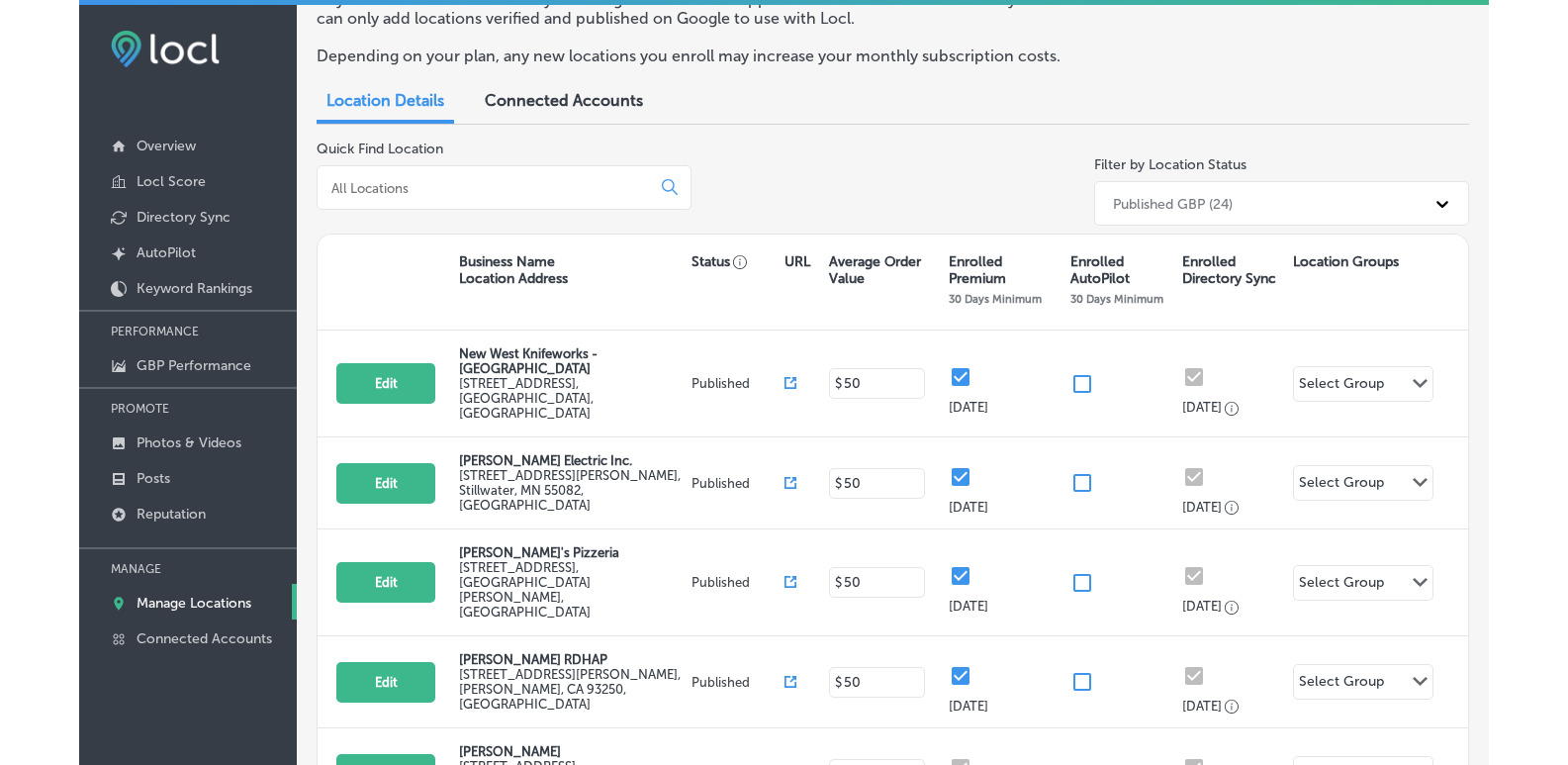 scroll, scrollTop: 99, scrollLeft: 0, axis: vertical 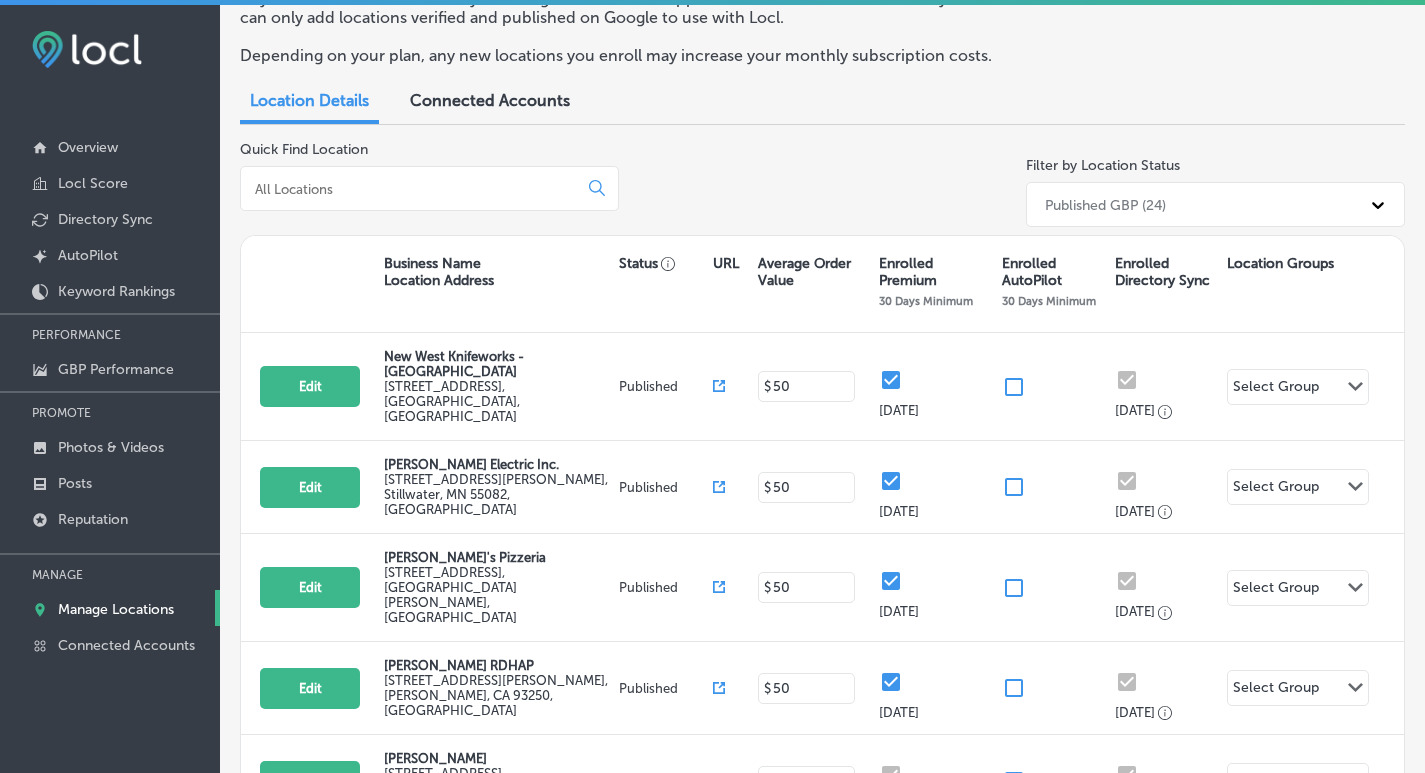 click at bounding box center (413, 189) 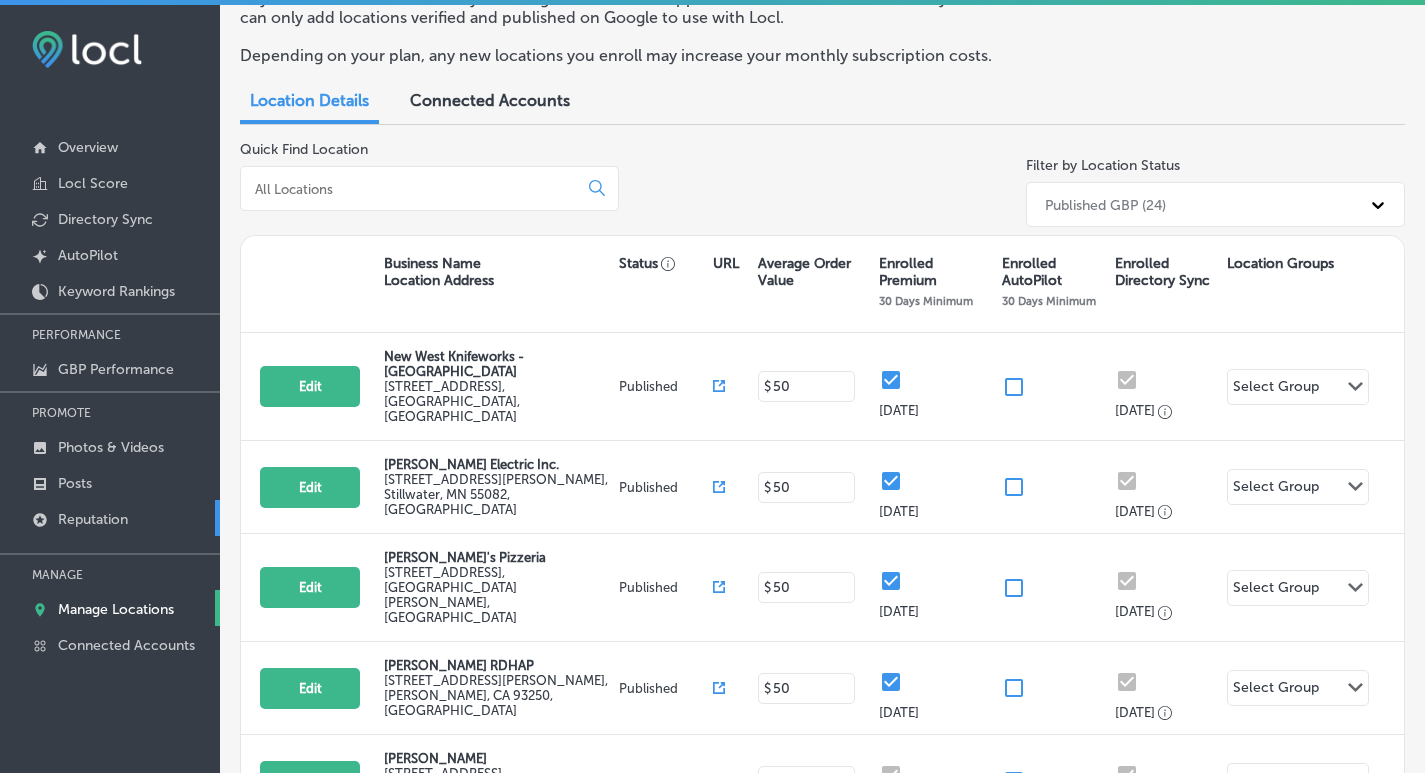 click on "Reputation" at bounding box center [93, 519] 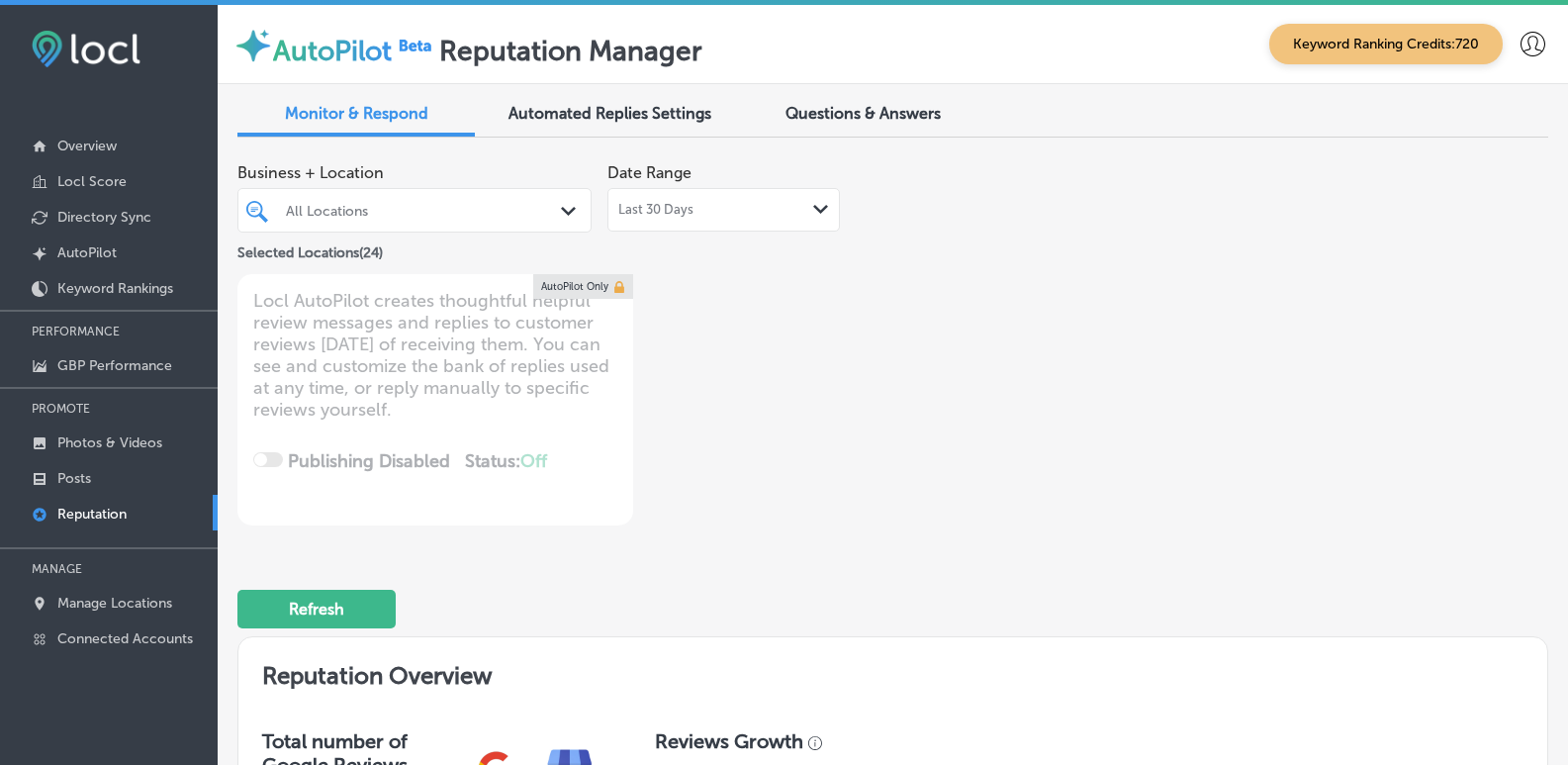 click on "All Locations" at bounding box center [424, 210] 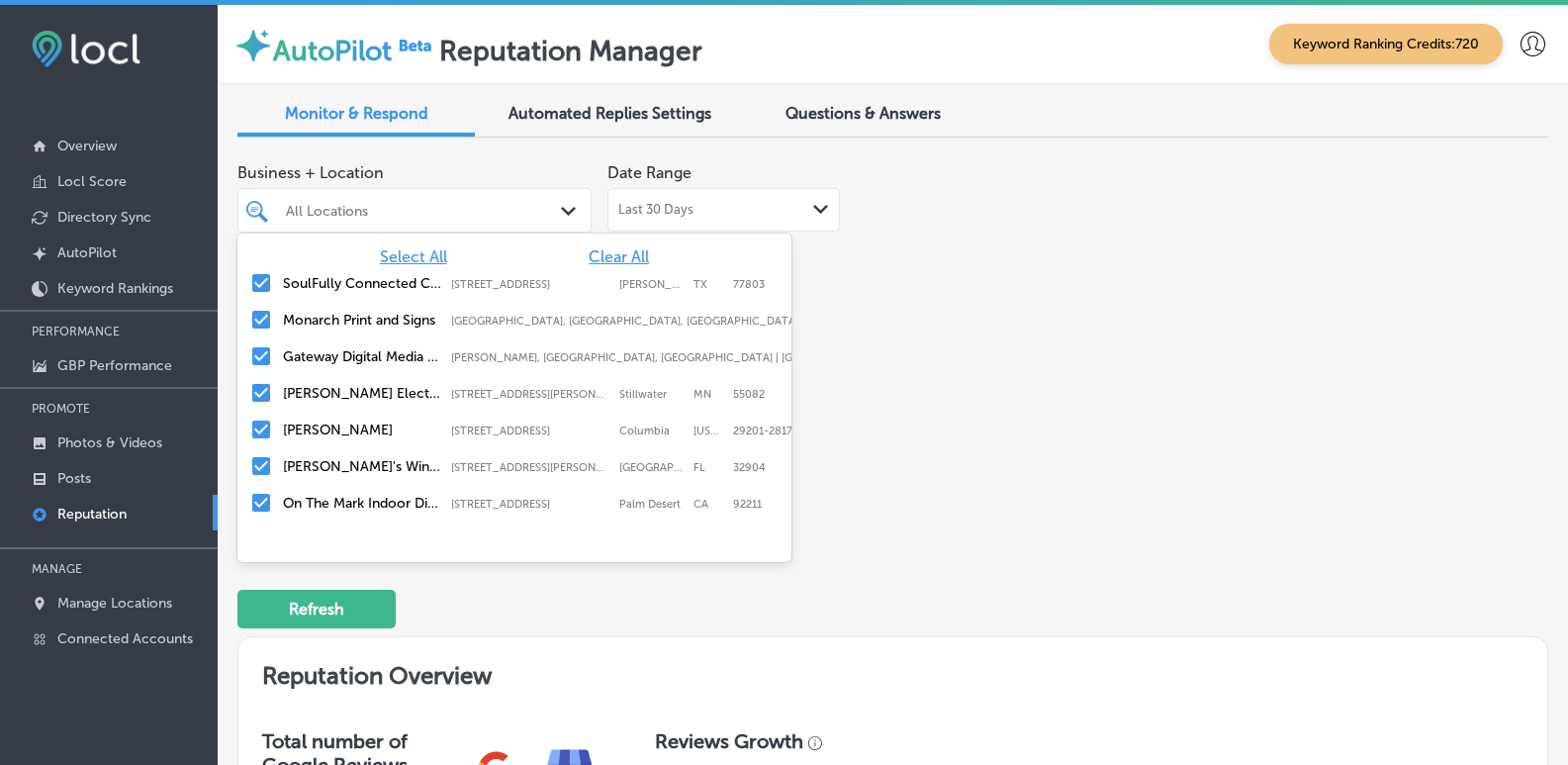 click on "Clear All" at bounding box center [618, 256] 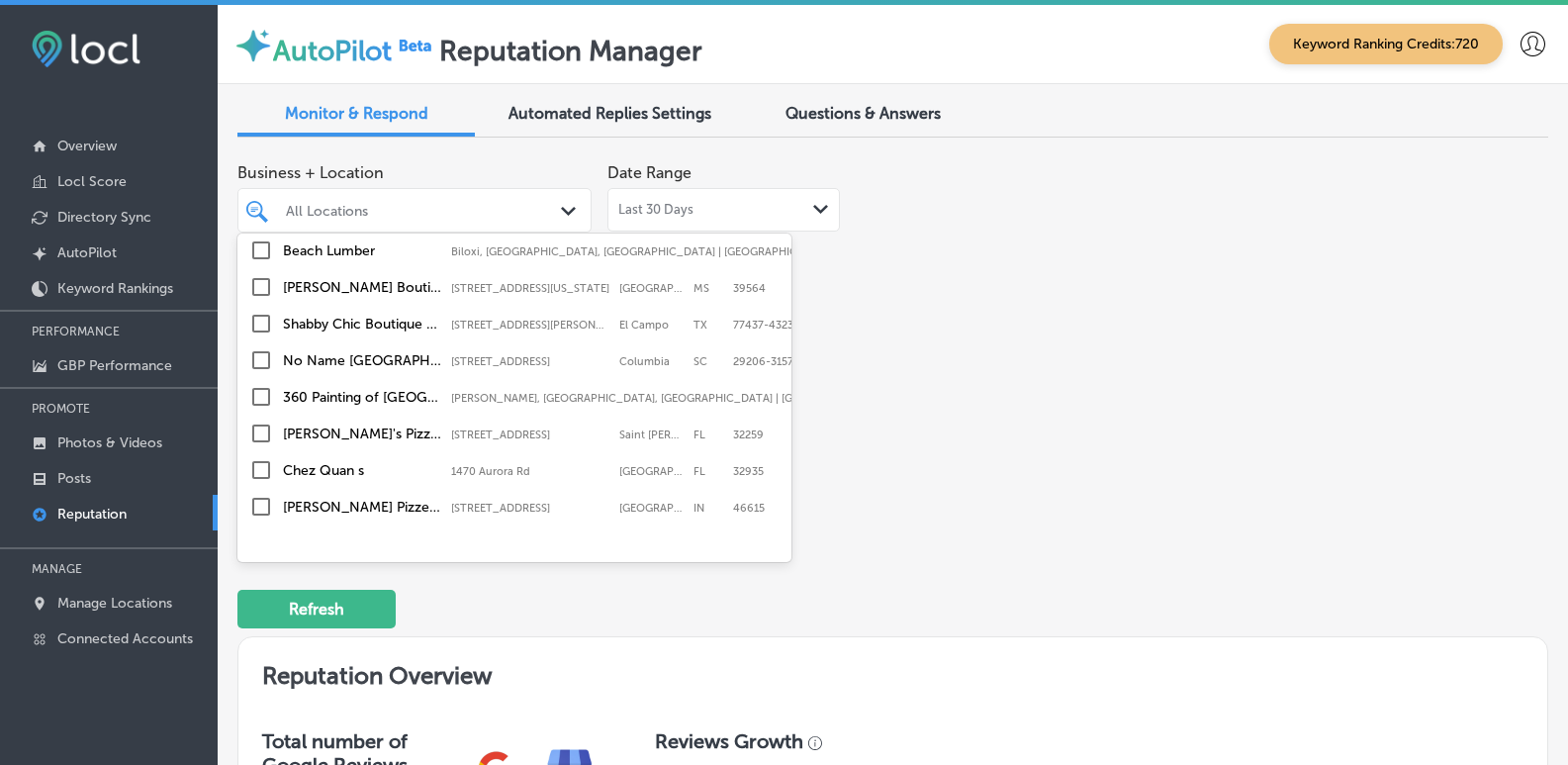 scroll, scrollTop: 396, scrollLeft: 0, axis: vertical 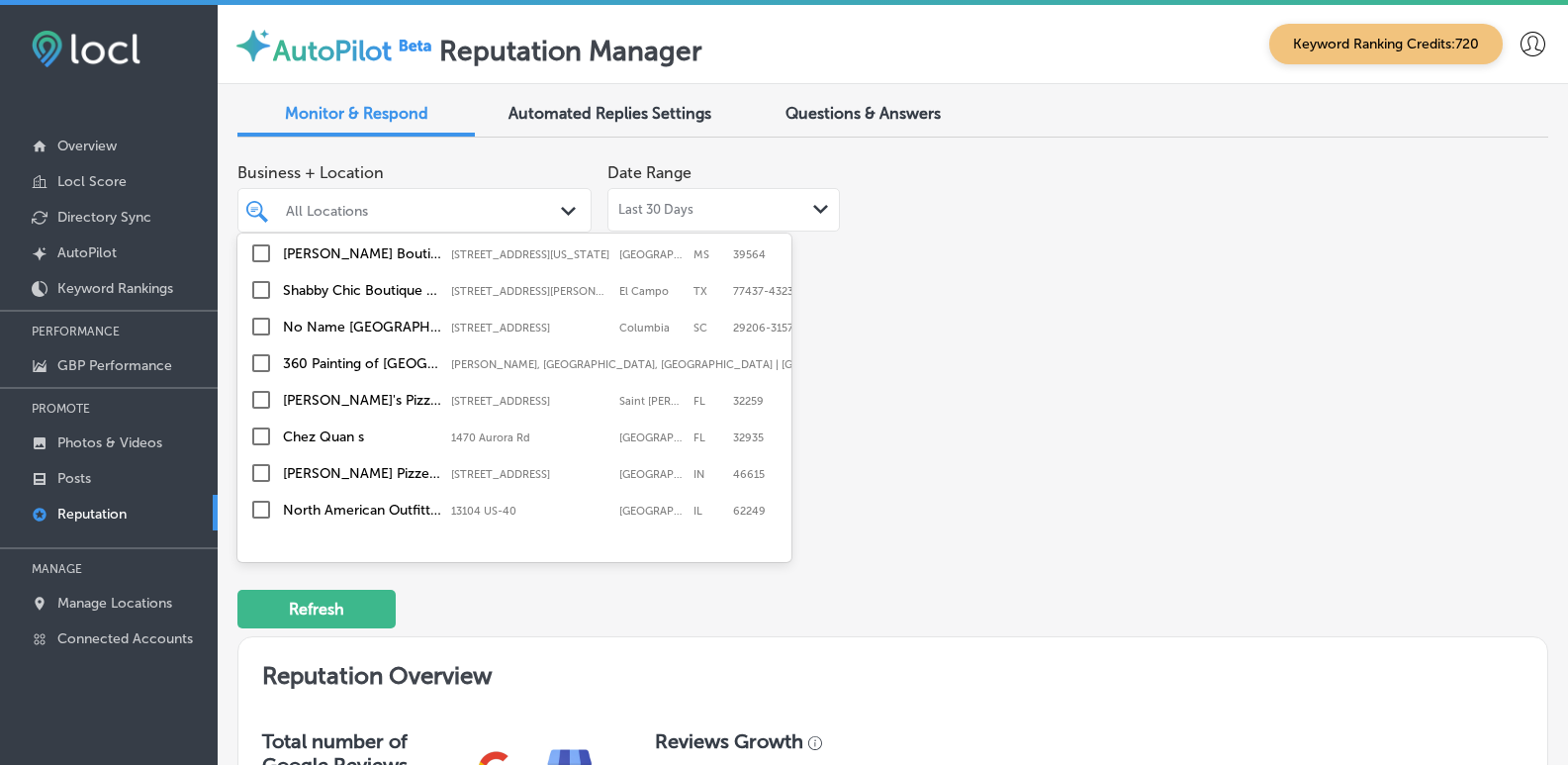 click on "Chez Quan s" at bounding box center (362, 436) 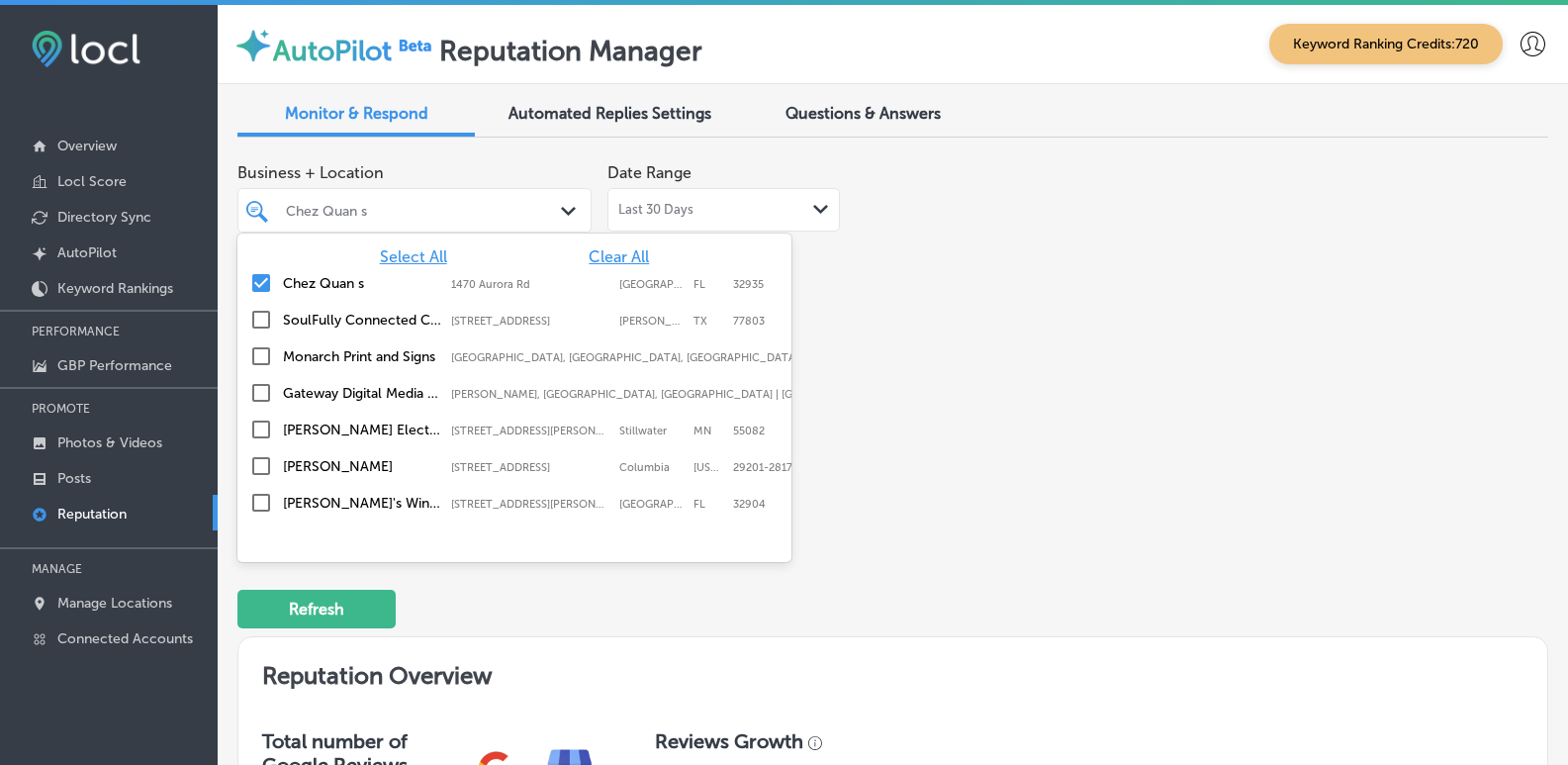 click on "Business + Location   option [STREET_ADDRESS].    option  focused, 5 of 25. 25 results available. Use Up and Down to choose options, press Enter to select the currently focused option, press Escape to exit the menu, press Tab to select the option and exit the menu.
Chez Quan s
Path
Created with Sketch.
Select All Clear All Chez Quan [GEOGRAPHIC_DATA][STREET_ADDRESS] [STREET_ADDRESS] SoulFully Connected Counseling PLLC [STREET_ADDRESS] [STREET_ADDRESS] Monarch Print and Signs [GEOGRAPHIC_DATA], [GEOGRAPHIC_DATA] Gateway Digital Media Group [GEOGRAPHIC_DATA], [GEOGRAPHIC_DATA], [GEOGRAPHIC_DATA] | [GEOGRAPHIC_DATA], [GEOGRAPHIC_DATA], [GEOGRAPHIC_DATA] | Swanse ... [PERSON_NAME] Electric Inc. [STREET_ADDRESS][PERSON_NAME] [STREET_ADDRESS][GEOGRAPHIC_DATA][PERSON_NAME] [PERSON_NAME][GEOGRAPHIC_DATA][STREET_ADDRESS][US_STATE][GEOGRAPHIC_DATA][STREET_ADDRESS][US_STATE] Maldo's Window Tinting Auto Detailing" at bounding box center (630, 339) 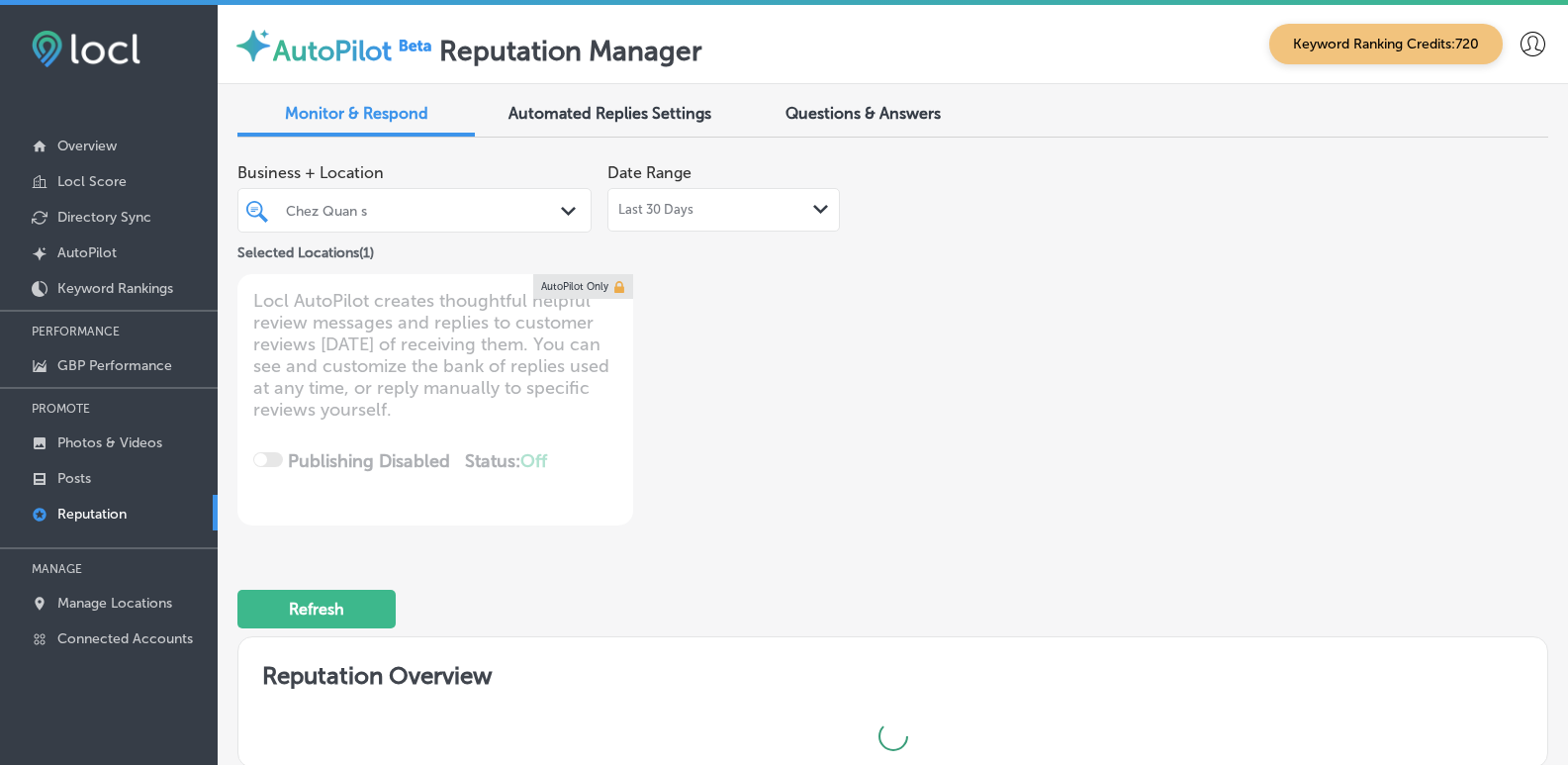 type on "x" 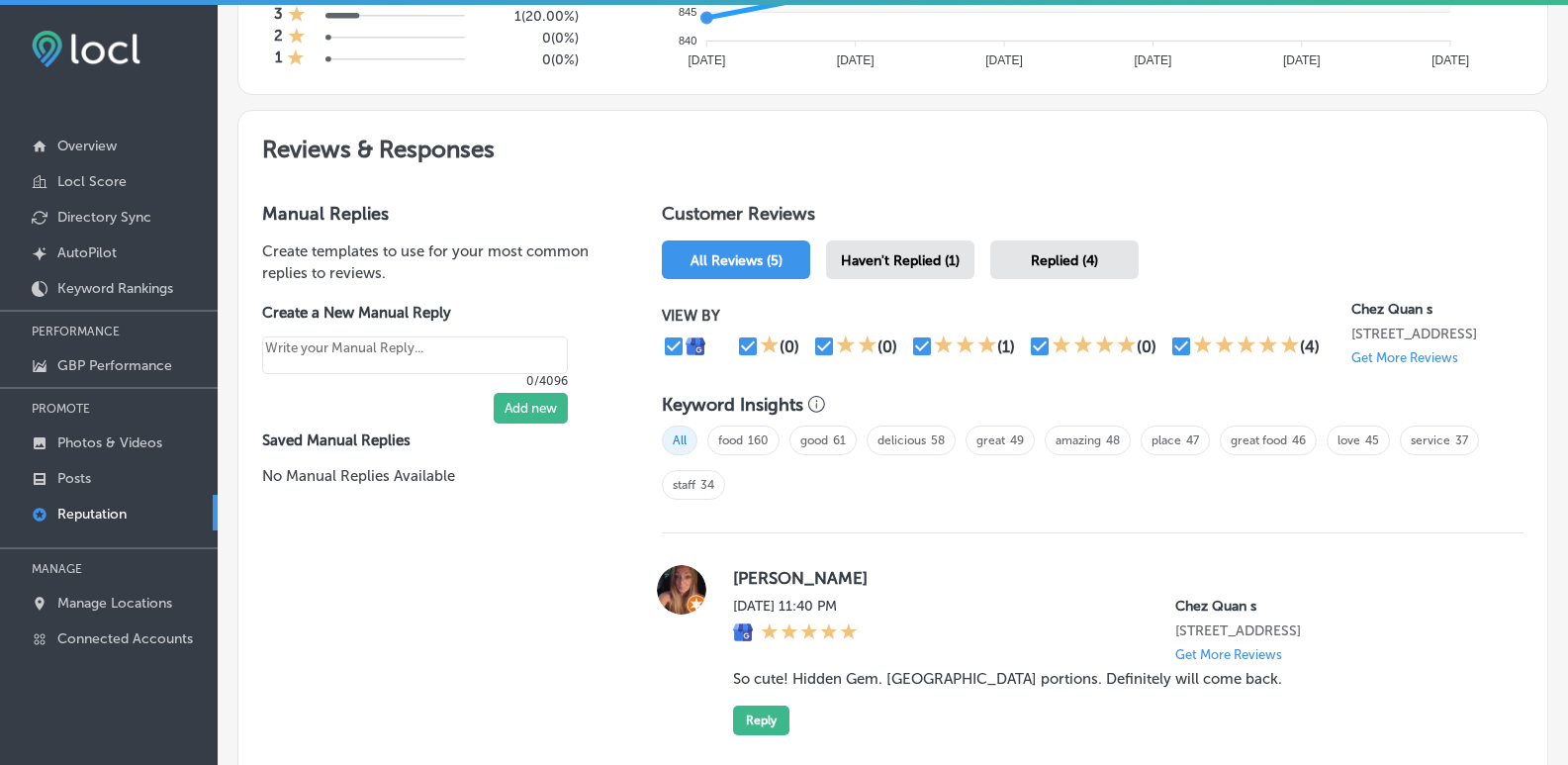 scroll, scrollTop: 990, scrollLeft: 0, axis: vertical 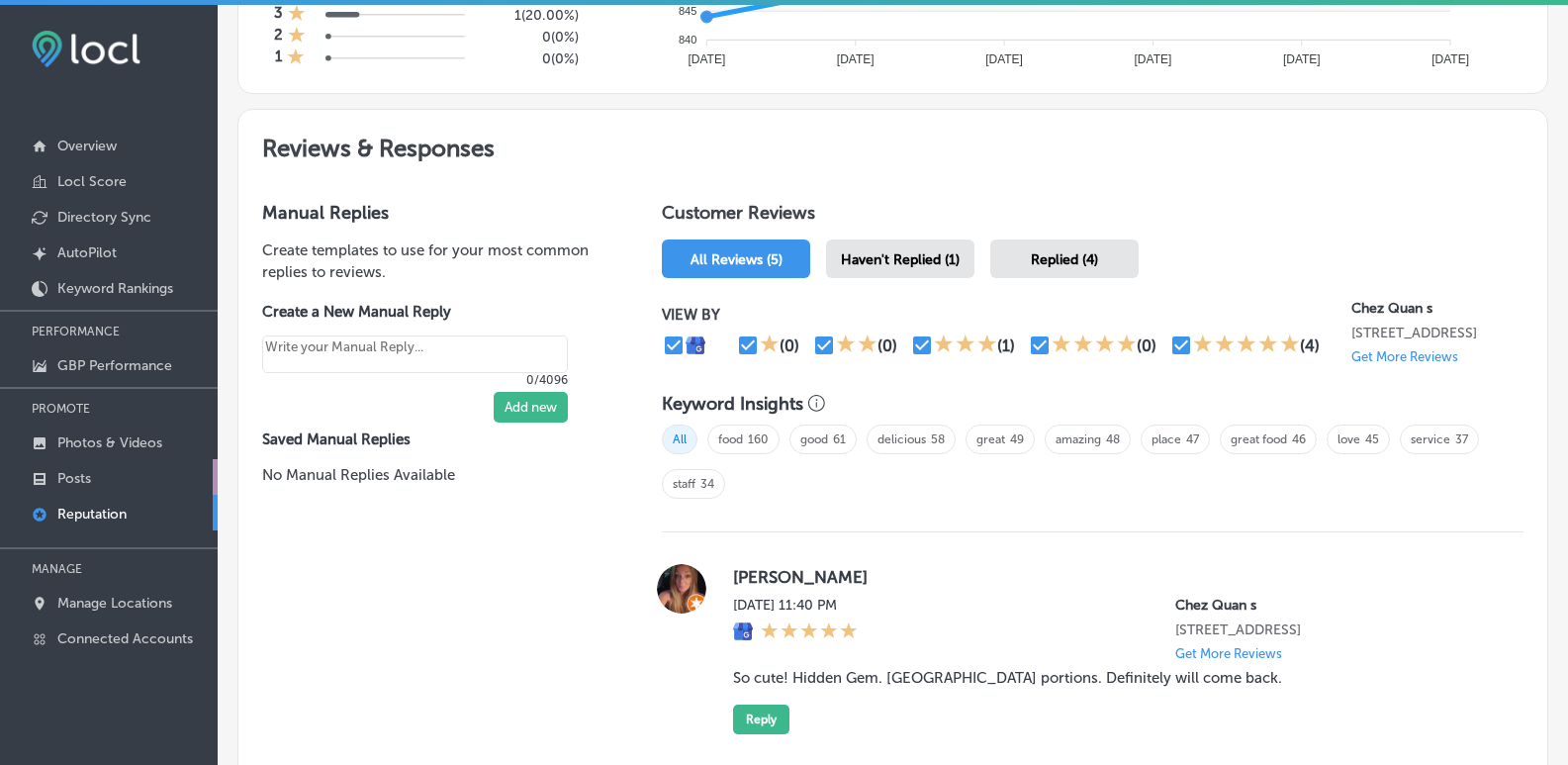 click on "Posts" at bounding box center [109, 477] 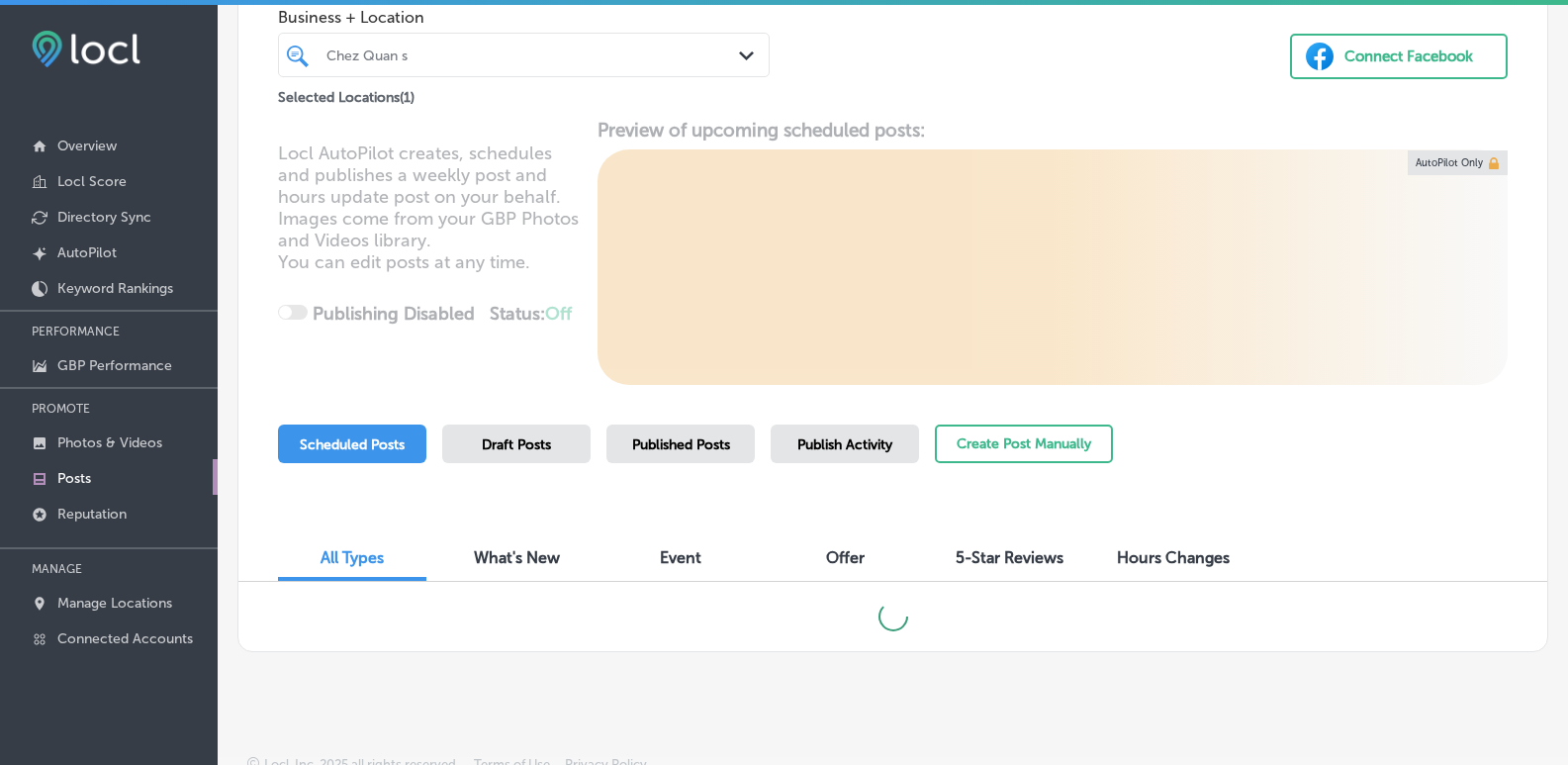 scroll, scrollTop: 159, scrollLeft: 0, axis: vertical 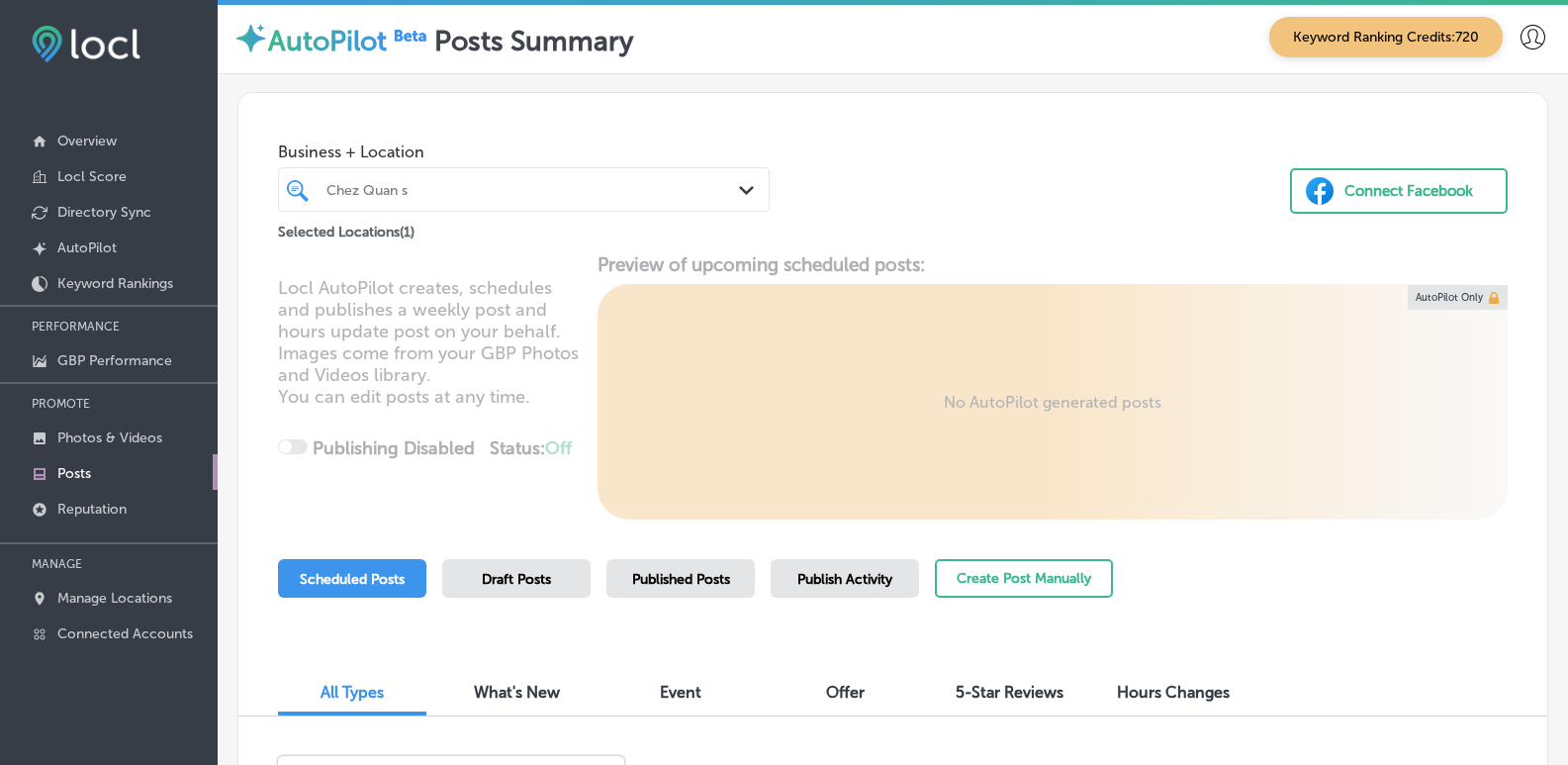 click on "Chez Quan s" at bounding box center [533, 189] 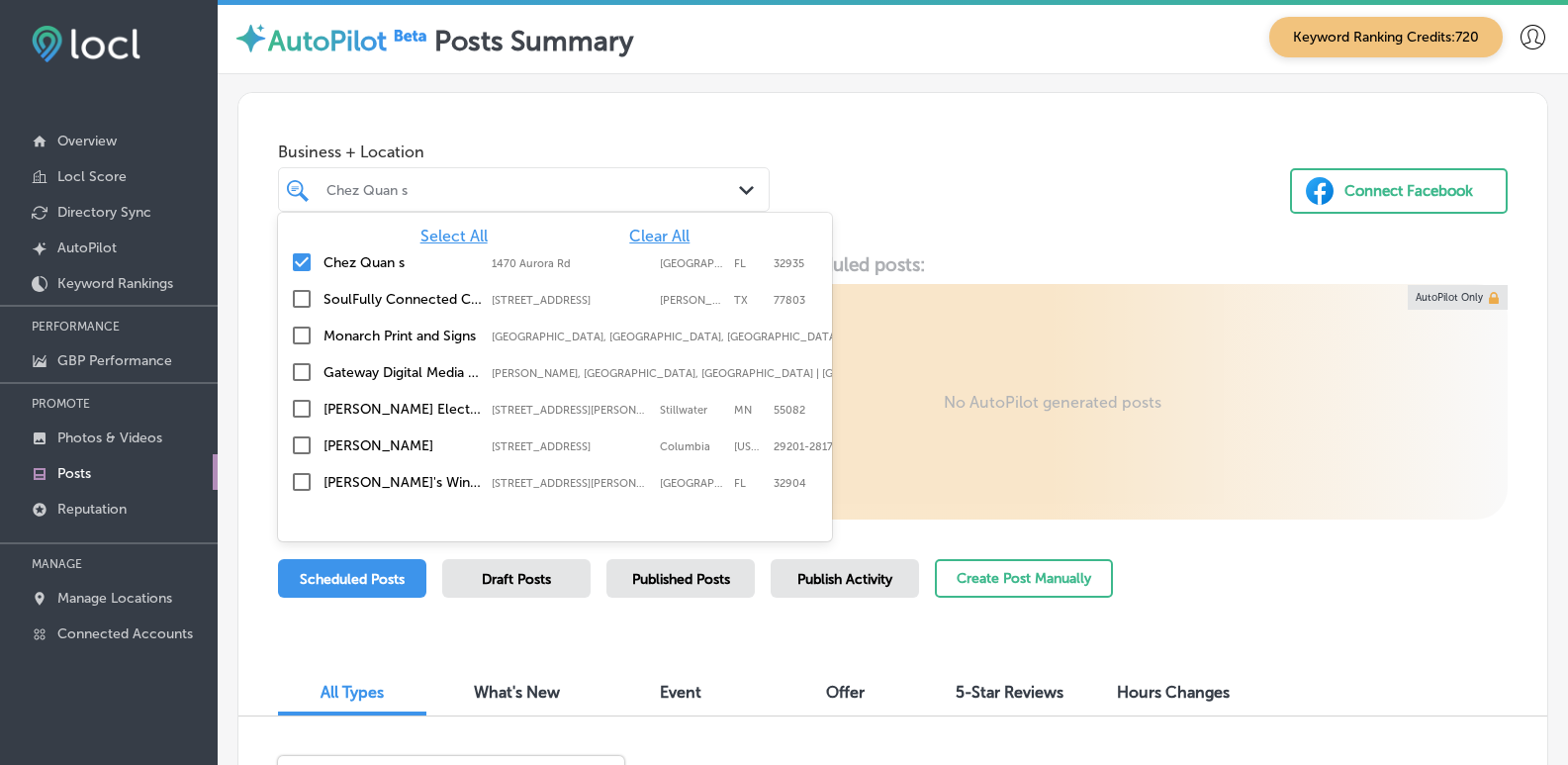 click at bounding box center [302, 262] 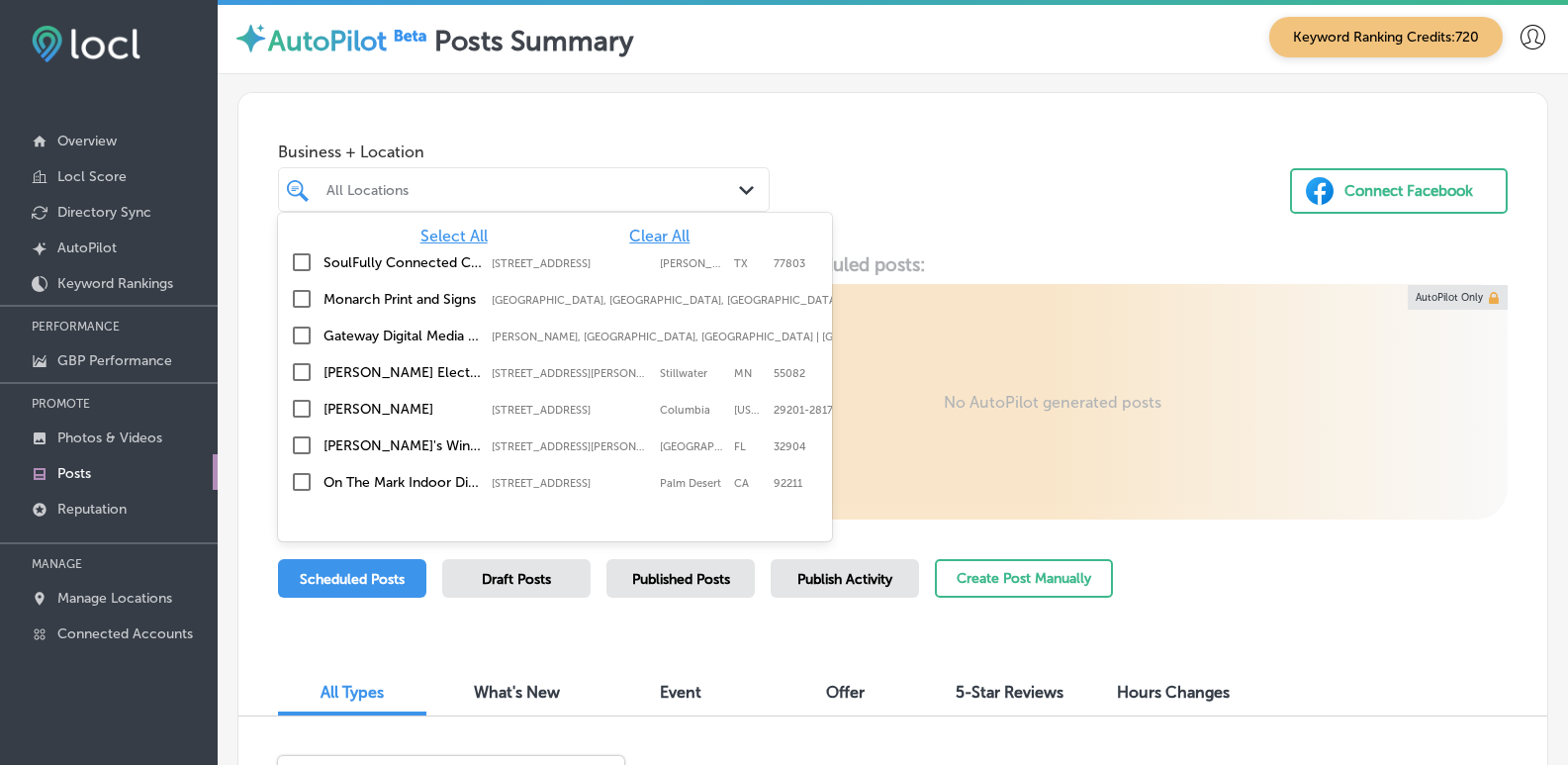 click at bounding box center [302, 372] 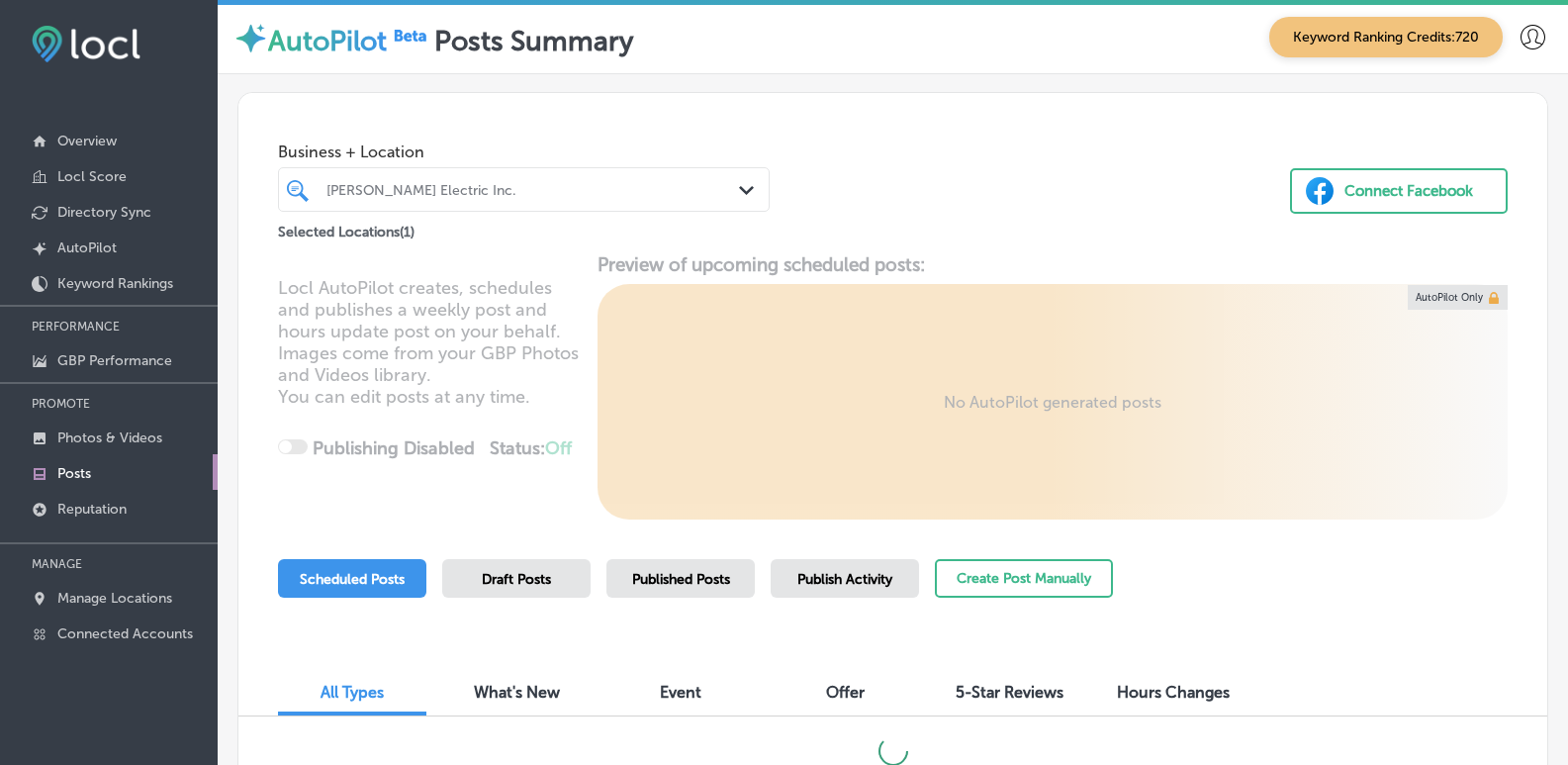 click on "Business + Location
[PERSON_NAME] Electric Inc.
Path
Created with Sketch.
Selected Locations  ( 1 )
Connect Facebook" at bounding box center (892, 168) 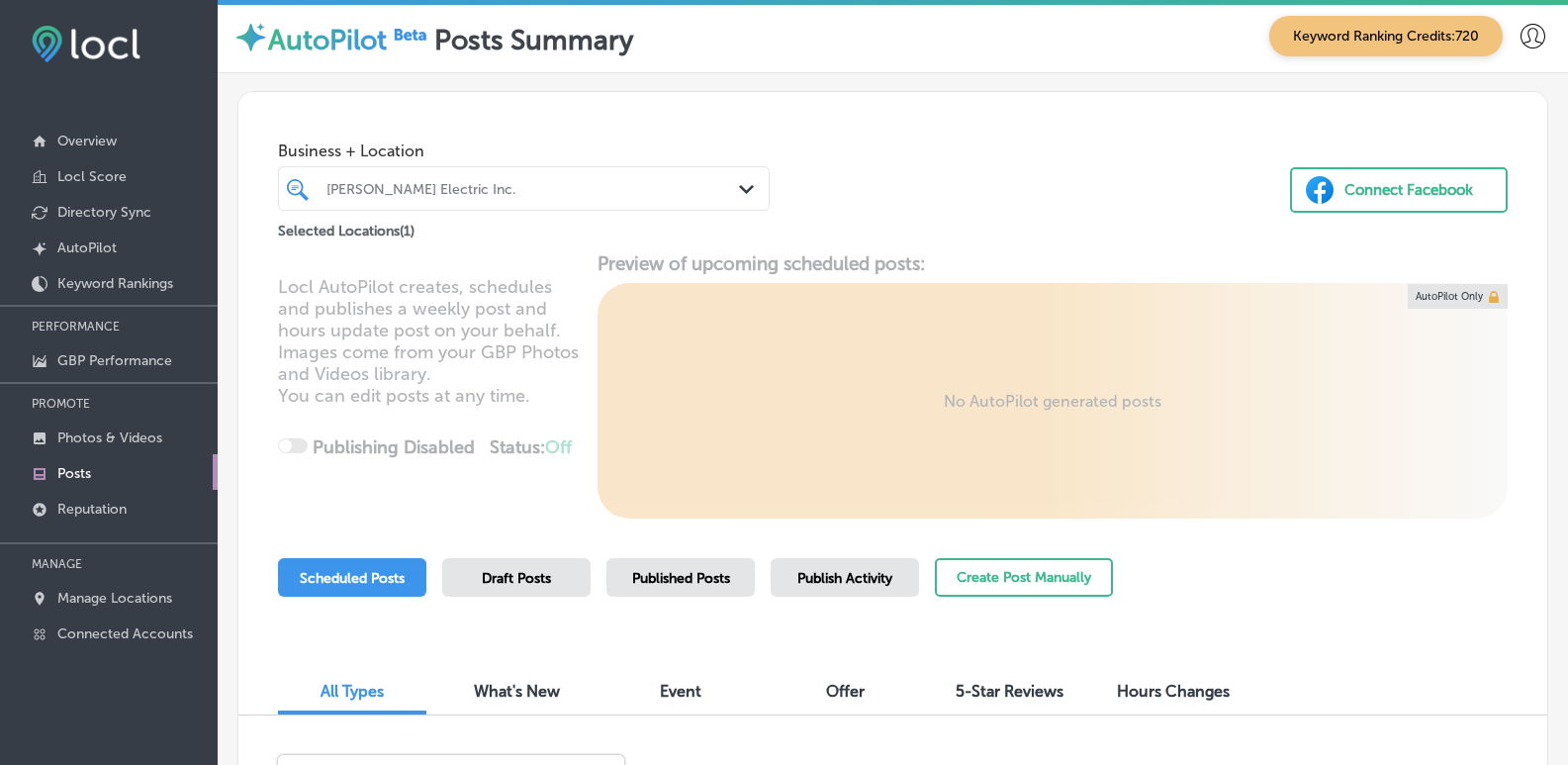 scroll, scrollTop: 0, scrollLeft: 0, axis: both 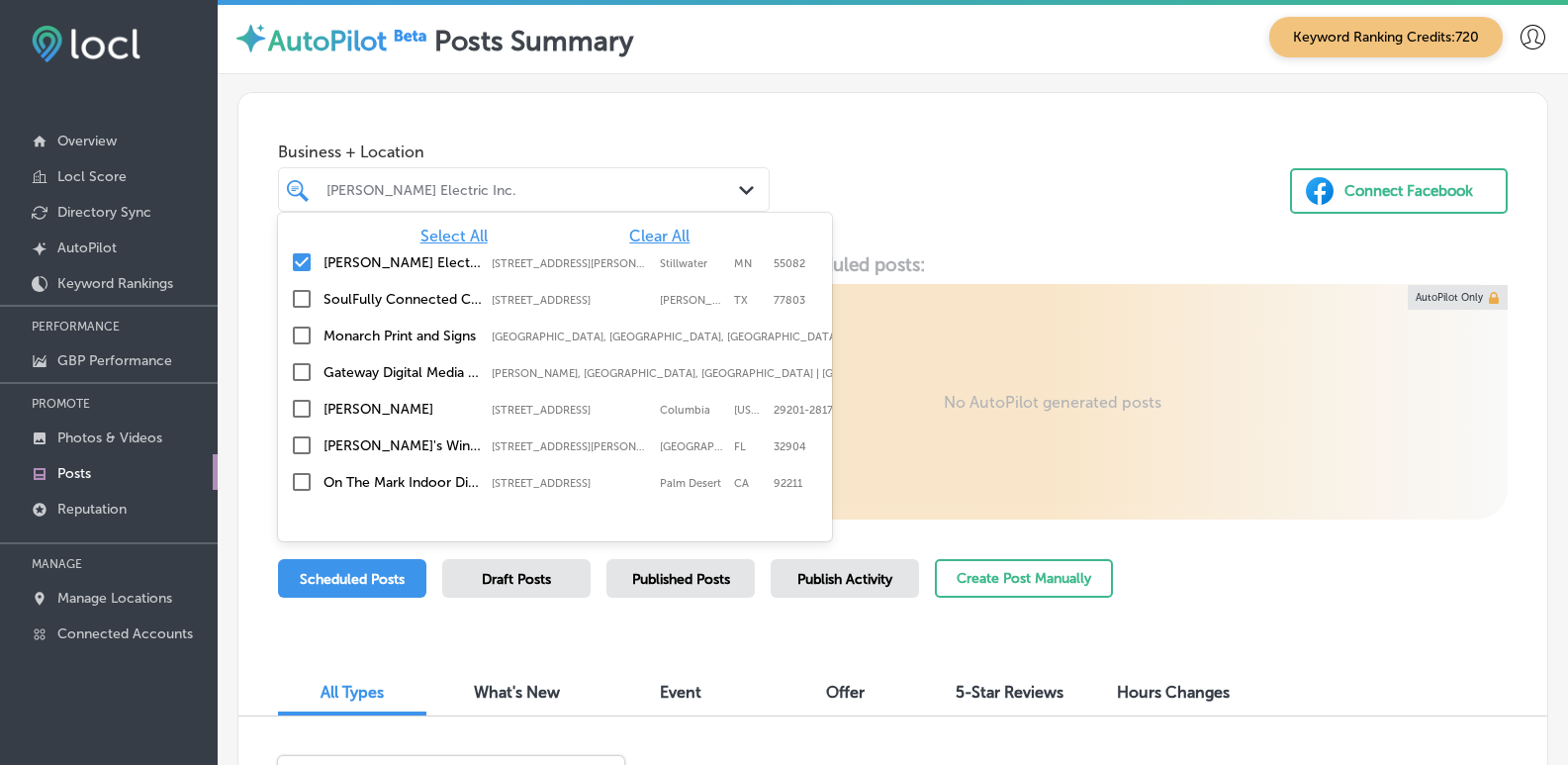 click on "[PERSON_NAME] Electric Inc.
Path
Created with Sketch." at bounding box center (523, 189) 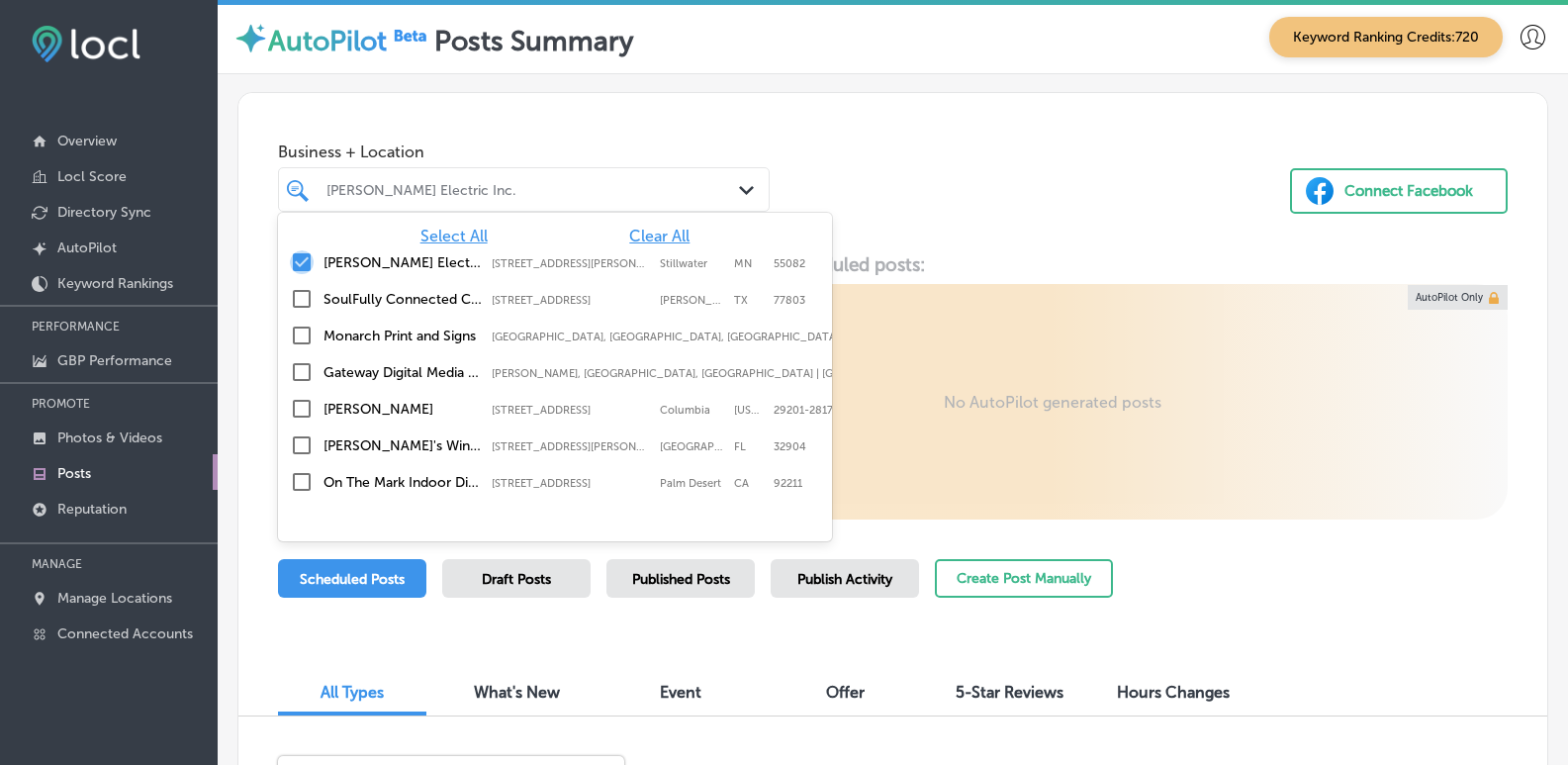 click at bounding box center (302, 262) 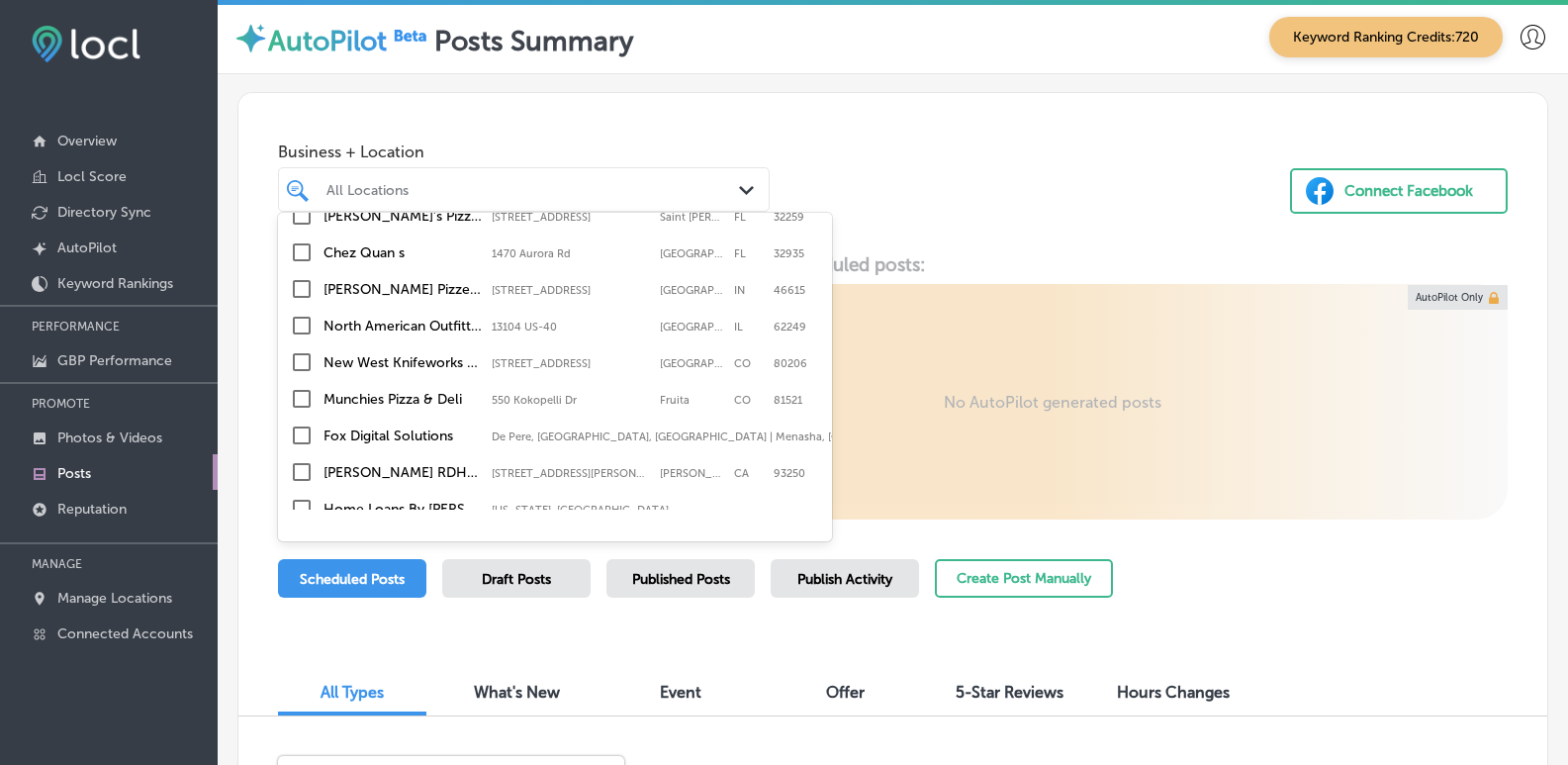 scroll, scrollTop: 594, scrollLeft: 0, axis: vertical 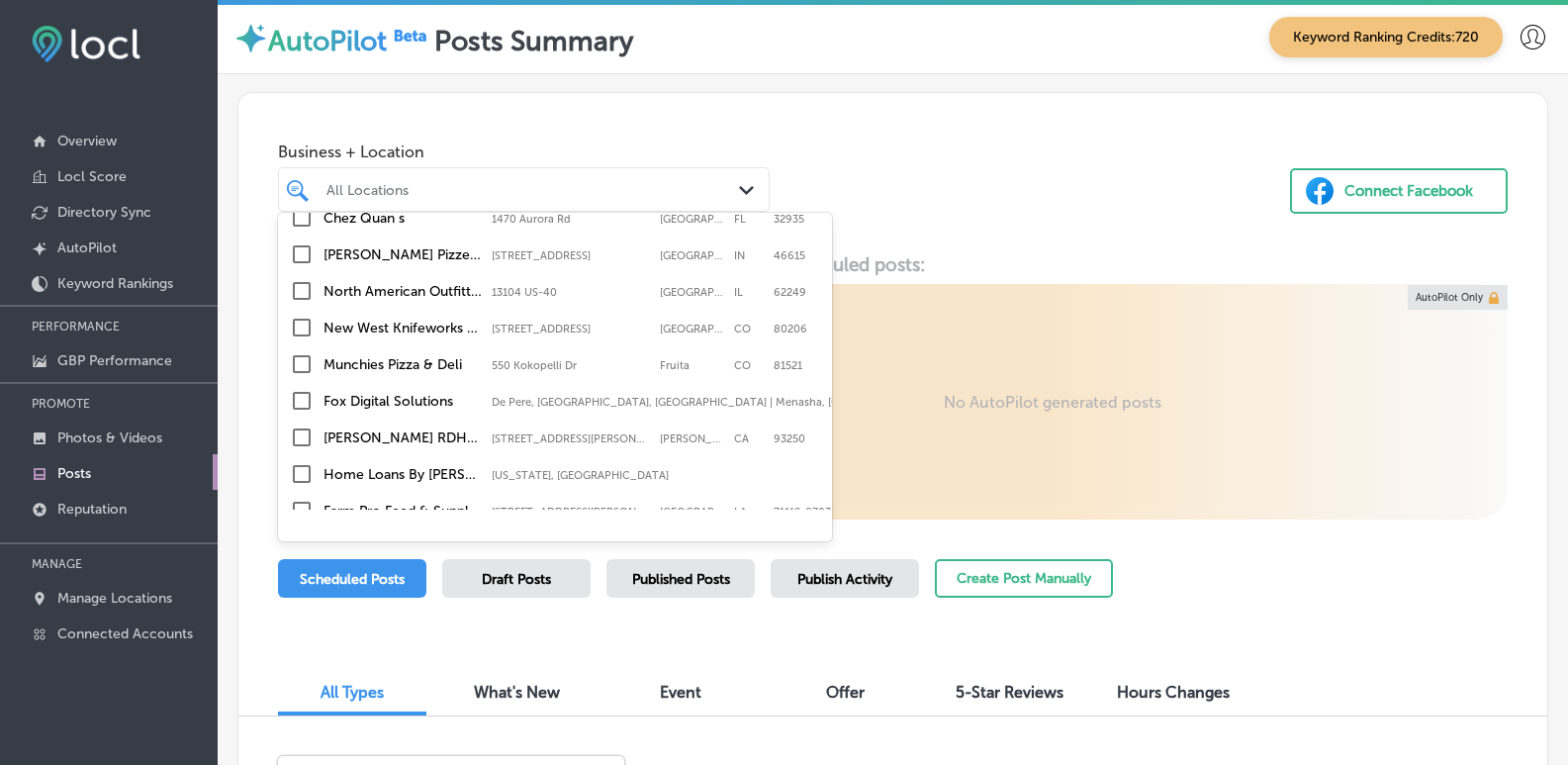 click on "Munchies Pizza & Deli" at bounding box center [403, 364] 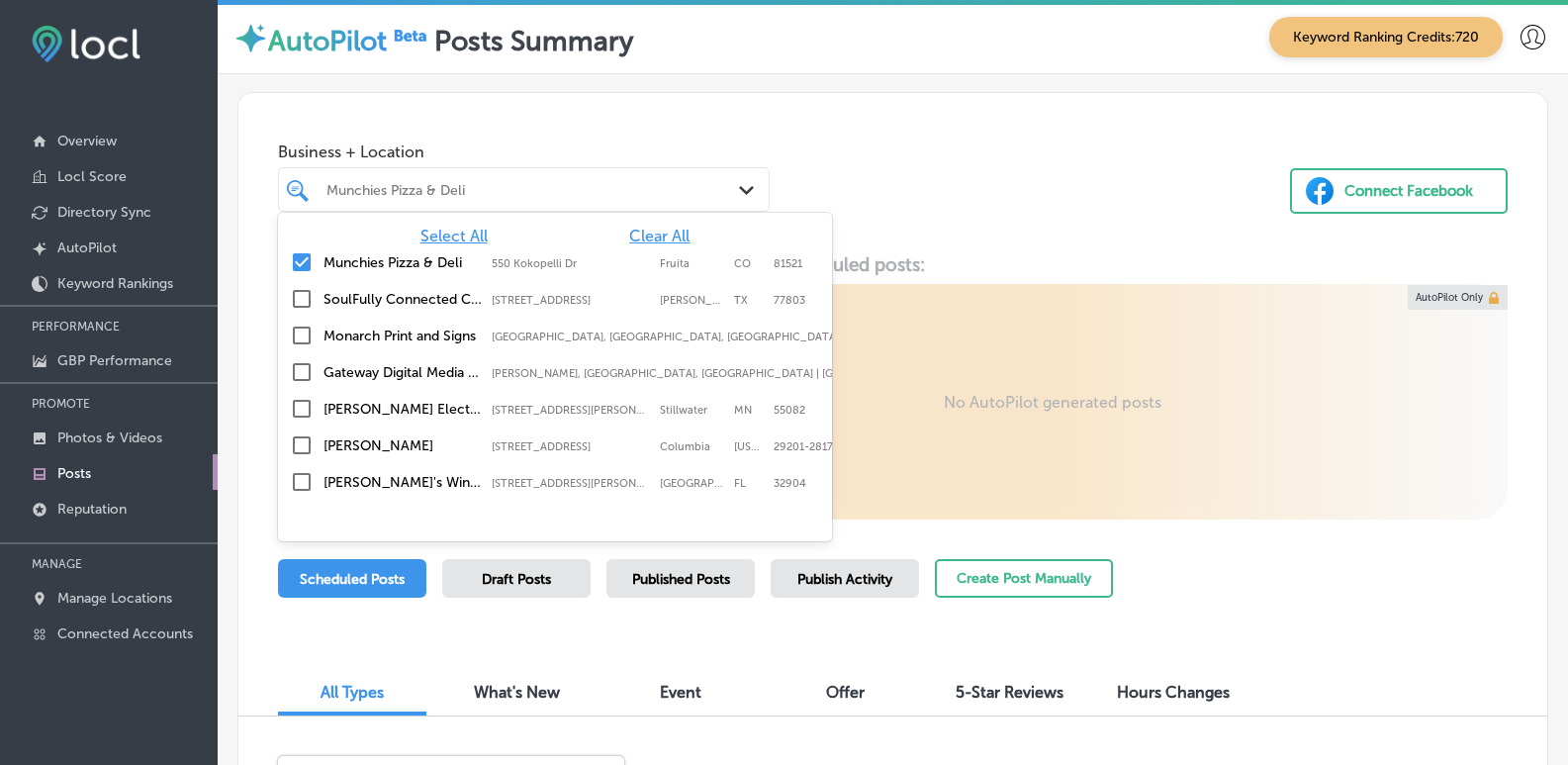 click on "Business + Location   option [STREET_ADDRESS].    option 550 Kokopelli Dr focused, 2 of 25. 25 results available. Use Up and Down to choose options, press Enter to select the currently focused option, press Escape to exit the menu, press Tab to select the option and exit the menu.
Munchies Pizza & Deli
Path
Created with Sketch.
Select All Clear All Munchies Pizza & Deli [STREET_ADDRESS] [STREET_ADDRESS] SoulFully Connected Counseling PLLC [STREET_ADDRESS] [STREET_ADDRESS] Monarch Print and Signs [GEOGRAPHIC_DATA], [GEOGRAPHIC_DATA] Gateway Digital Media Group [GEOGRAPHIC_DATA], [GEOGRAPHIC_DATA], [GEOGRAPHIC_DATA] | [GEOGRAPHIC_DATA], [GEOGRAPHIC_DATA], [GEOGRAPHIC_DATA] | [GEOGRAPHIC_DATA] ... [PERSON_NAME] Electric Inc. [STREET_ADDRESS][PERSON_NAME] [STREET_ADDRESS][PERSON_NAME] [PERSON_NAME][GEOGRAPHIC_DATA][STREET_ADDRESS][US_STATE][GEOGRAPHIC_DATA][STREET_ADDRESS][US_STATE] 1" at bounding box center [892, 168] 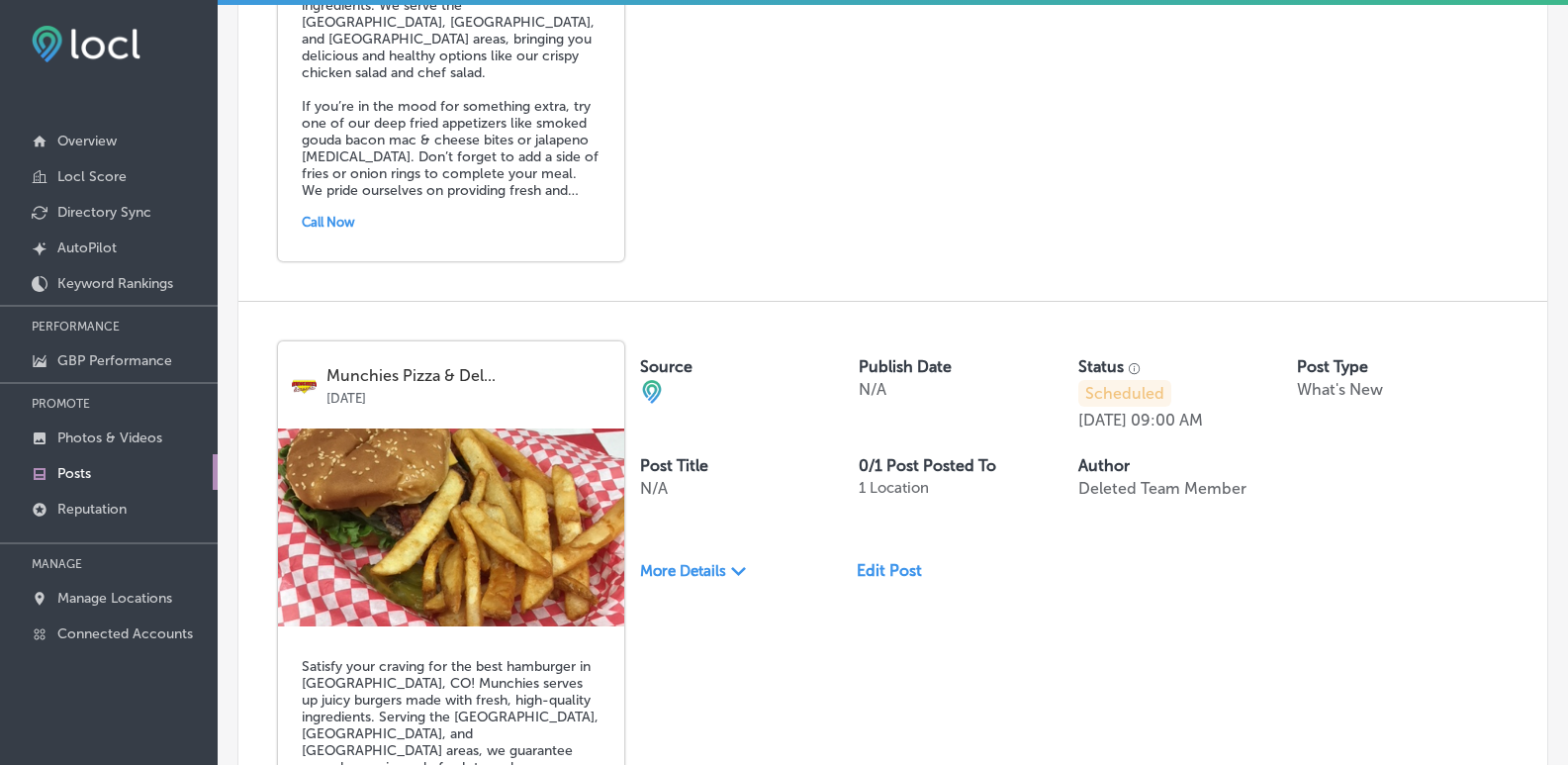 scroll, scrollTop: 1058, scrollLeft: 0, axis: vertical 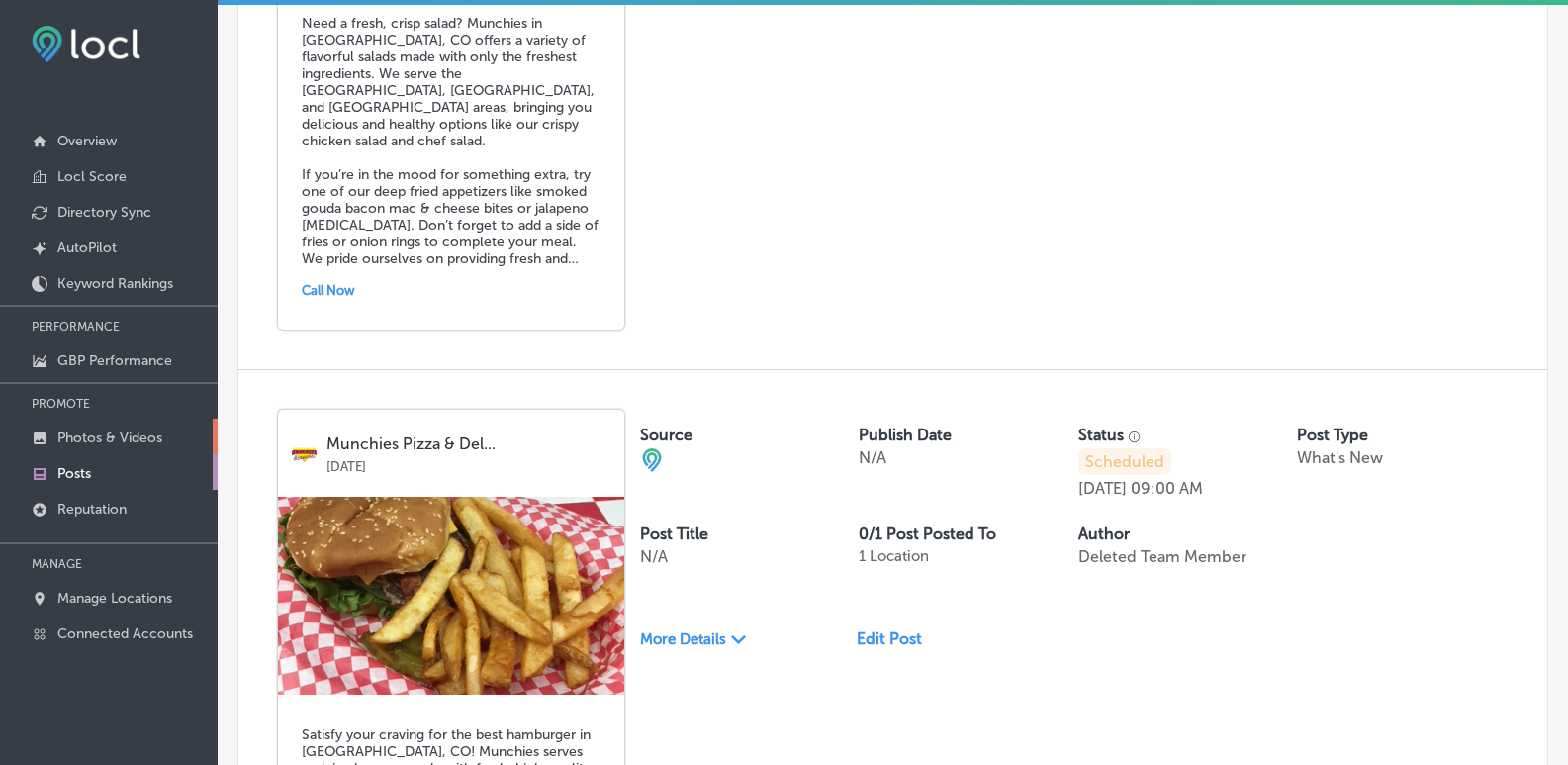 click on "Photos & Videos" at bounding box center (110, 437) 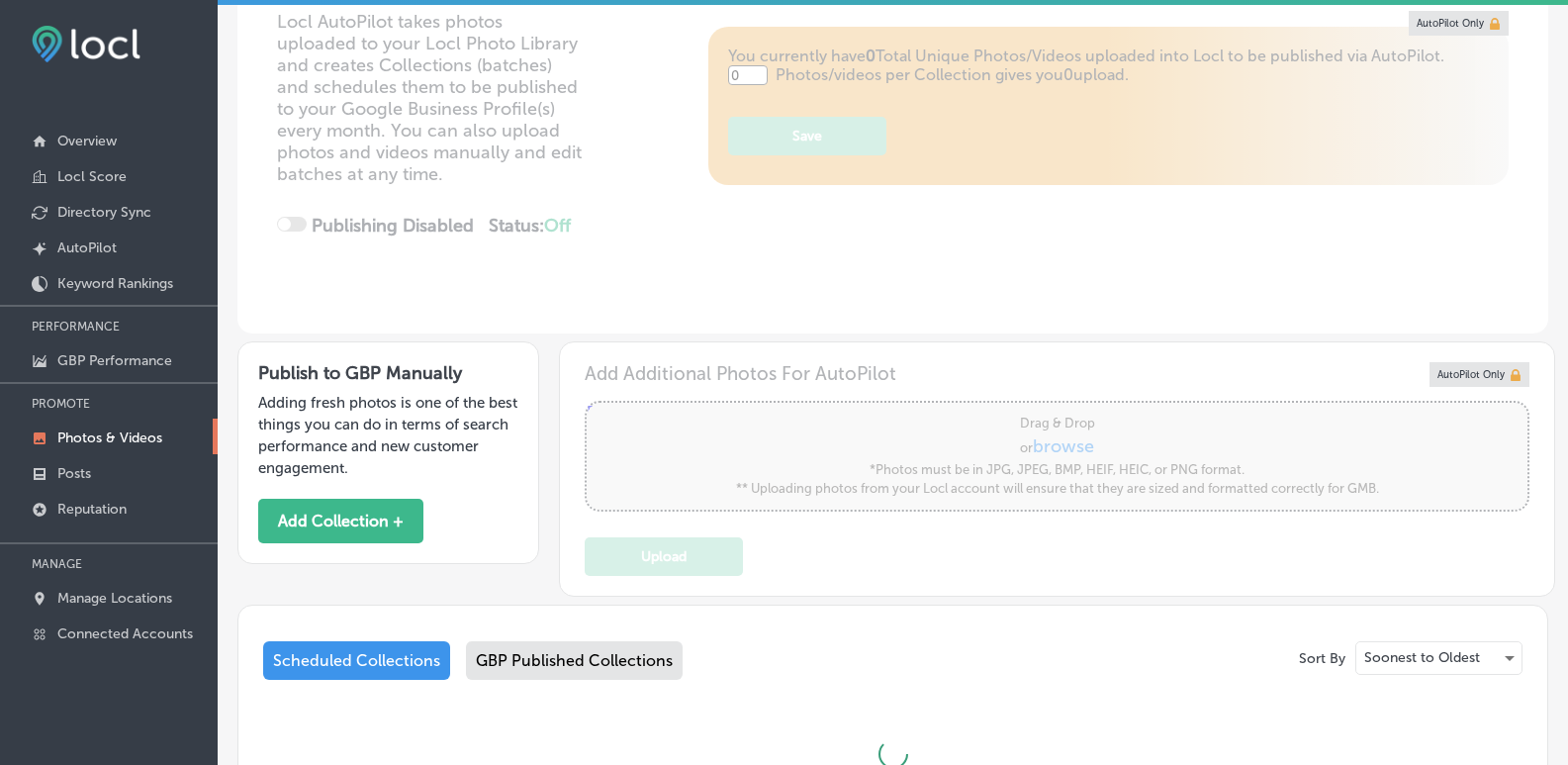 type on "5" 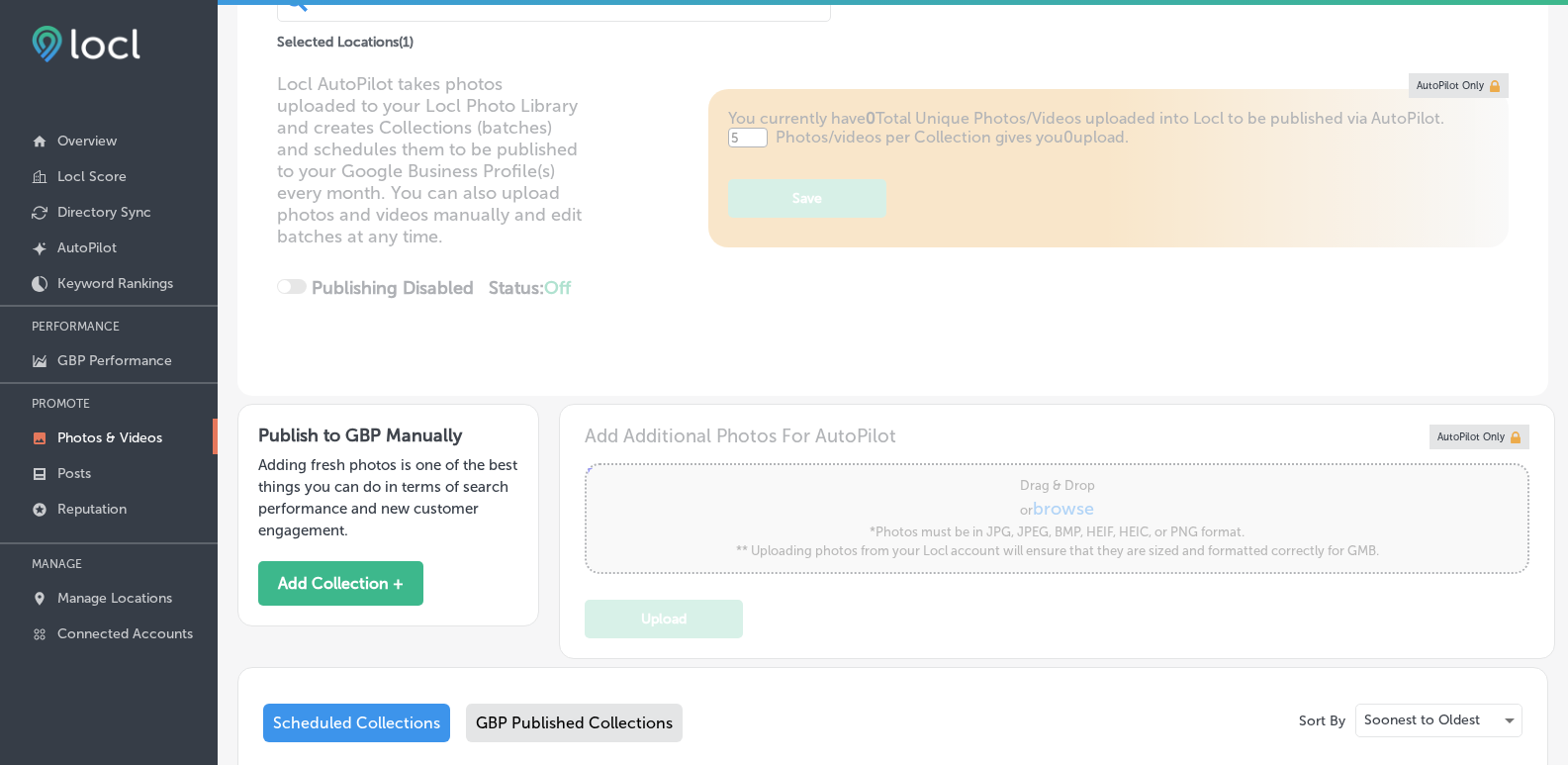 scroll, scrollTop: 0, scrollLeft: 0, axis: both 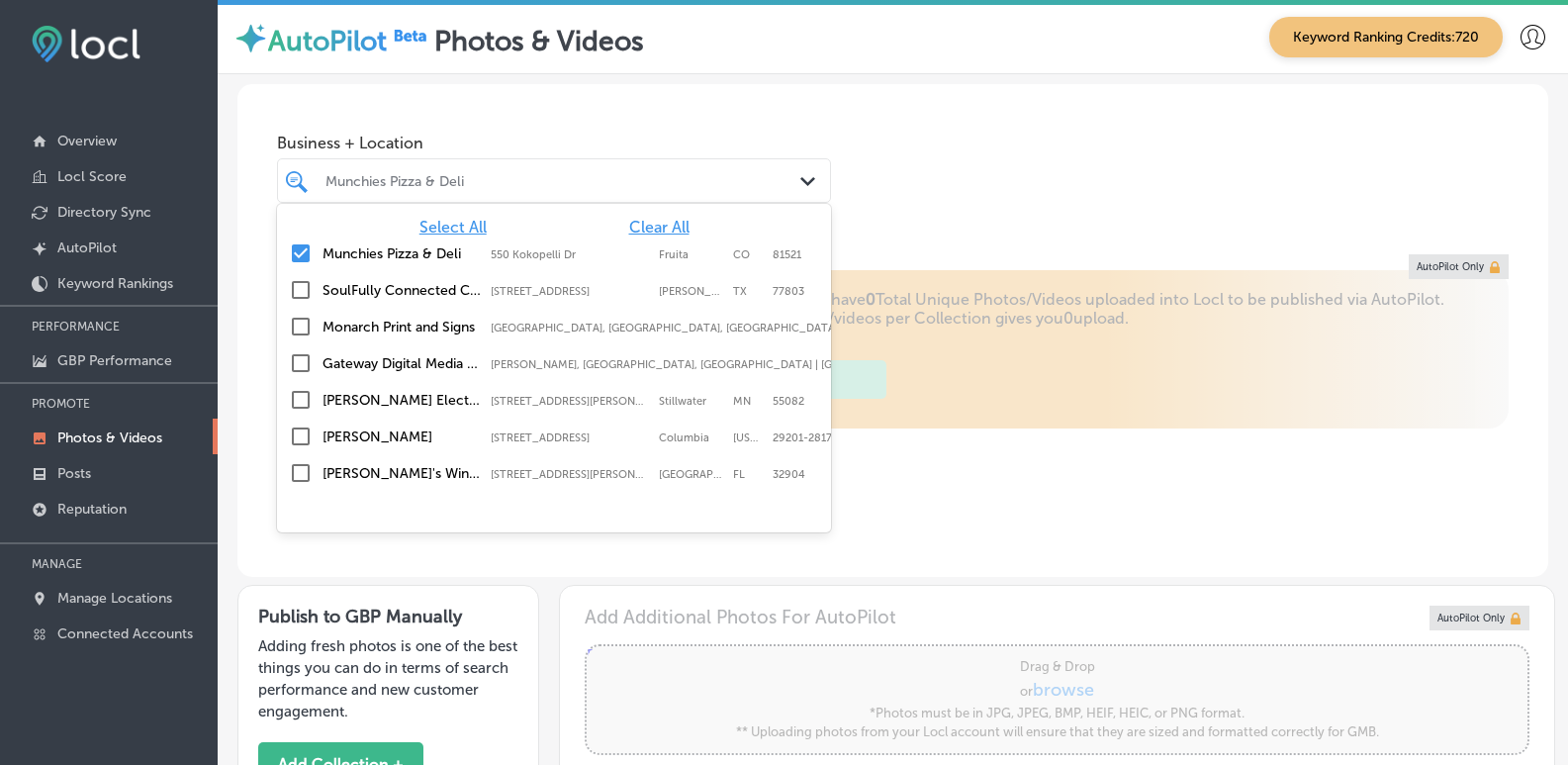 click on "Munchies Pizza & Deli" at bounding box center [564, 180] 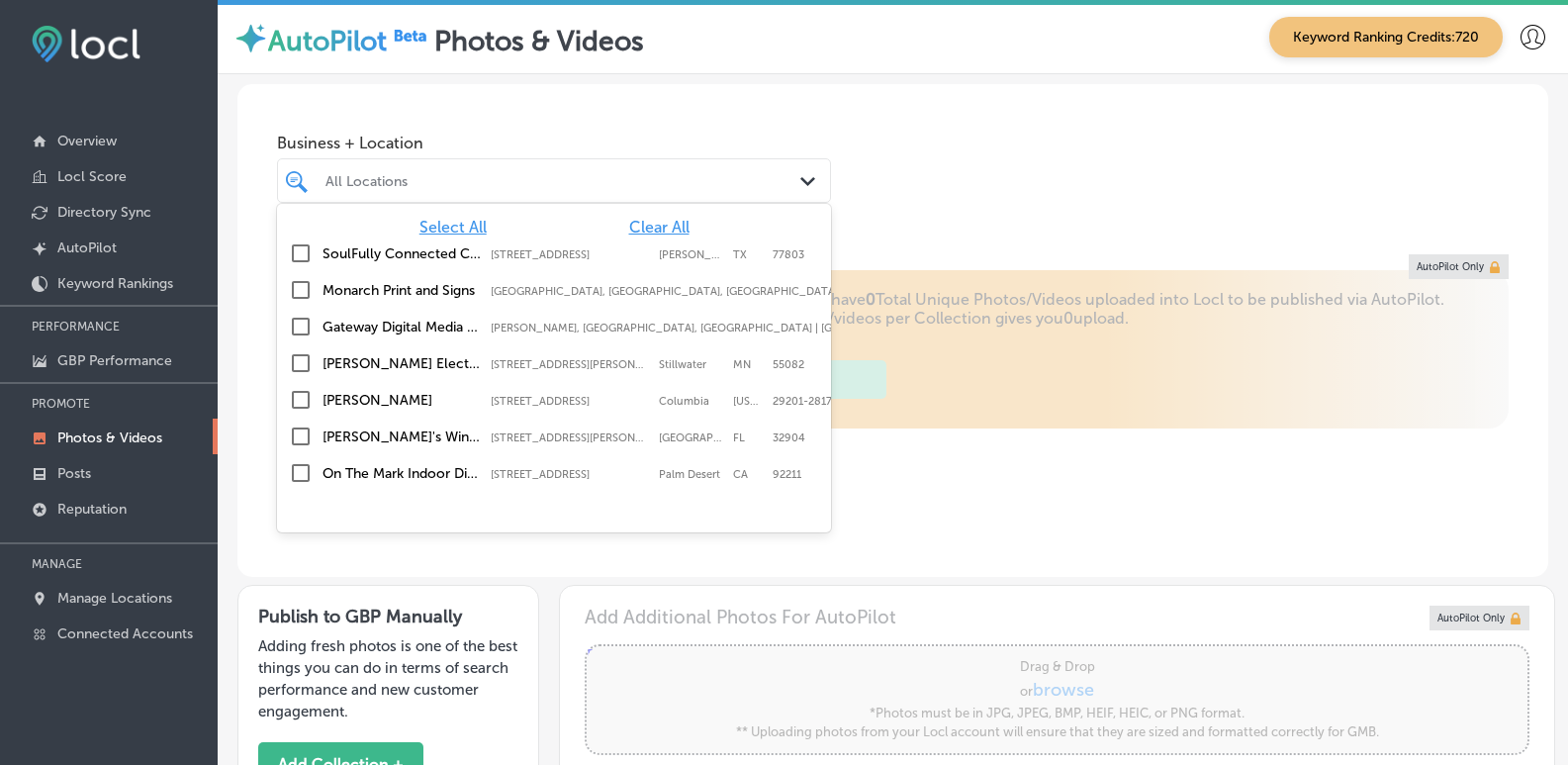 click at bounding box center (301, 363) 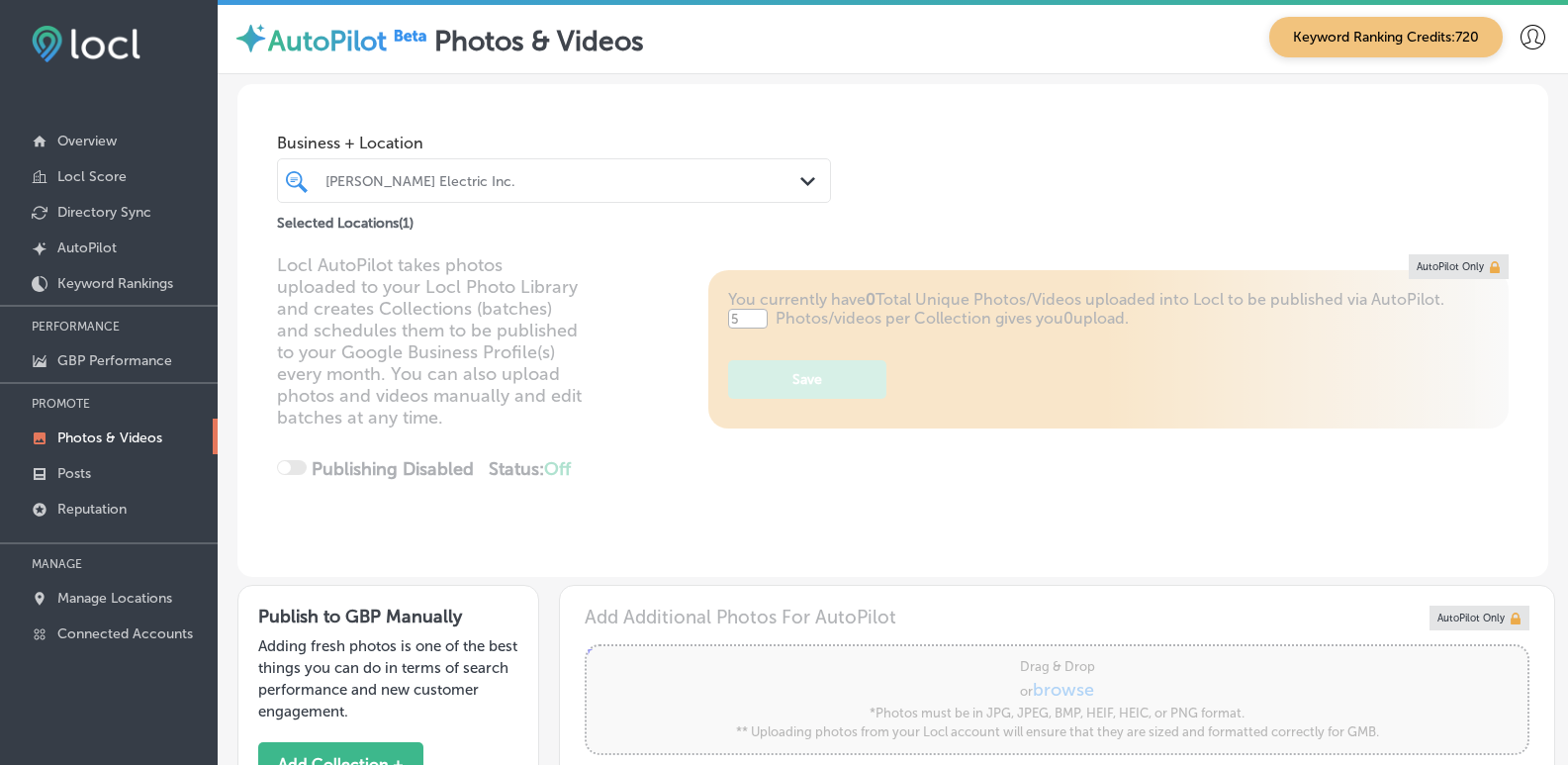 click on "Business + Location
[PERSON_NAME] Electric Inc.
Path
Created with Sketch.
Selected Locations  ( 1 )" at bounding box center [892, 159] 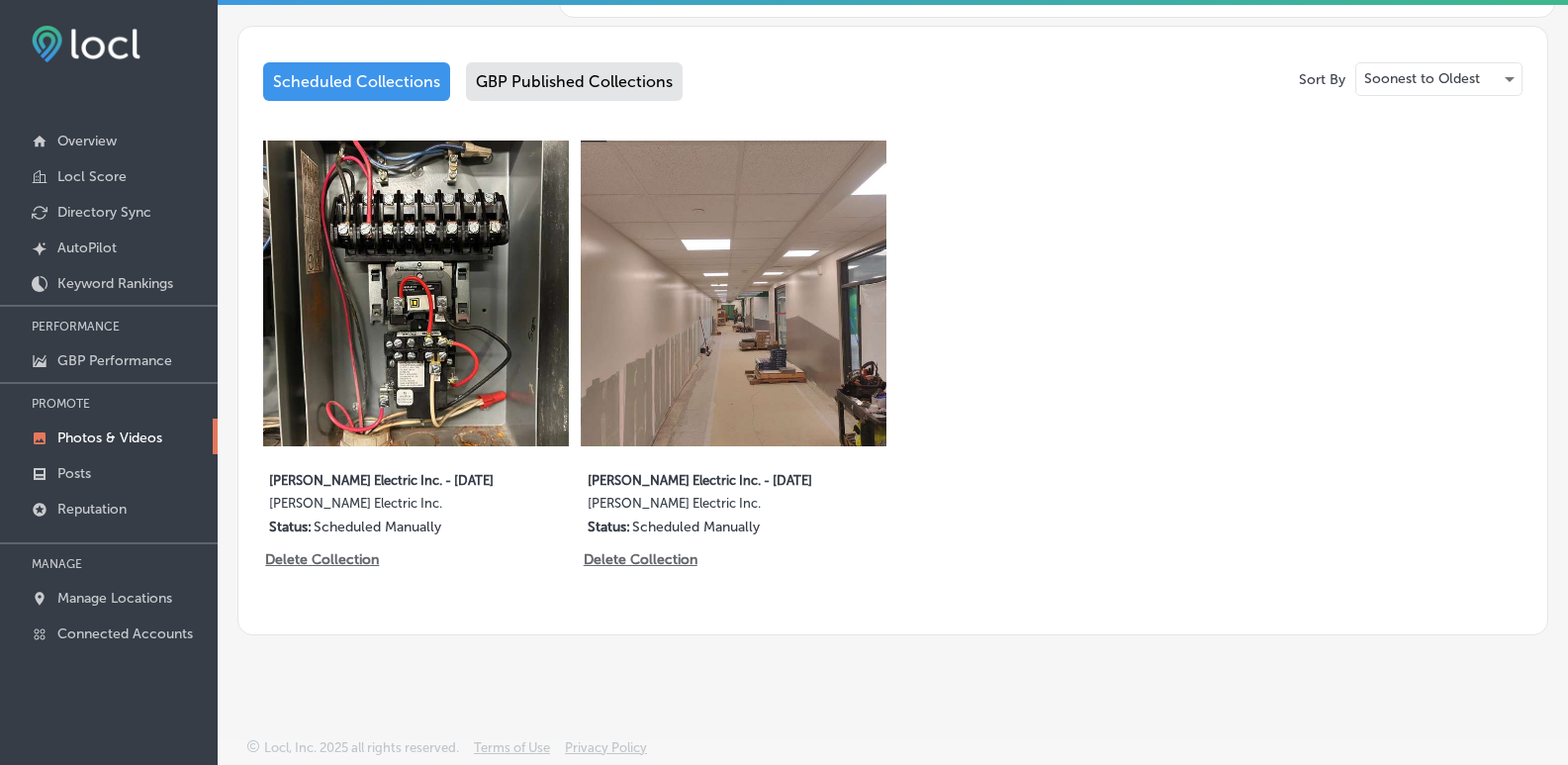 scroll, scrollTop: 836, scrollLeft: 0, axis: vertical 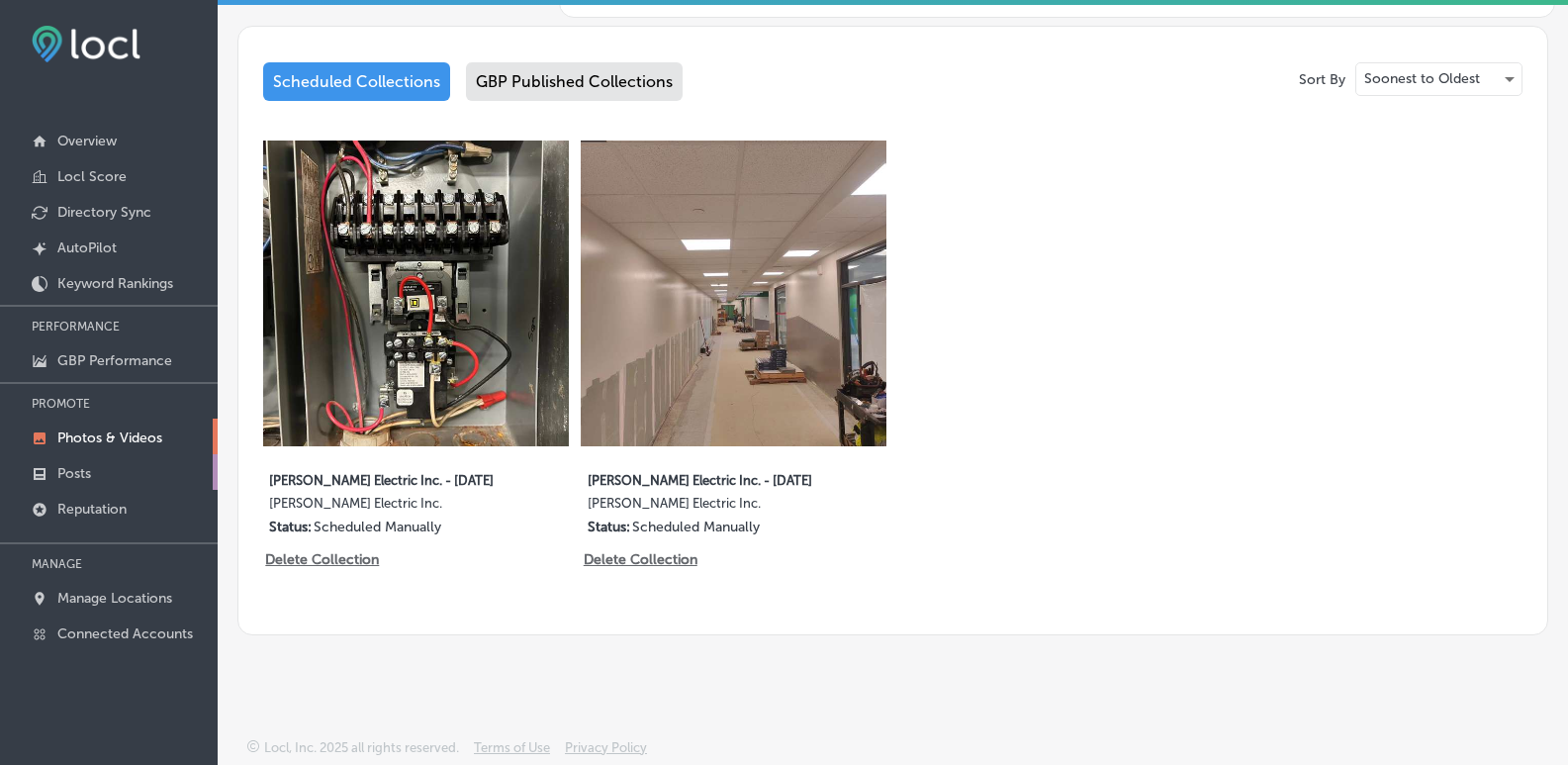click on "Posts" at bounding box center [109, 472] 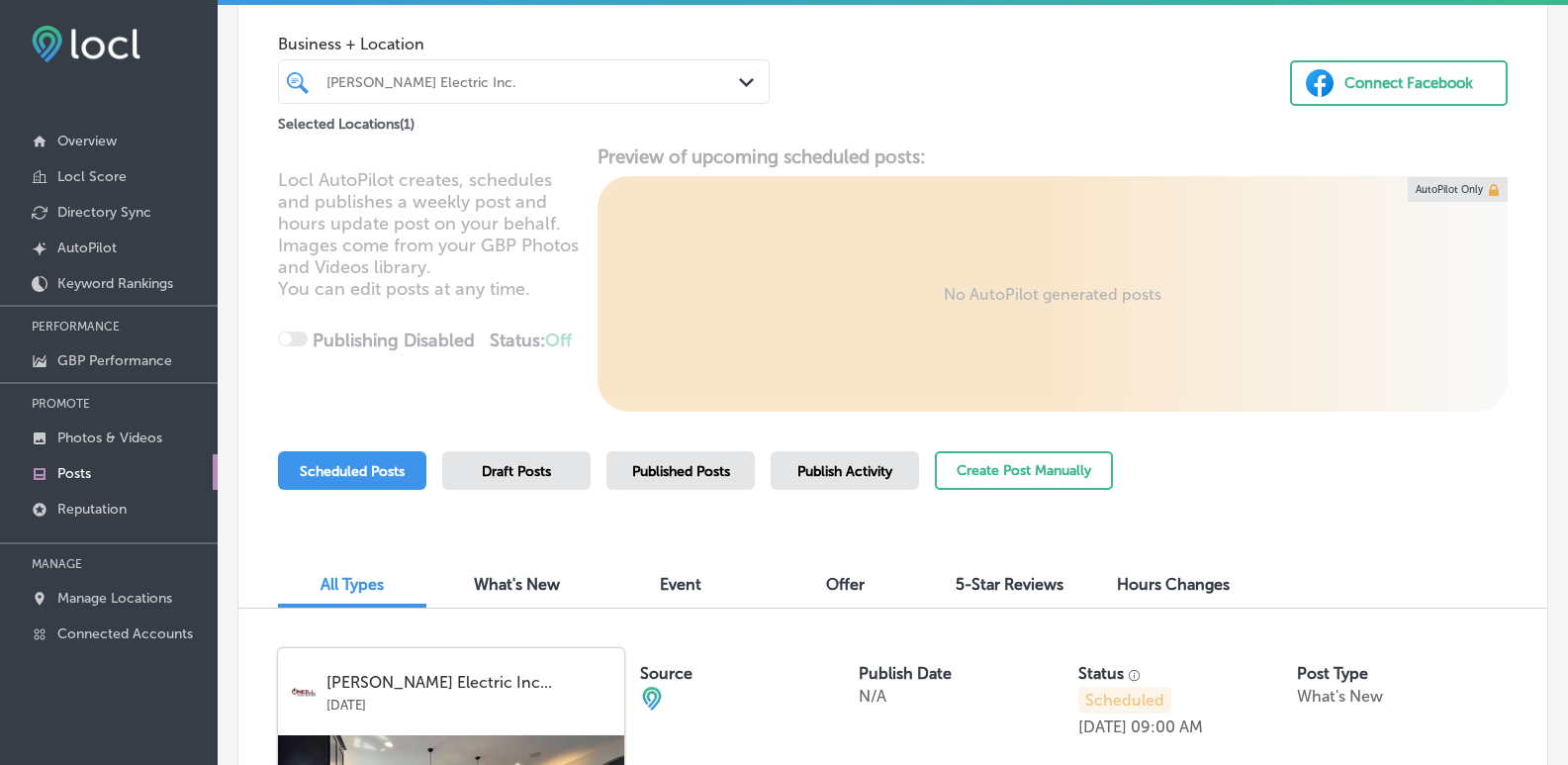scroll, scrollTop: 0, scrollLeft: 0, axis: both 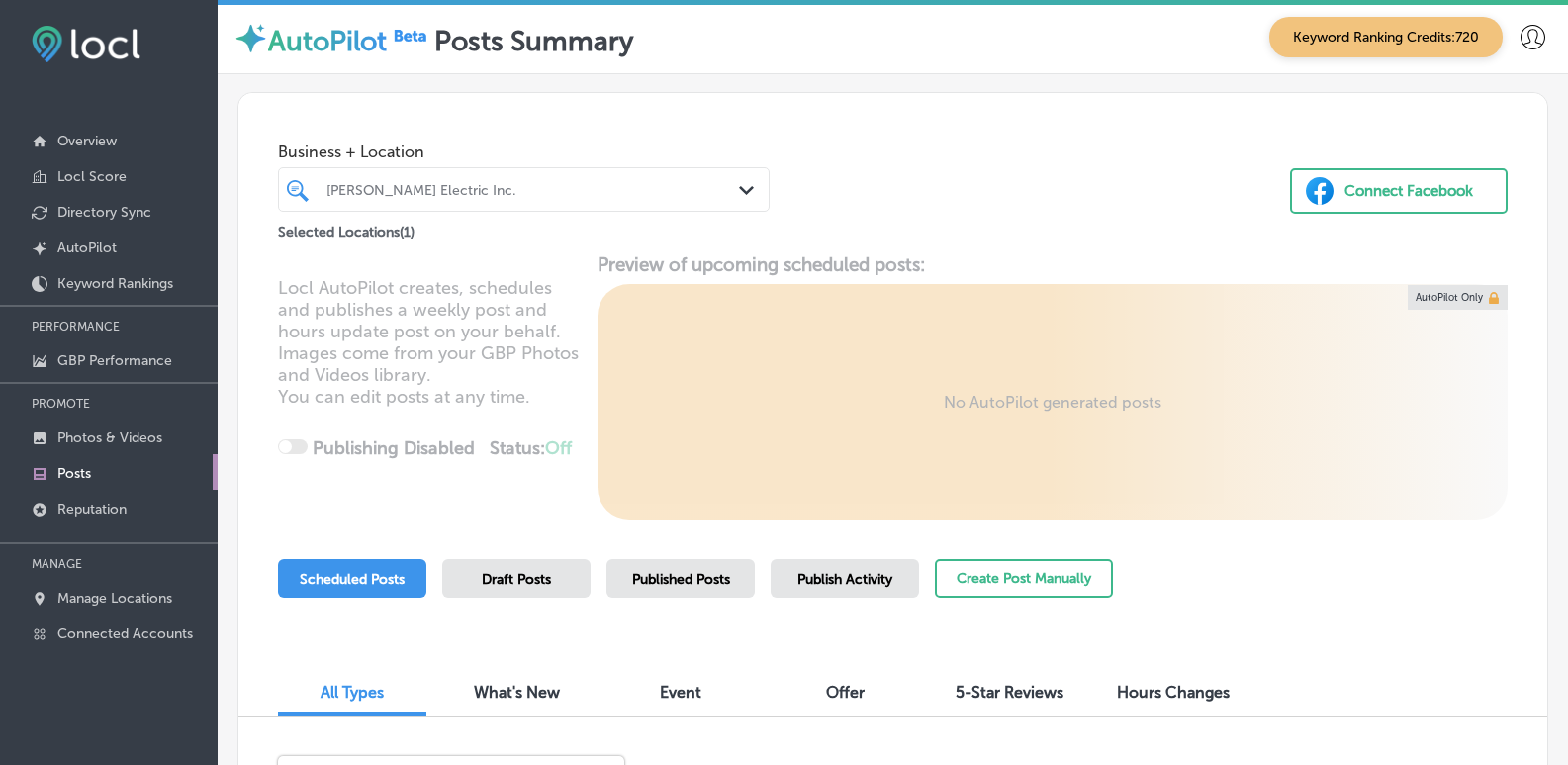 click on "[PERSON_NAME] Electric Inc." at bounding box center [533, 189] 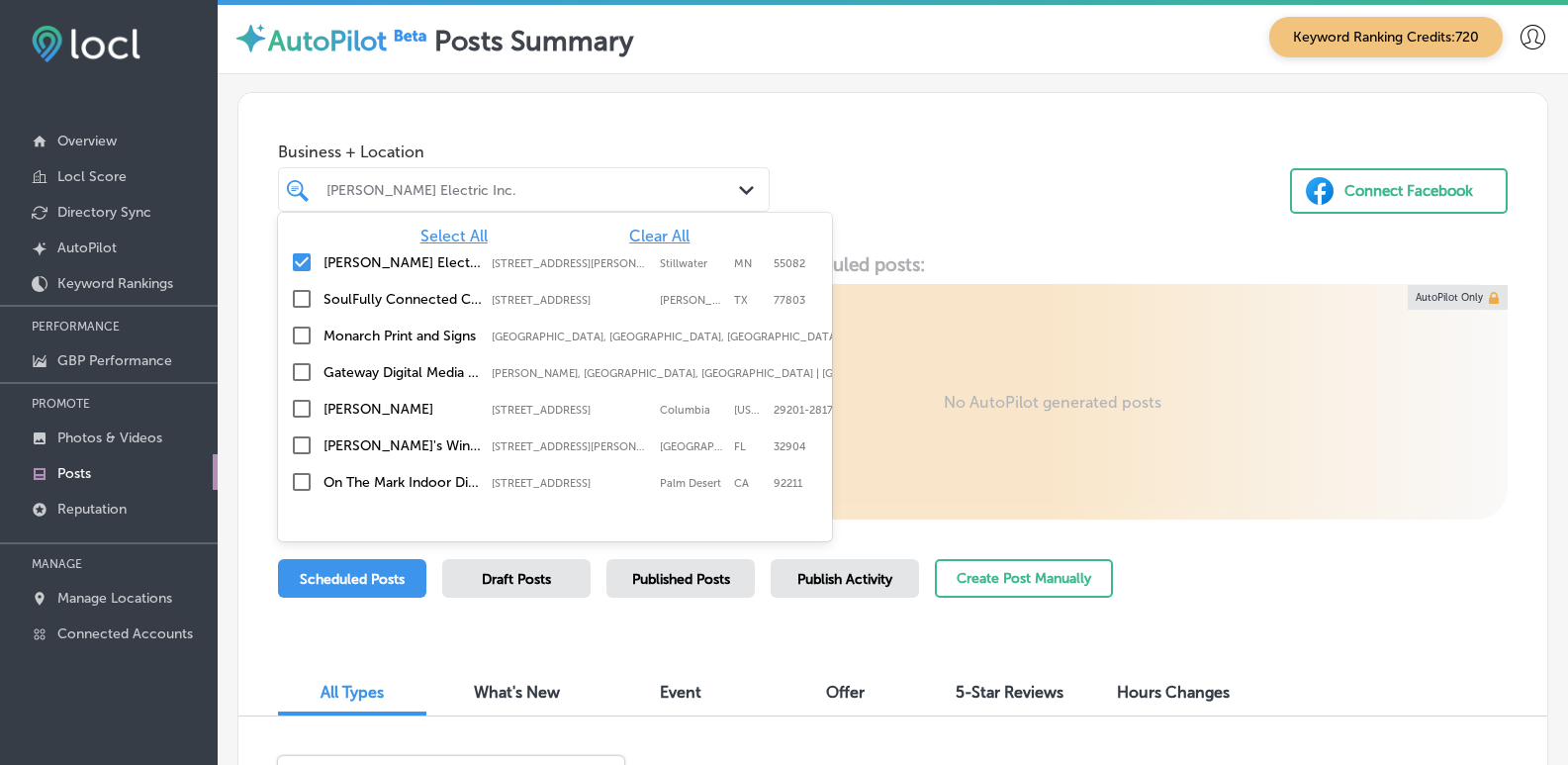 click at bounding box center (302, 262) 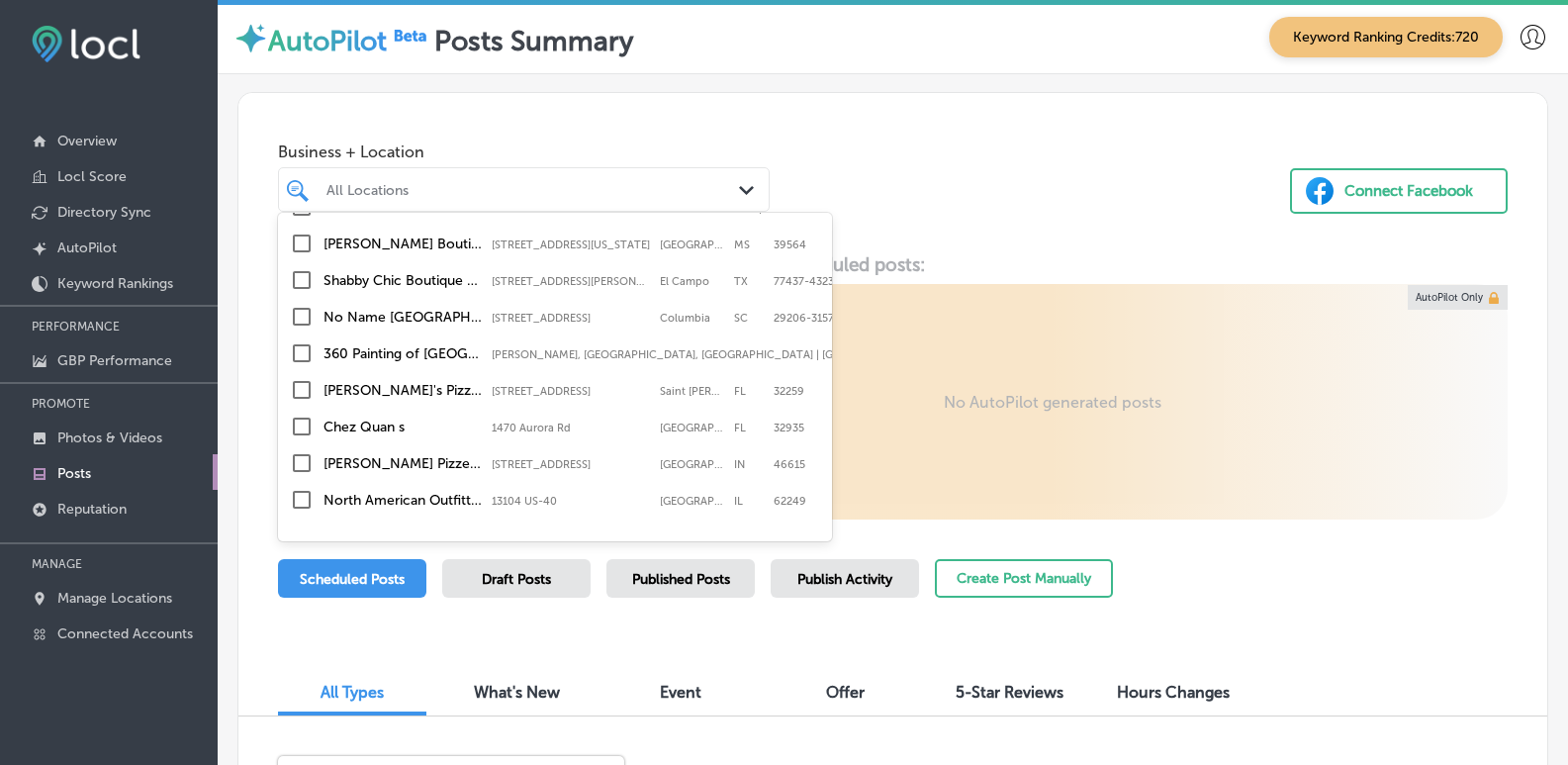 scroll, scrollTop: 396, scrollLeft: 0, axis: vertical 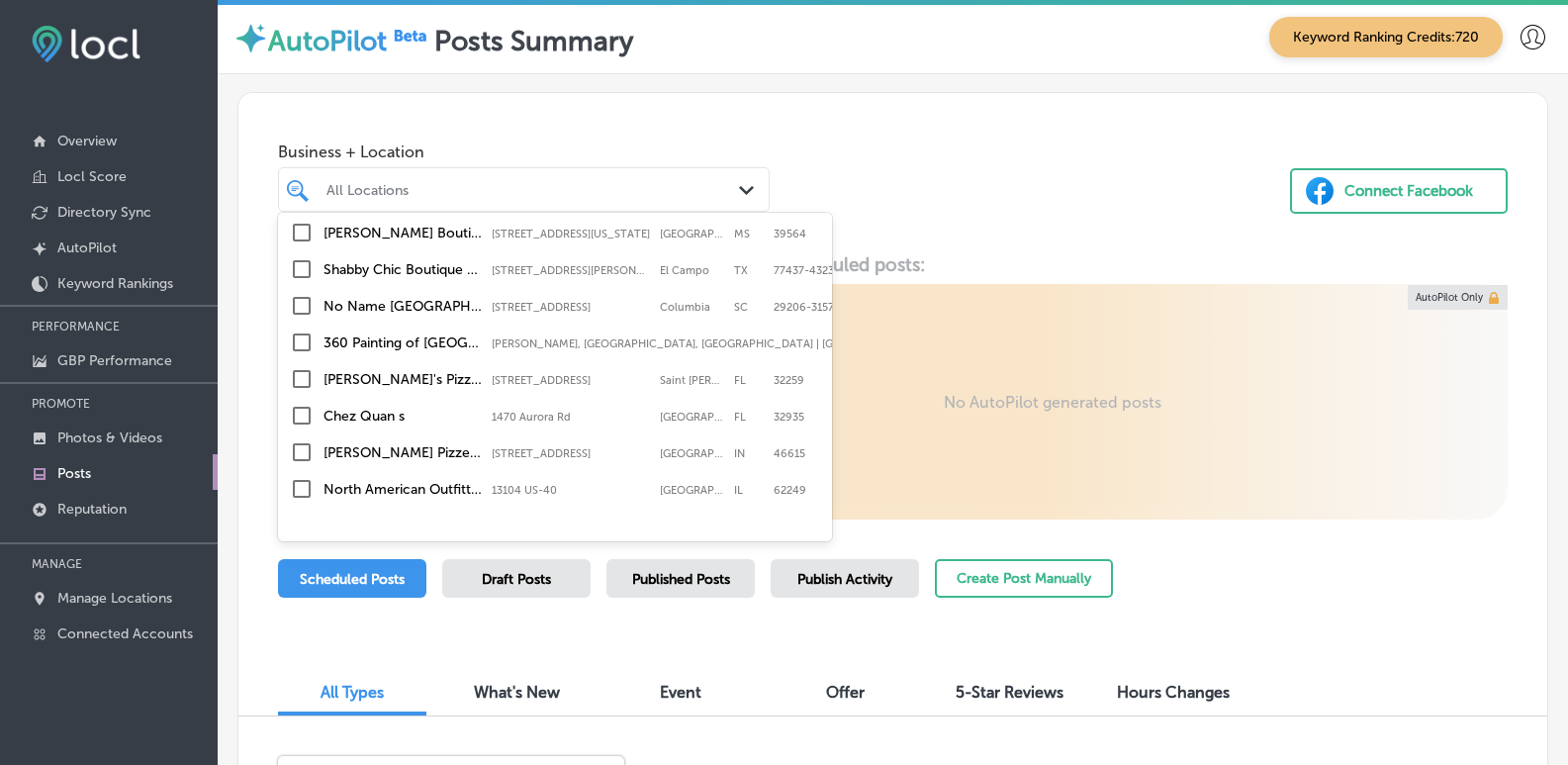 click on "360 Painting of [GEOGRAPHIC_DATA]" at bounding box center (403, 342) 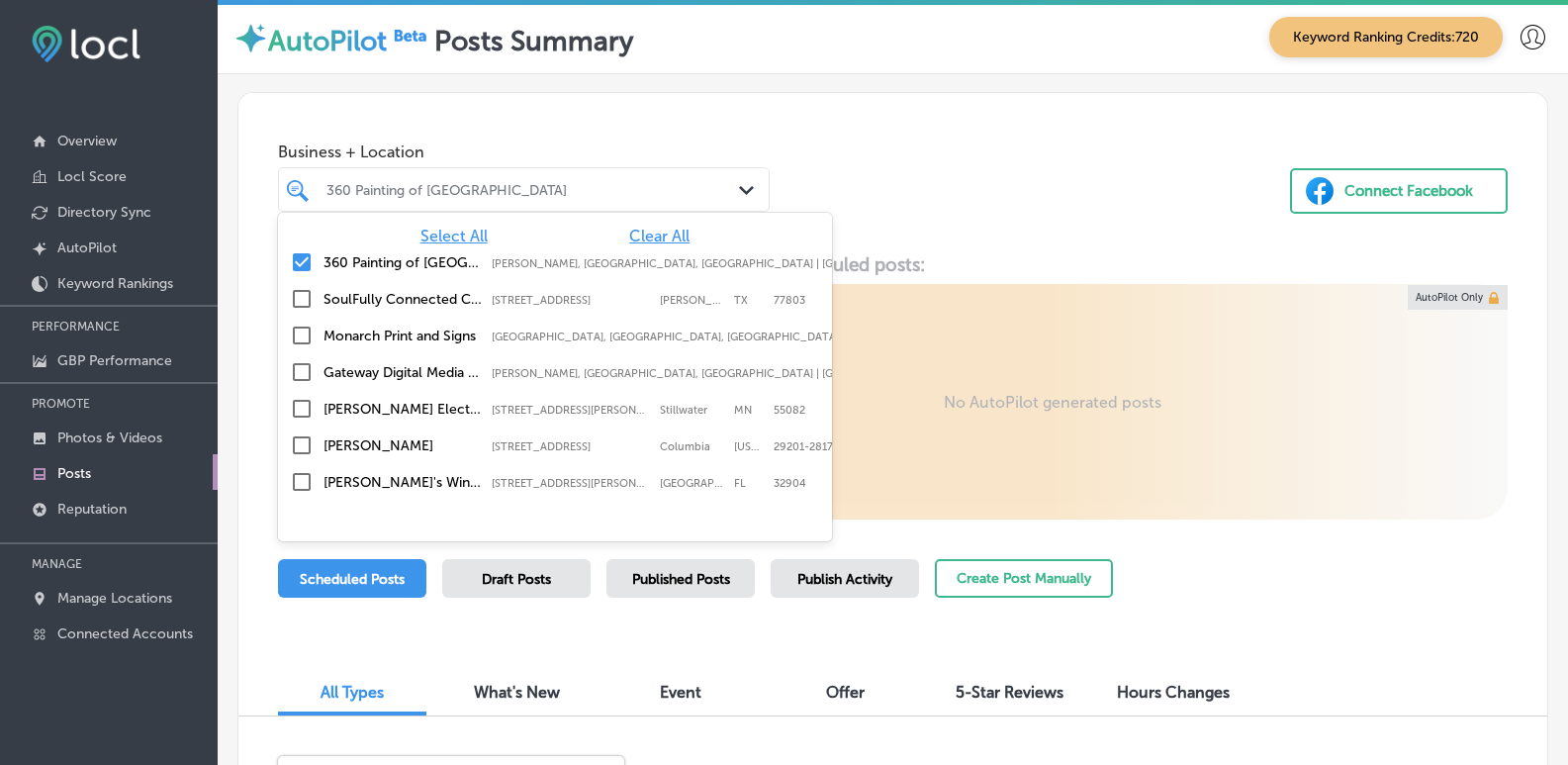 click on "Business + Location      option [STREET_ADDRESS]. 25 results available. Use Up and Down to choose options, press Enter to select the currently focused option, press Escape to exit the menu, press Tab to select the option and exit the menu.
360 Painting of [GEOGRAPHIC_DATA]
Path
Created with Sketch.
Select All Clear All 360 Painting of Rocky Mountains [PERSON_NAME], [GEOGRAPHIC_DATA], [GEOGRAPHIC_DATA] | [GEOGRAPHIC_DATA], [GEOGRAPHIC_DATA], [GEOGRAPHIC_DATA] | Frisc ... SoulFully Connected Counseling PLLC [STREET_ADDRESS] [STREET_ADDRESS] Monarch Print and Signs [GEOGRAPHIC_DATA], [GEOGRAPHIC_DATA] Gateway Digital Media Group [GEOGRAPHIC_DATA], [GEOGRAPHIC_DATA], [GEOGRAPHIC_DATA] | [GEOGRAPHIC_DATA], [GEOGRAPHIC_DATA], [GEOGRAPHIC_DATA] | Swanse ... [PERSON_NAME] Electric Inc. [STREET_ADDRESS][PERSON_NAME] [STREET_ADDRESS][PERSON_NAME] [PERSON_NAME][GEOGRAPHIC_DATA][STREET_ADDRESS][US_STATE][GEOGRAPHIC_DATA][STREET_ADDRESS][US_STATE] [STREET_ADDRESS][PERSON_NAME]" at bounding box center [892, 168] 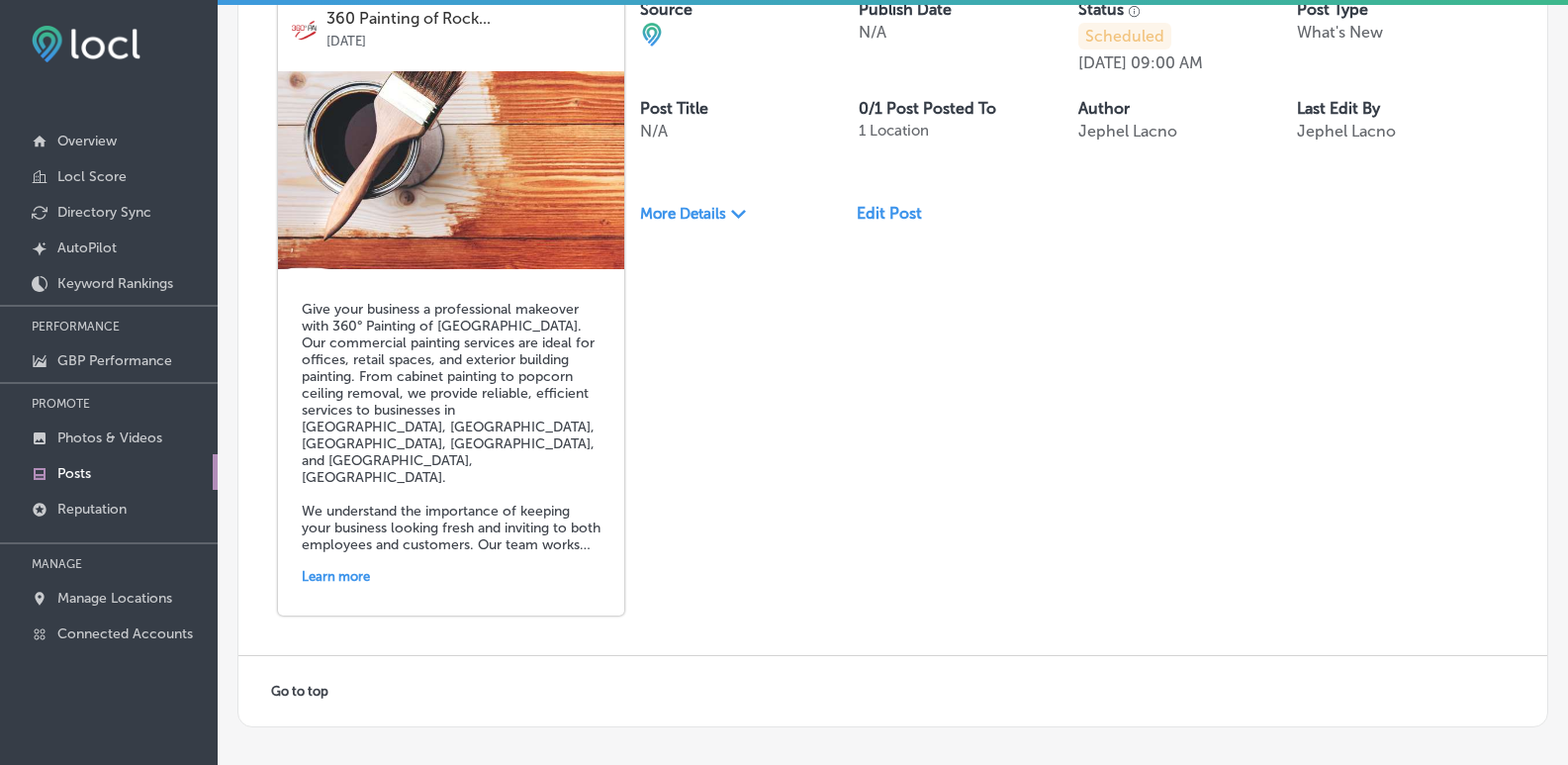 scroll, scrollTop: 4232, scrollLeft: 0, axis: vertical 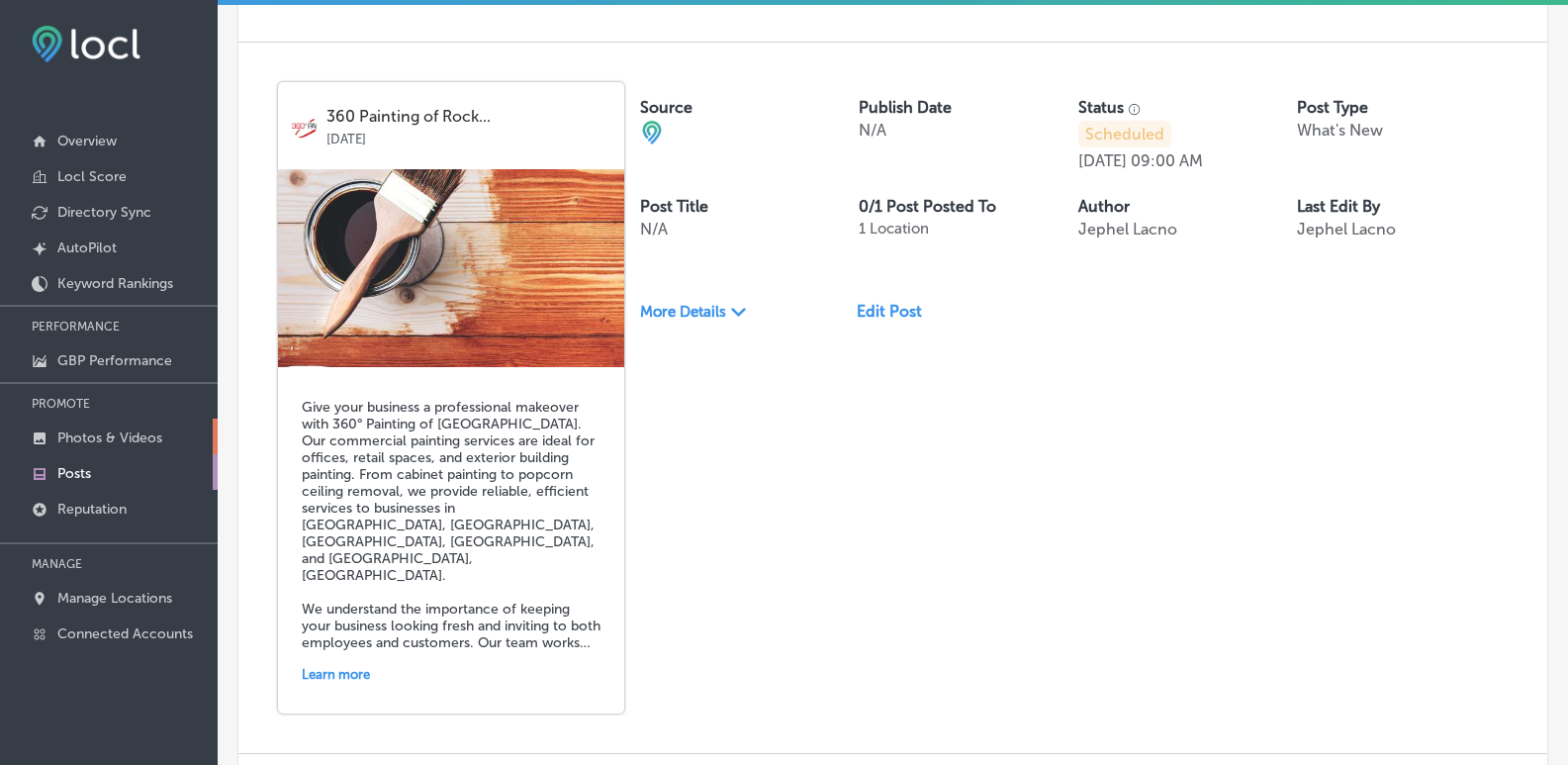 click on "Photos & Videos" at bounding box center [110, 437] 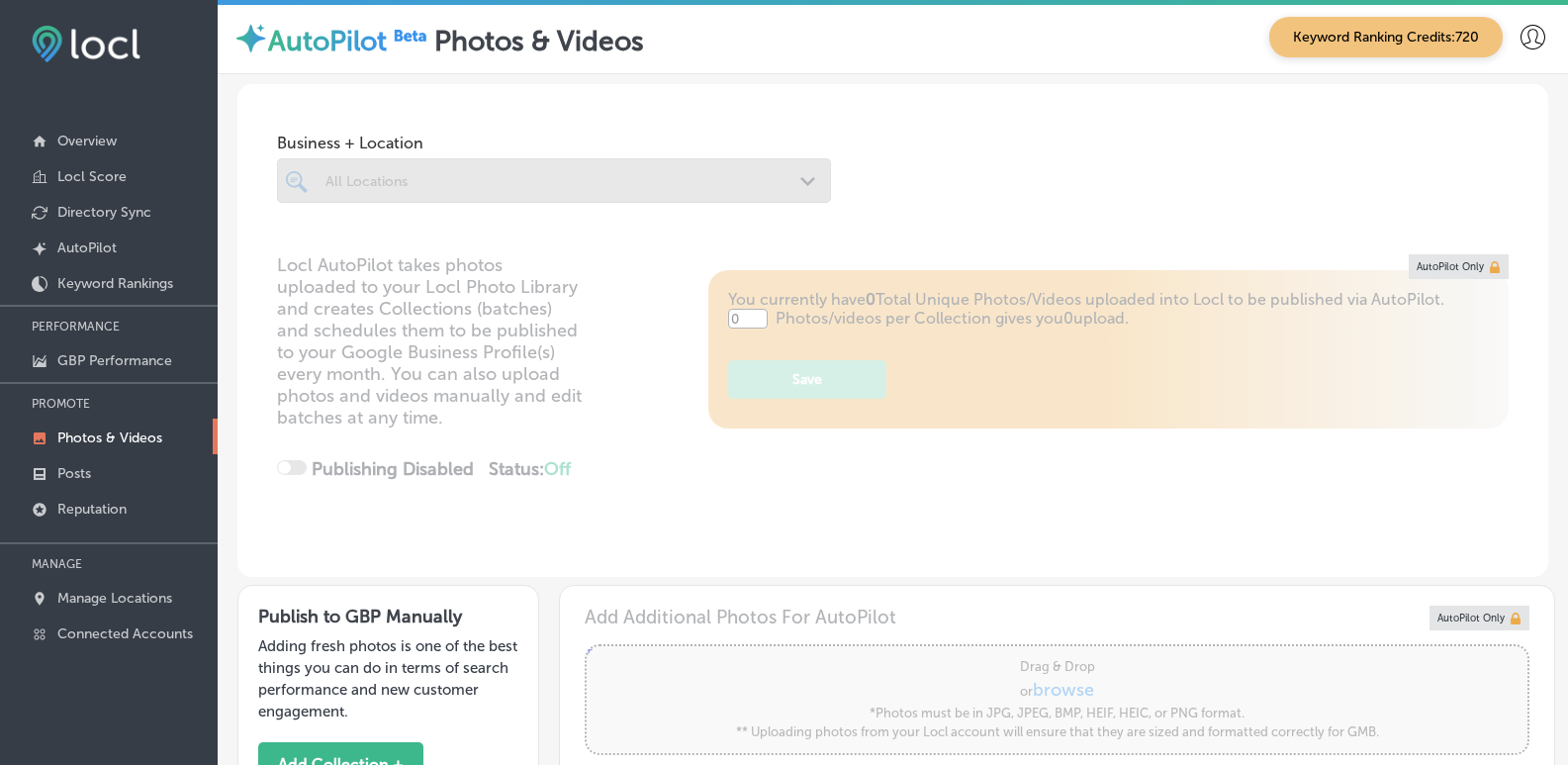 type on "5" 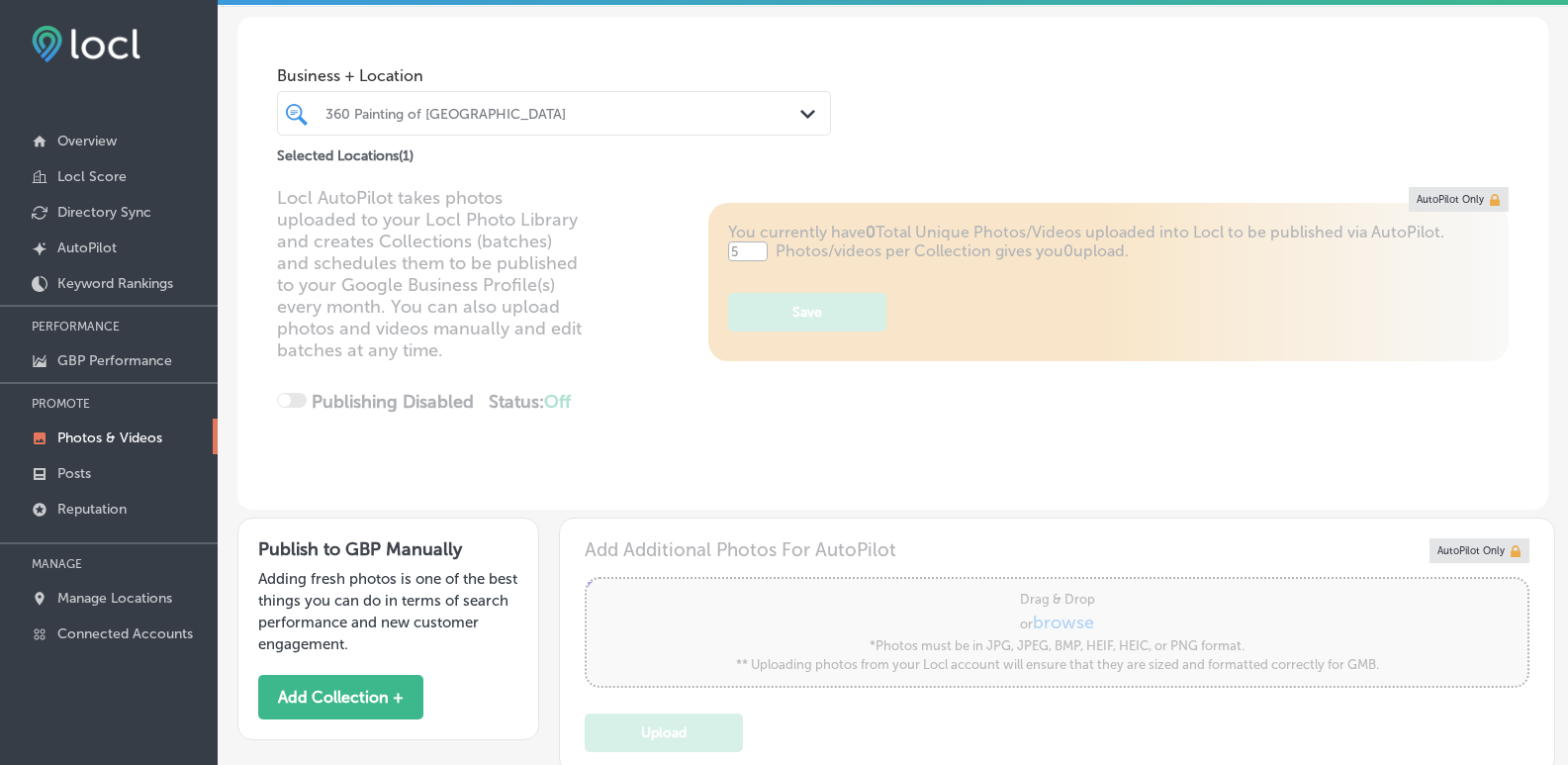 scroll, scrollTop: 0, scrollLeft: 0, axis: both 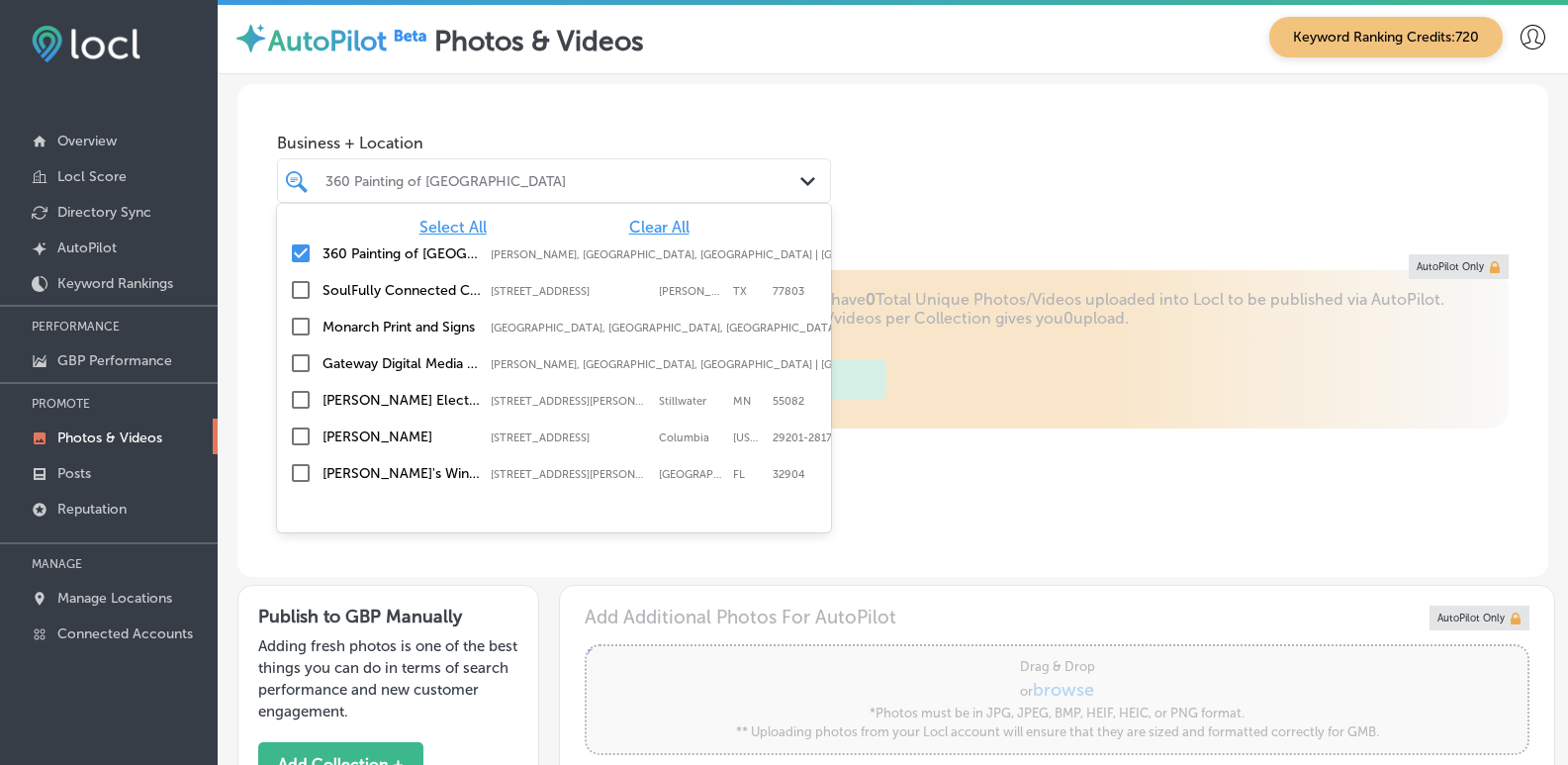 click on "360 Painting of [GEOGRAPHIC_DATA]" at bounding box center (564, 180) 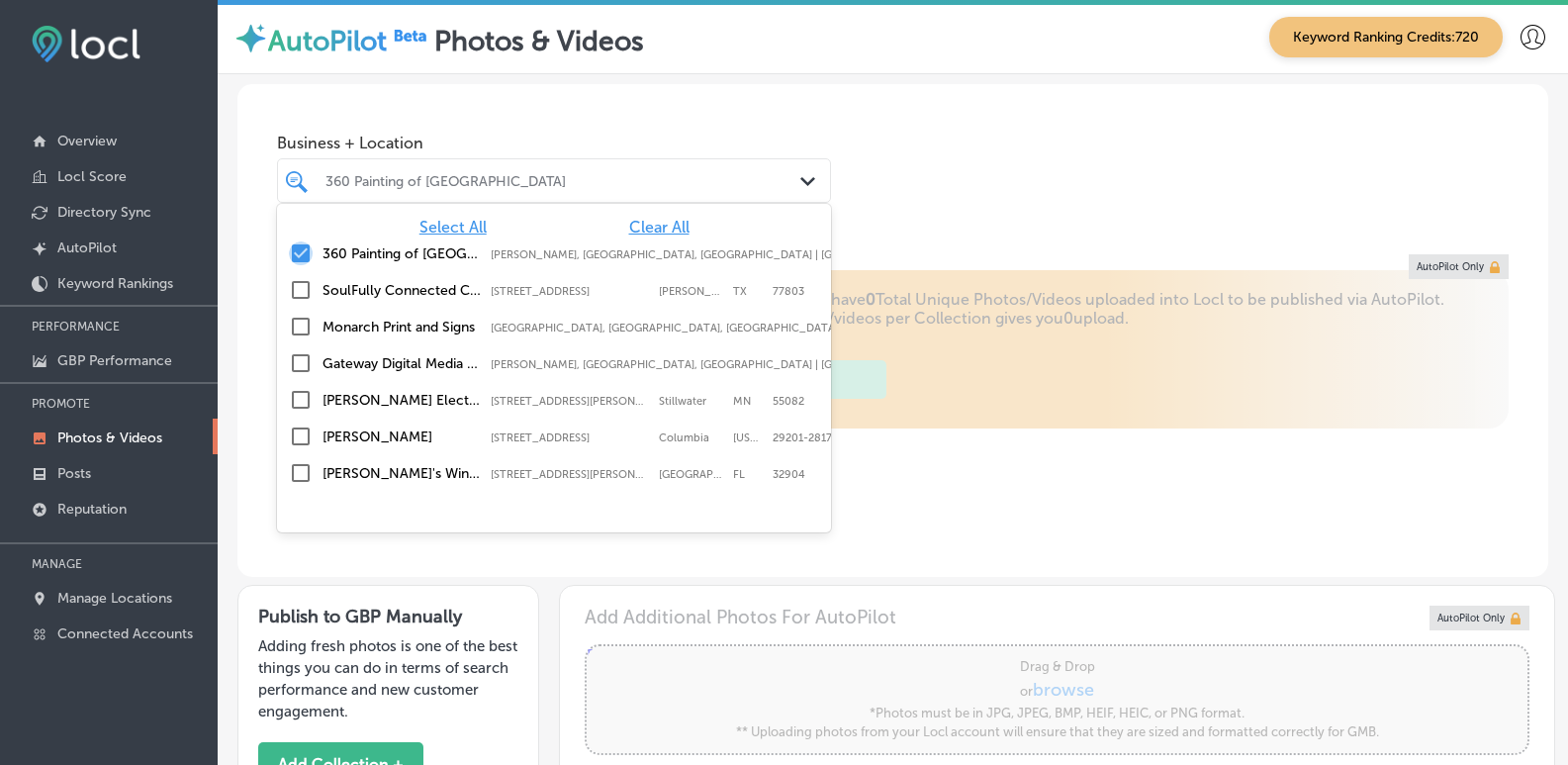 click at bounding box center (301, 253) 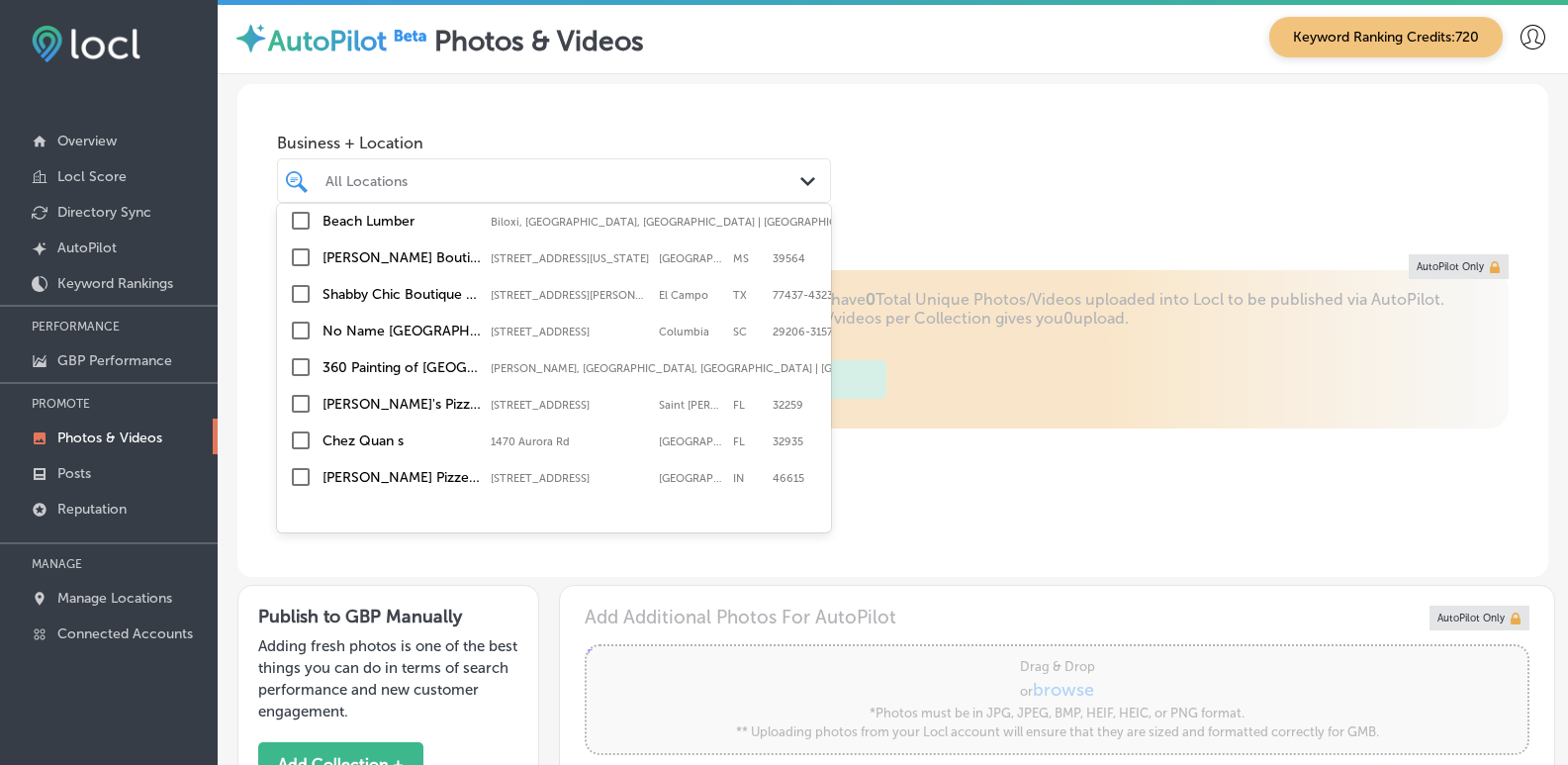 scroll, scrollTop: 396, scrollLeft: 0, axis: vertical 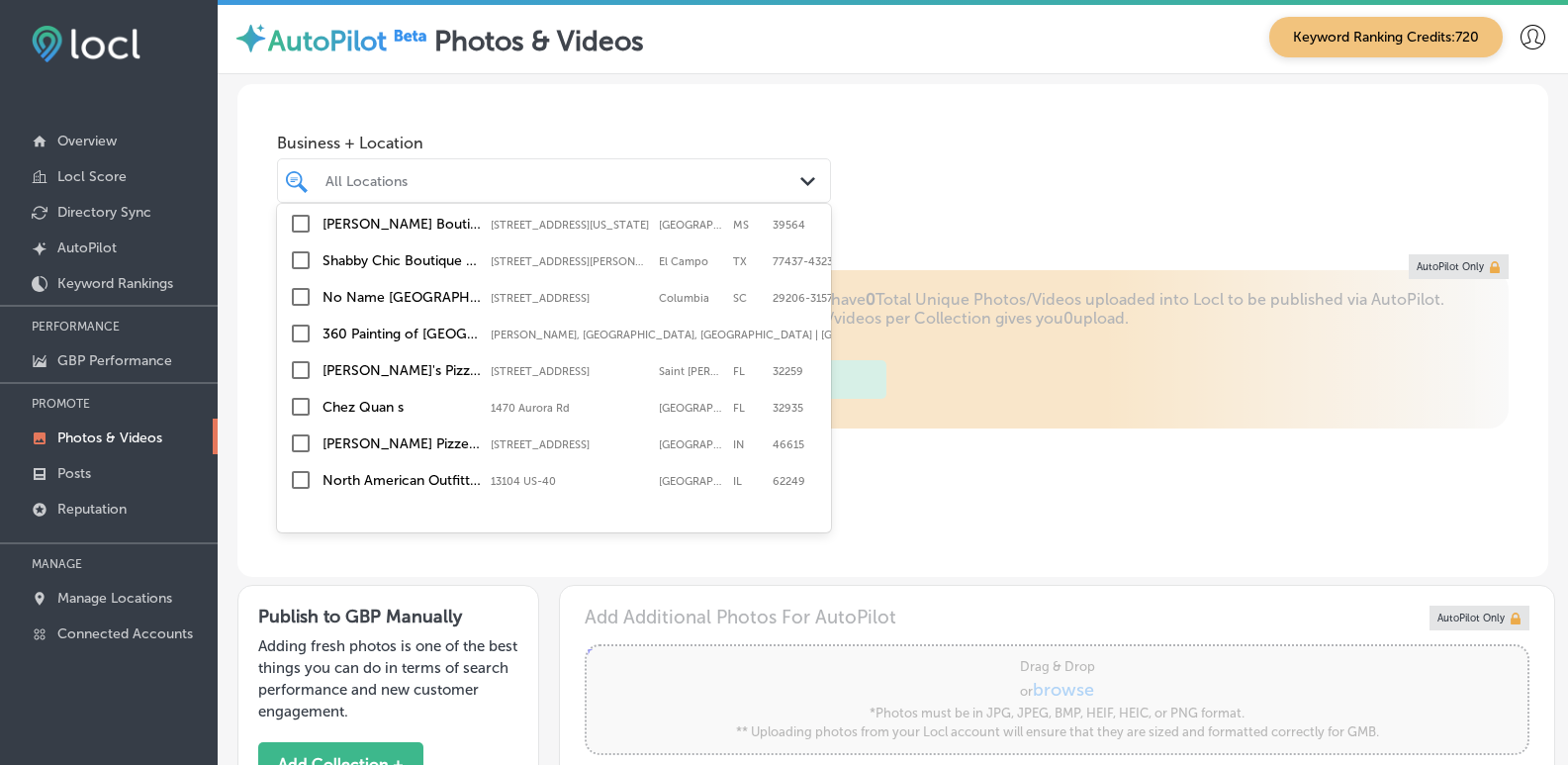 click on "Chez Quan s" at bounding box center [402, 407] 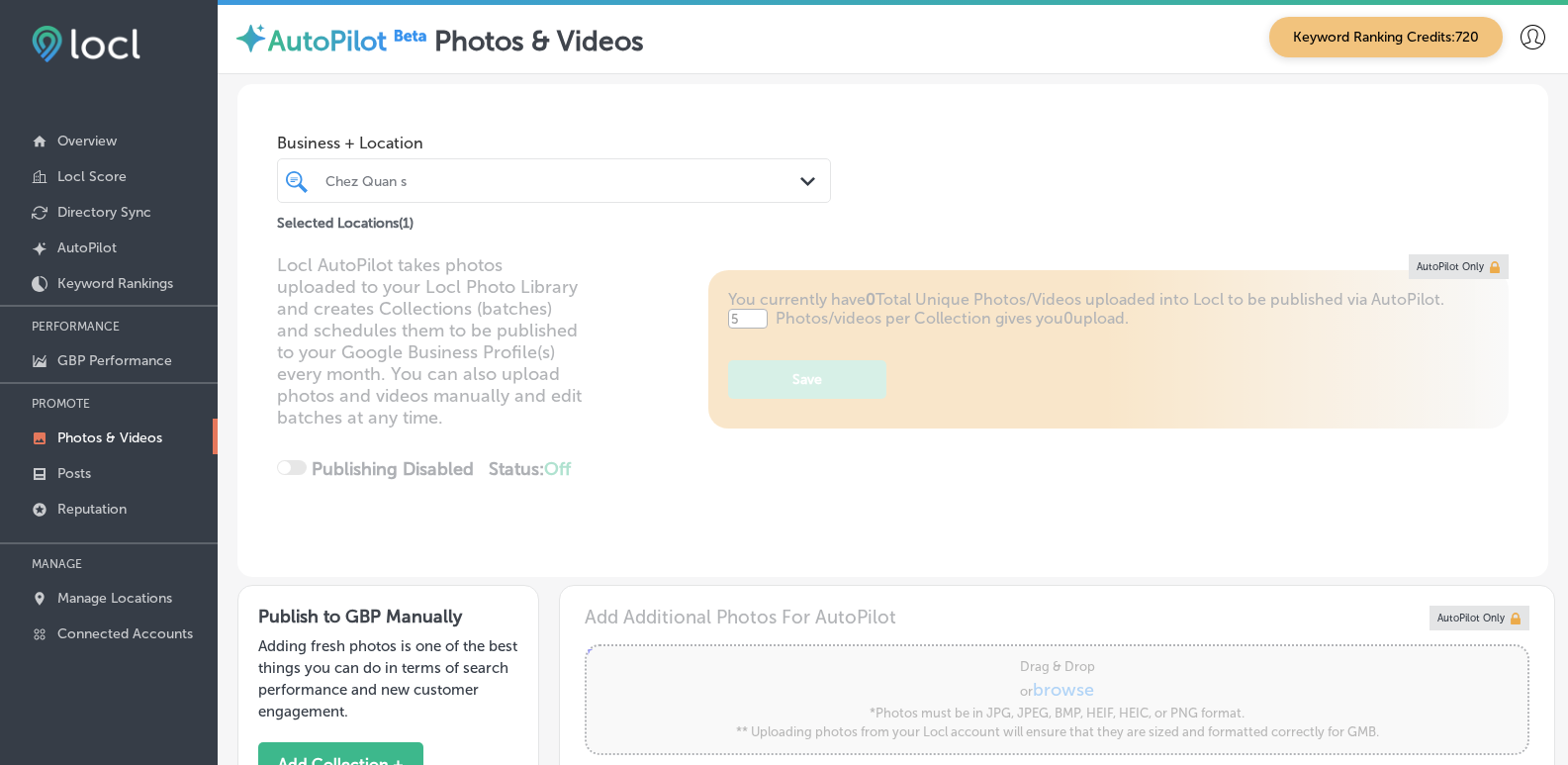 click on "Business + Location
Chez Quan s
Path
Created with Sketch.
Selected Locations  ( 1 )" at bounding box center [892, 159] 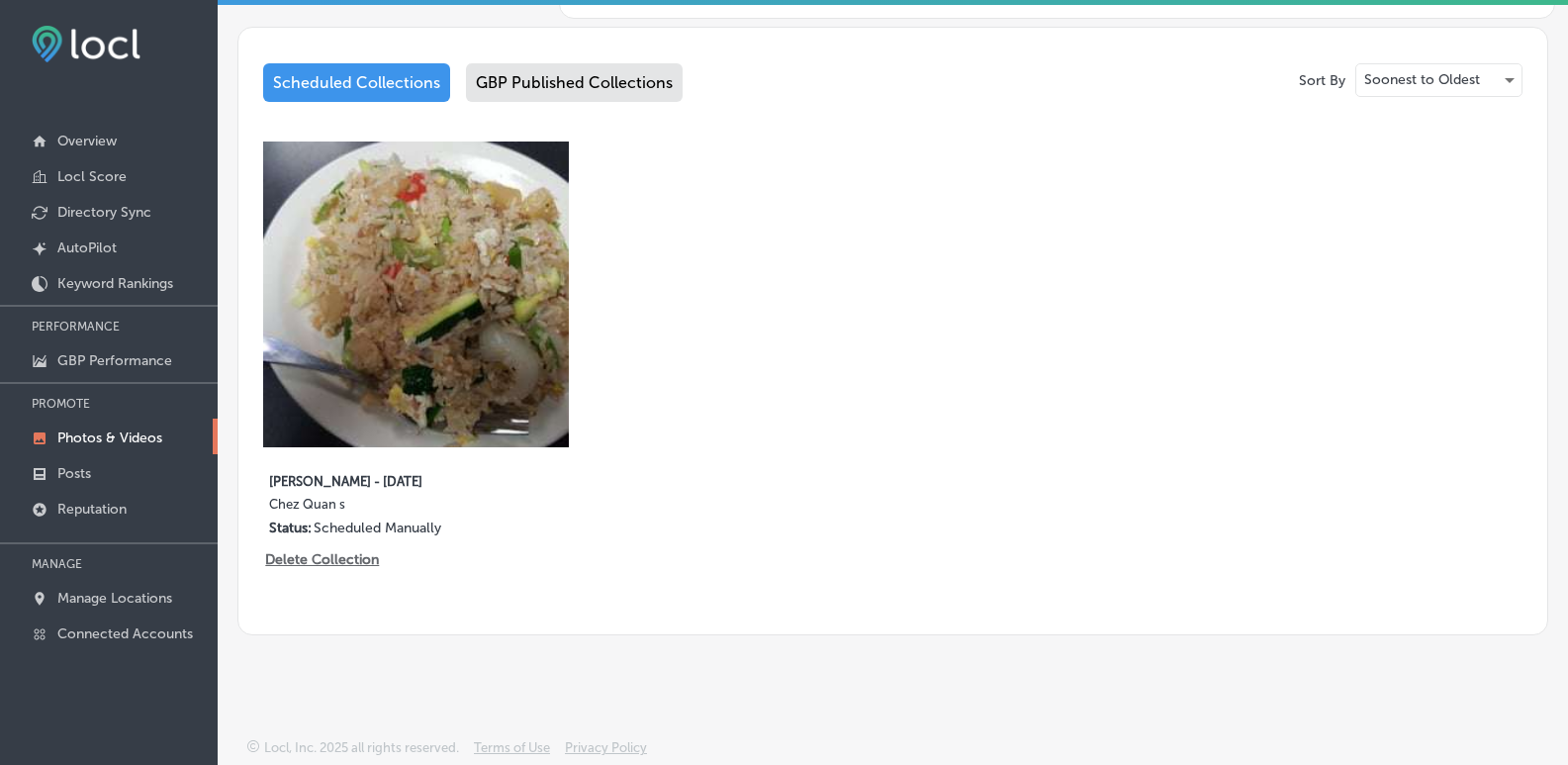 scroll, scrollTop: 836, scrollLeft: 0, axis: vertical 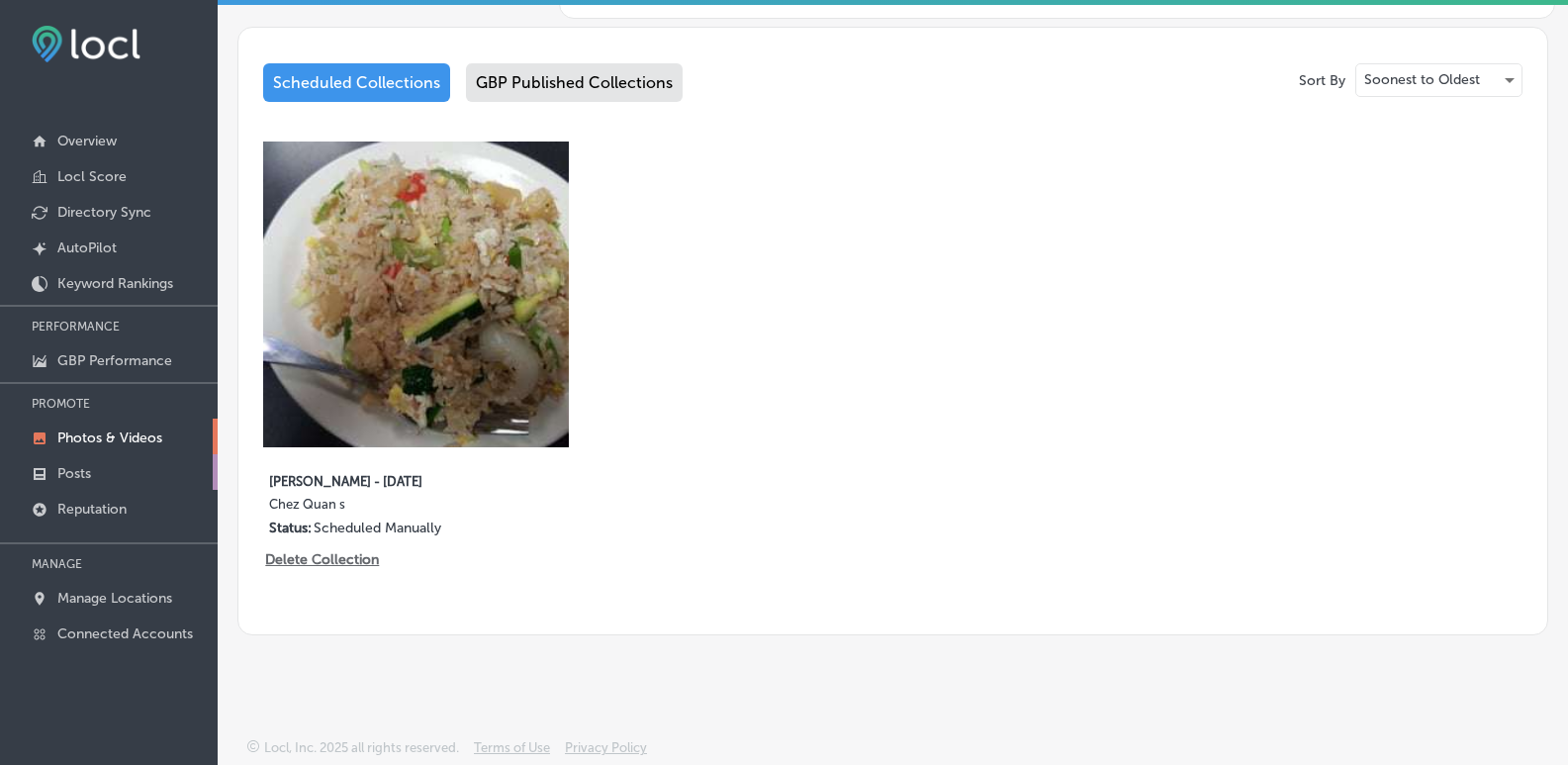 click on "Posts" at bounding box center (109, 472) 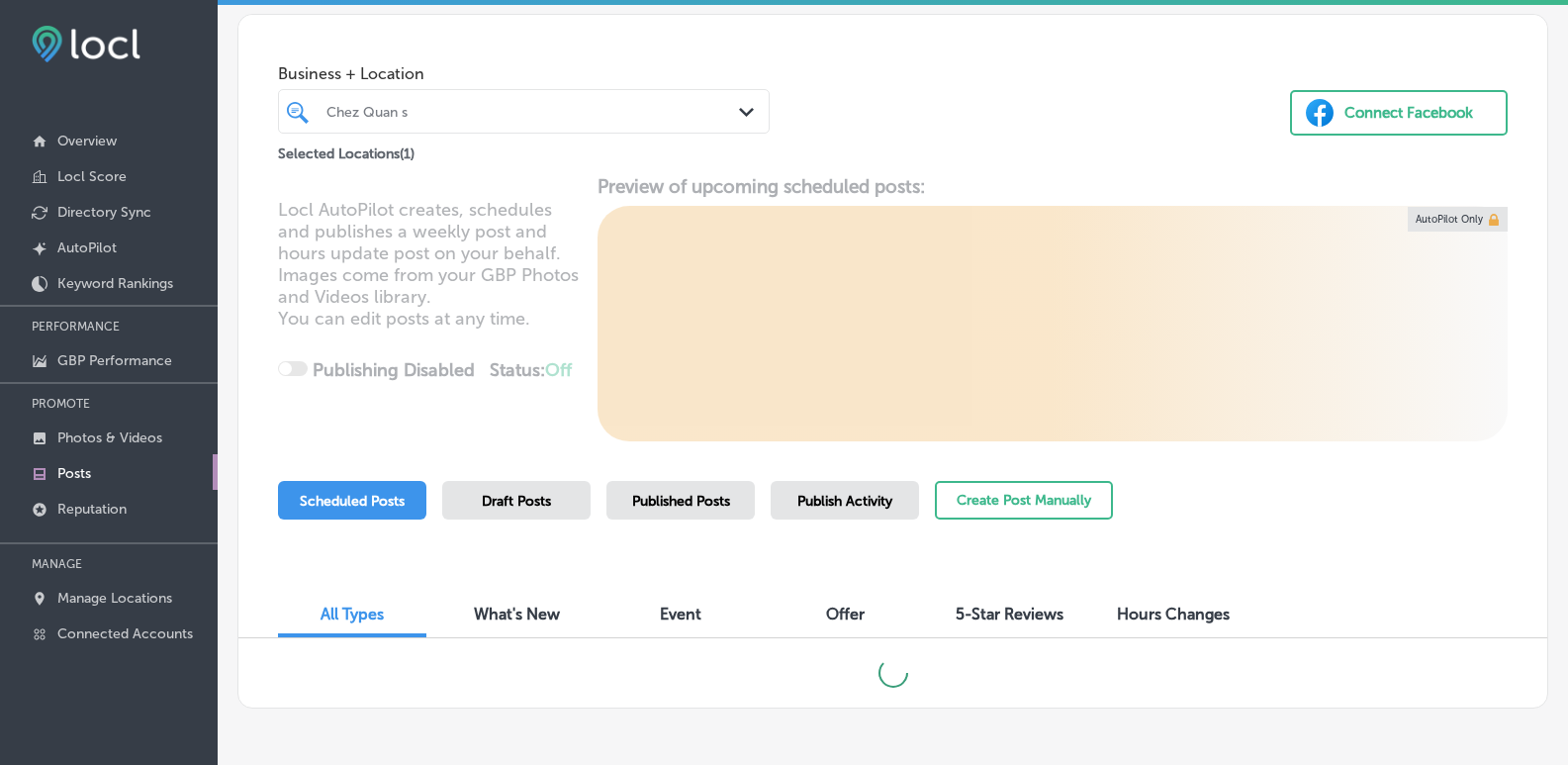 scroll, scrollTop: 159, scrollLeft: 0, axis: vertical 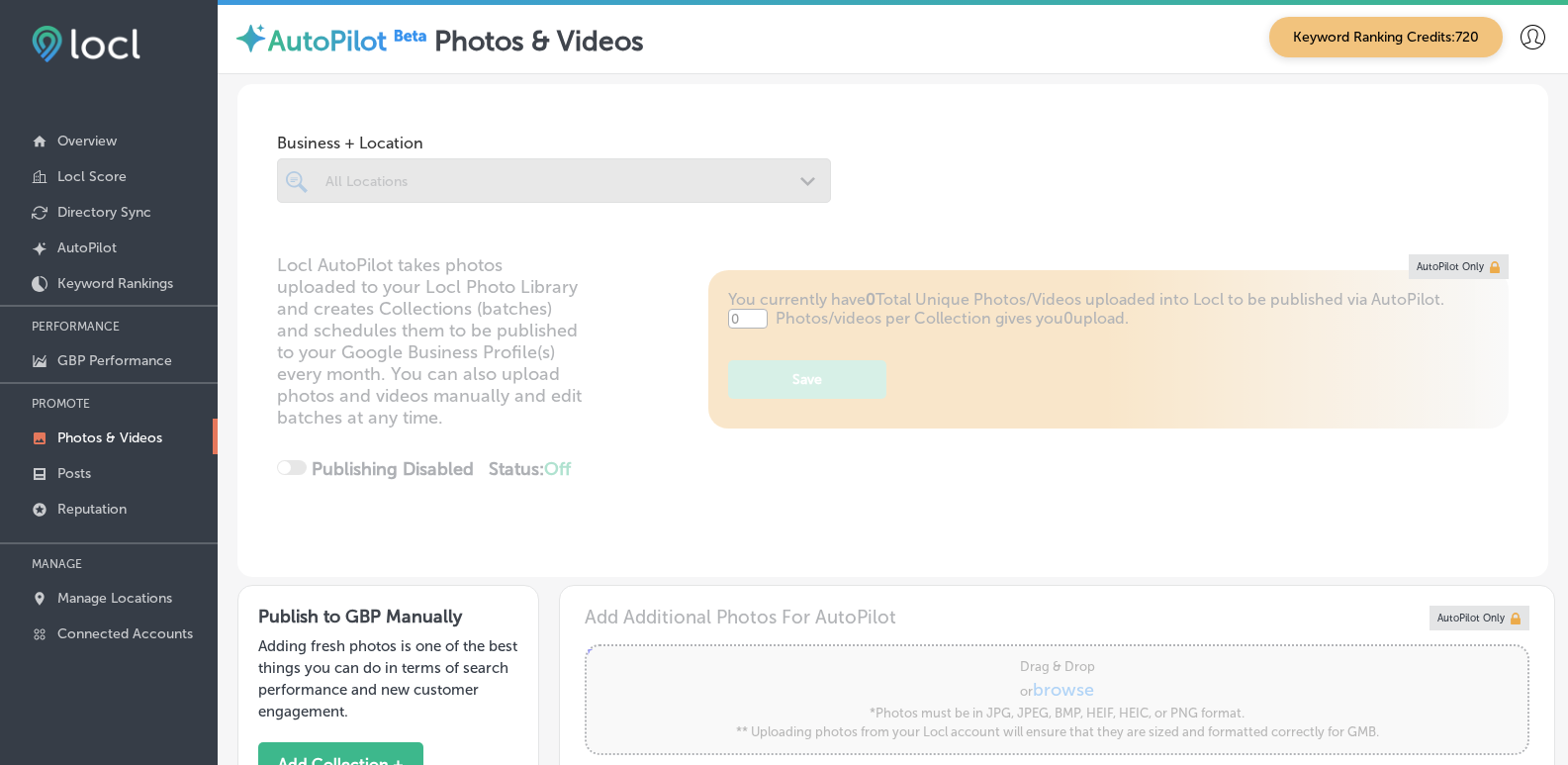 type on "5" 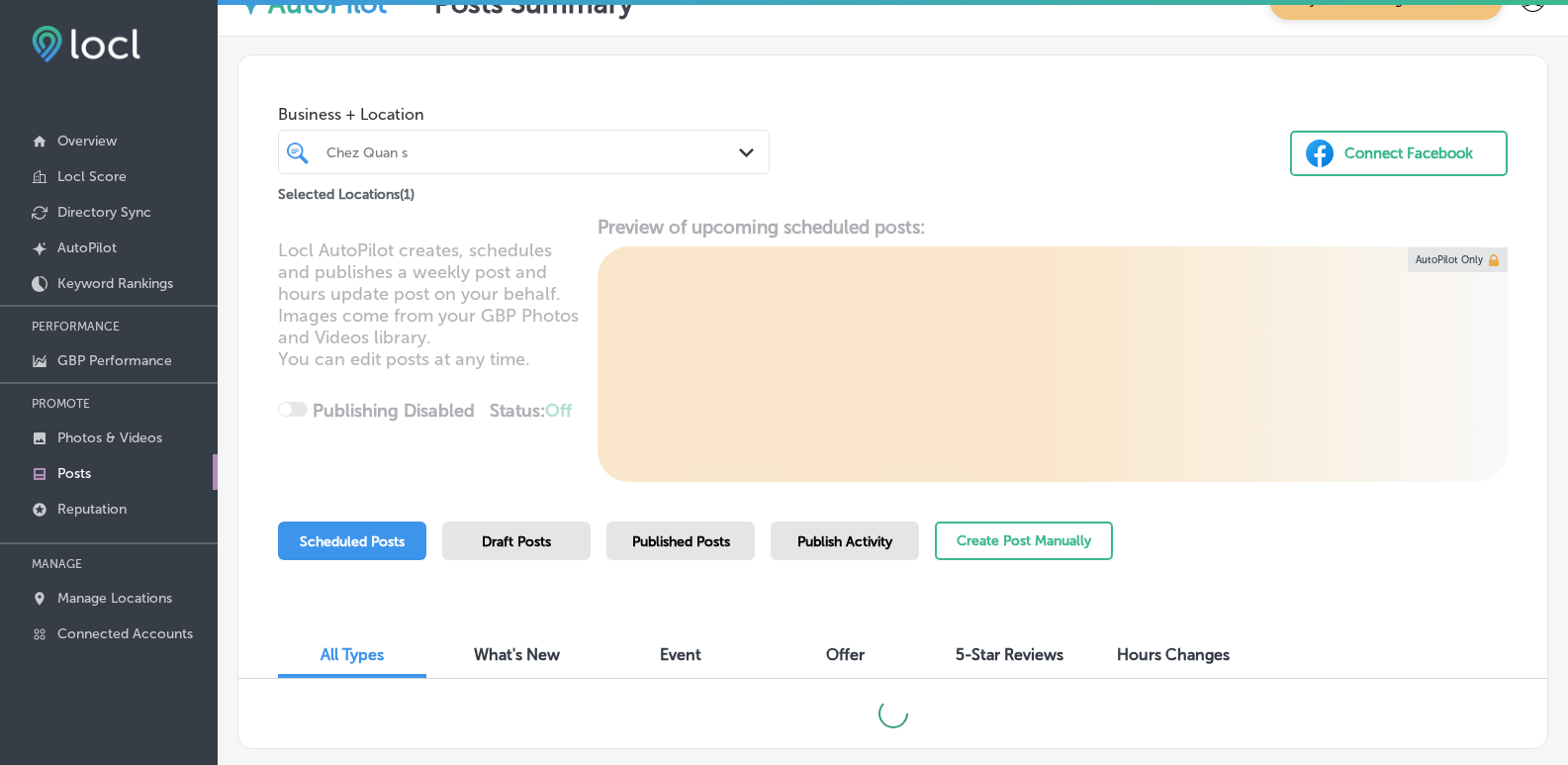 scroll, scrollTop: 0, scrollLeft: 0, axis: both 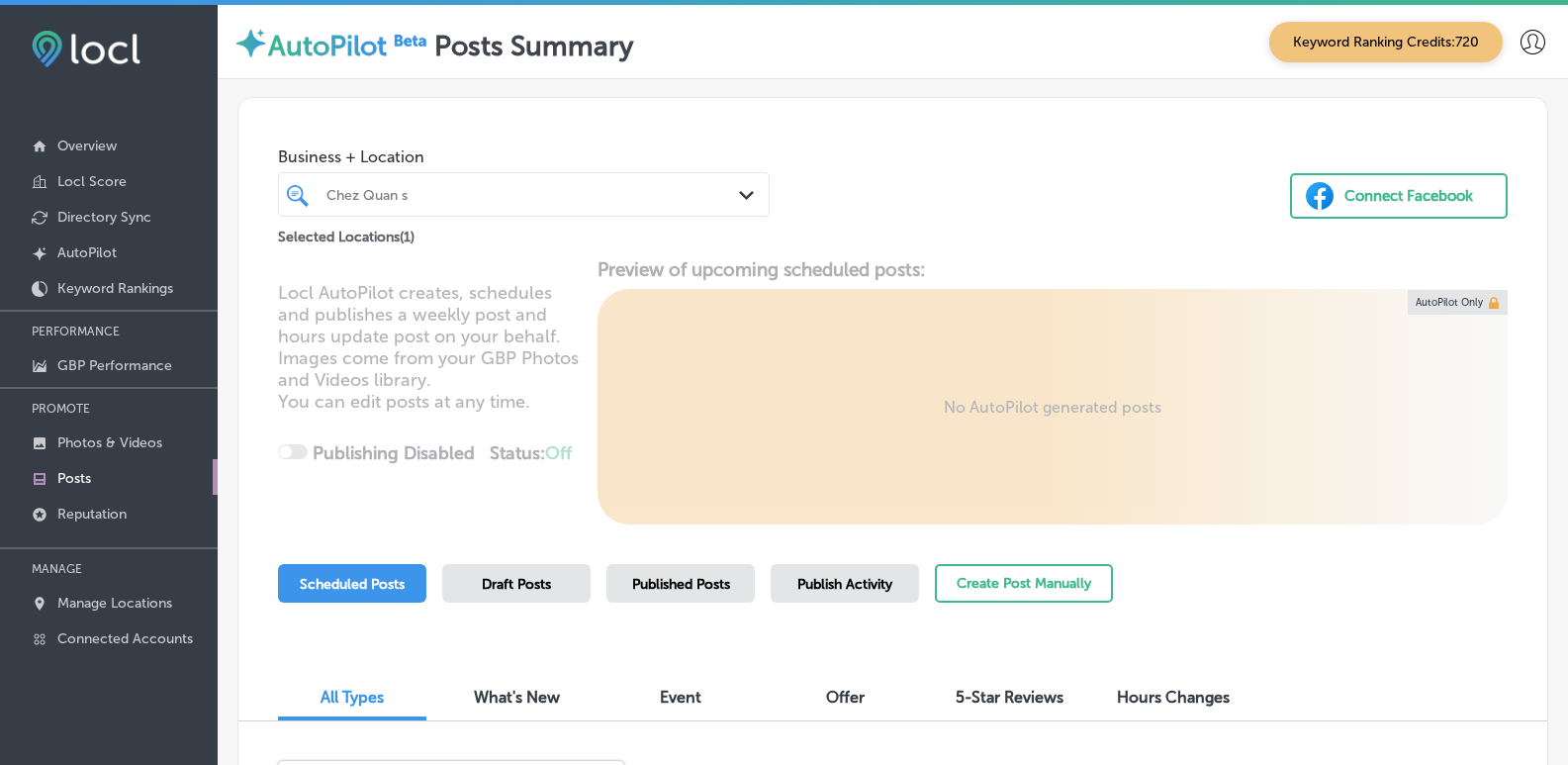 click on "Chez Quan s" at bounding box center (533, 194) 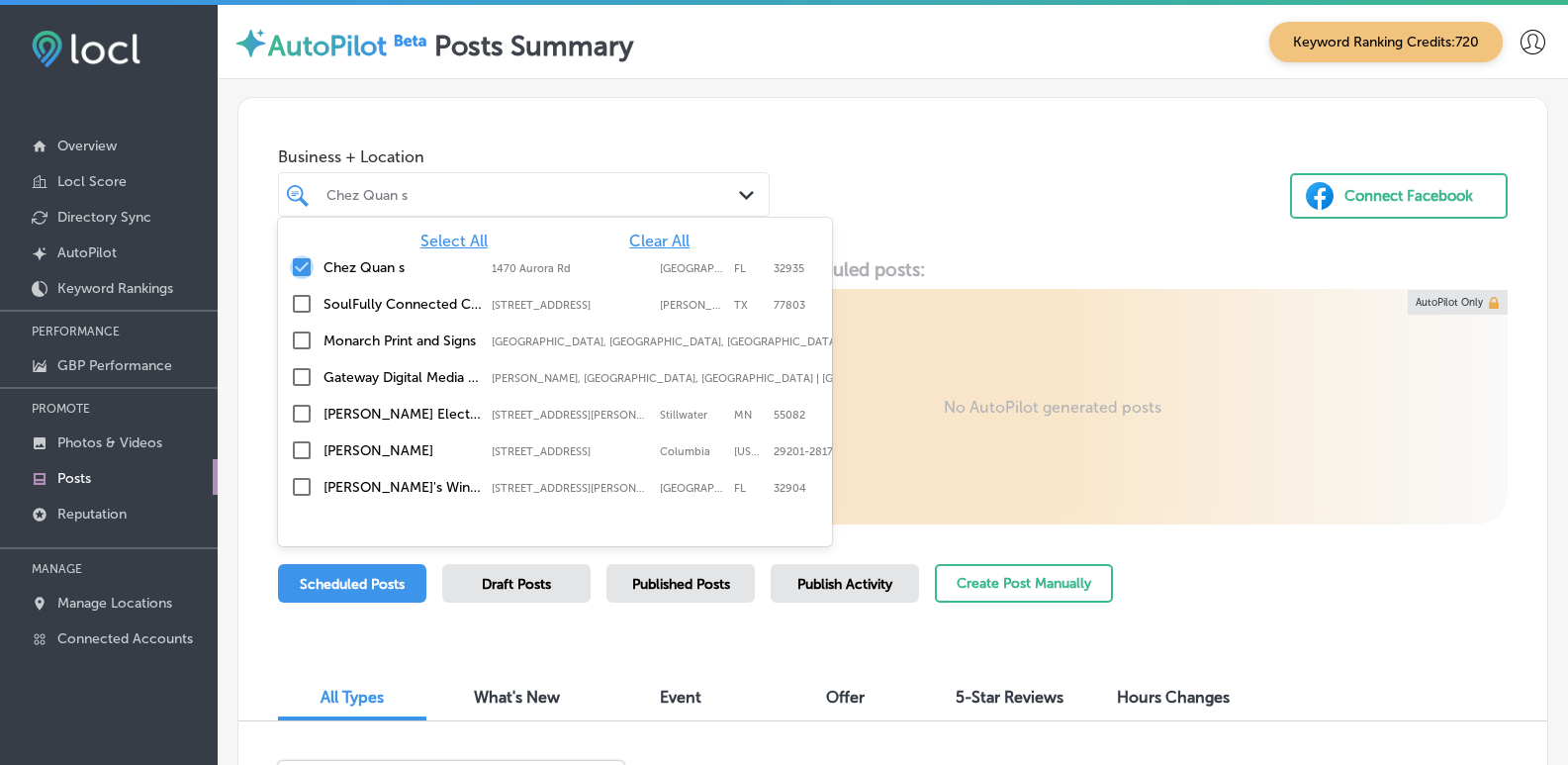 click at bounding box center [302, 267] 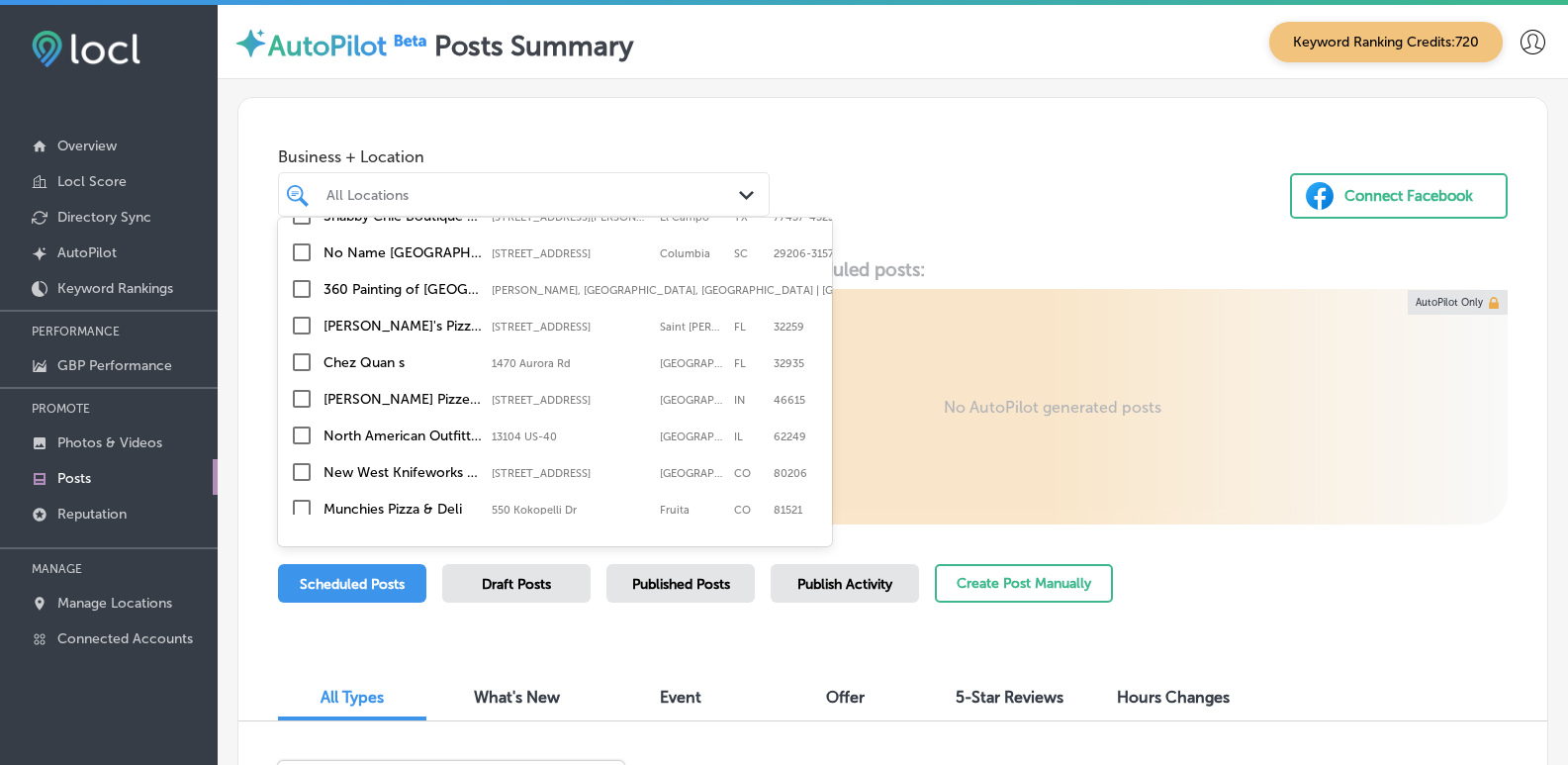 scroll, scrollTop: 435, scrollLeft: 0, axis: vertical 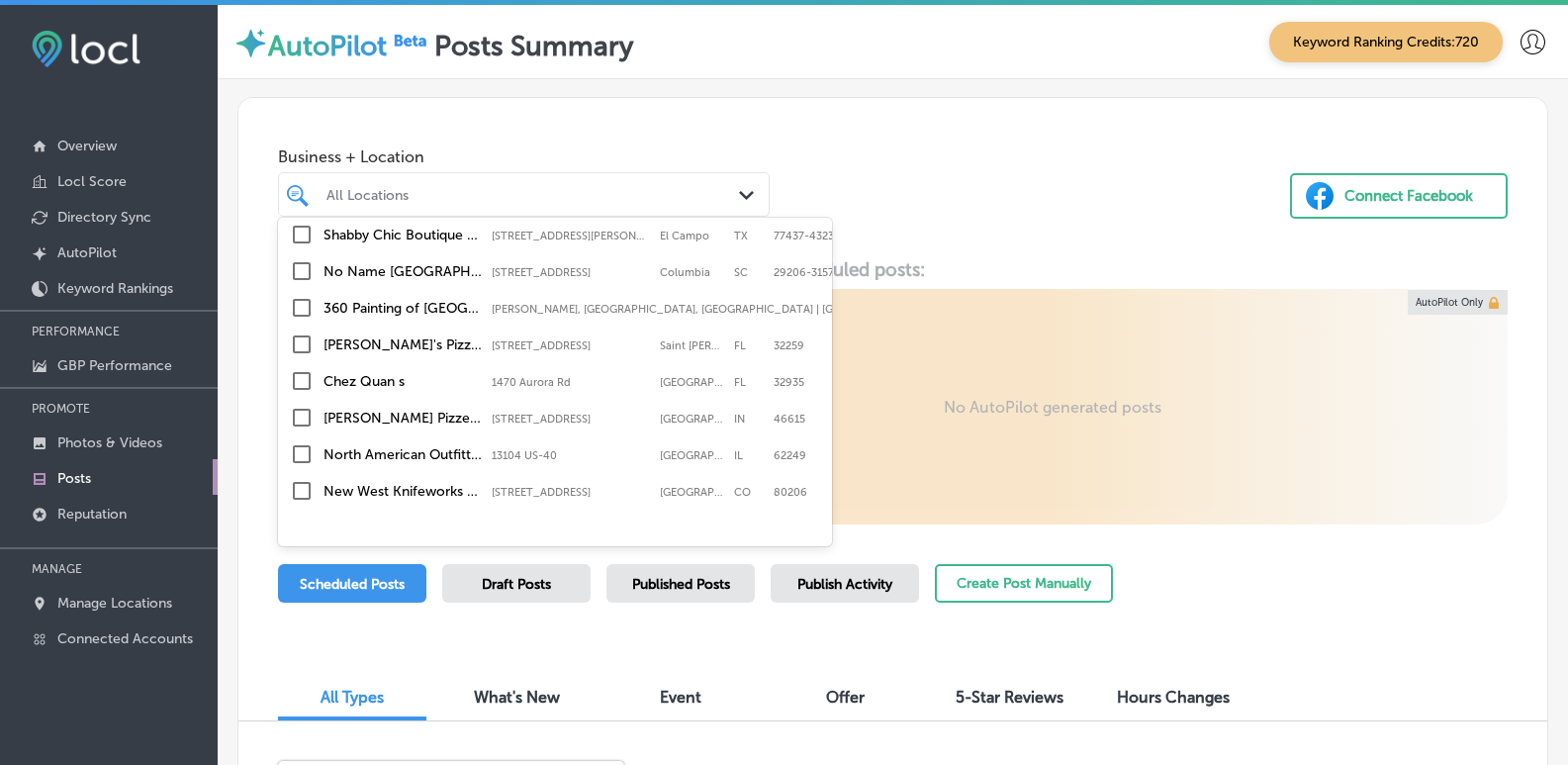 click on "New West Knifeworks - [GEOGRAPHIC_DATA]" at bounding box center [403, 491] 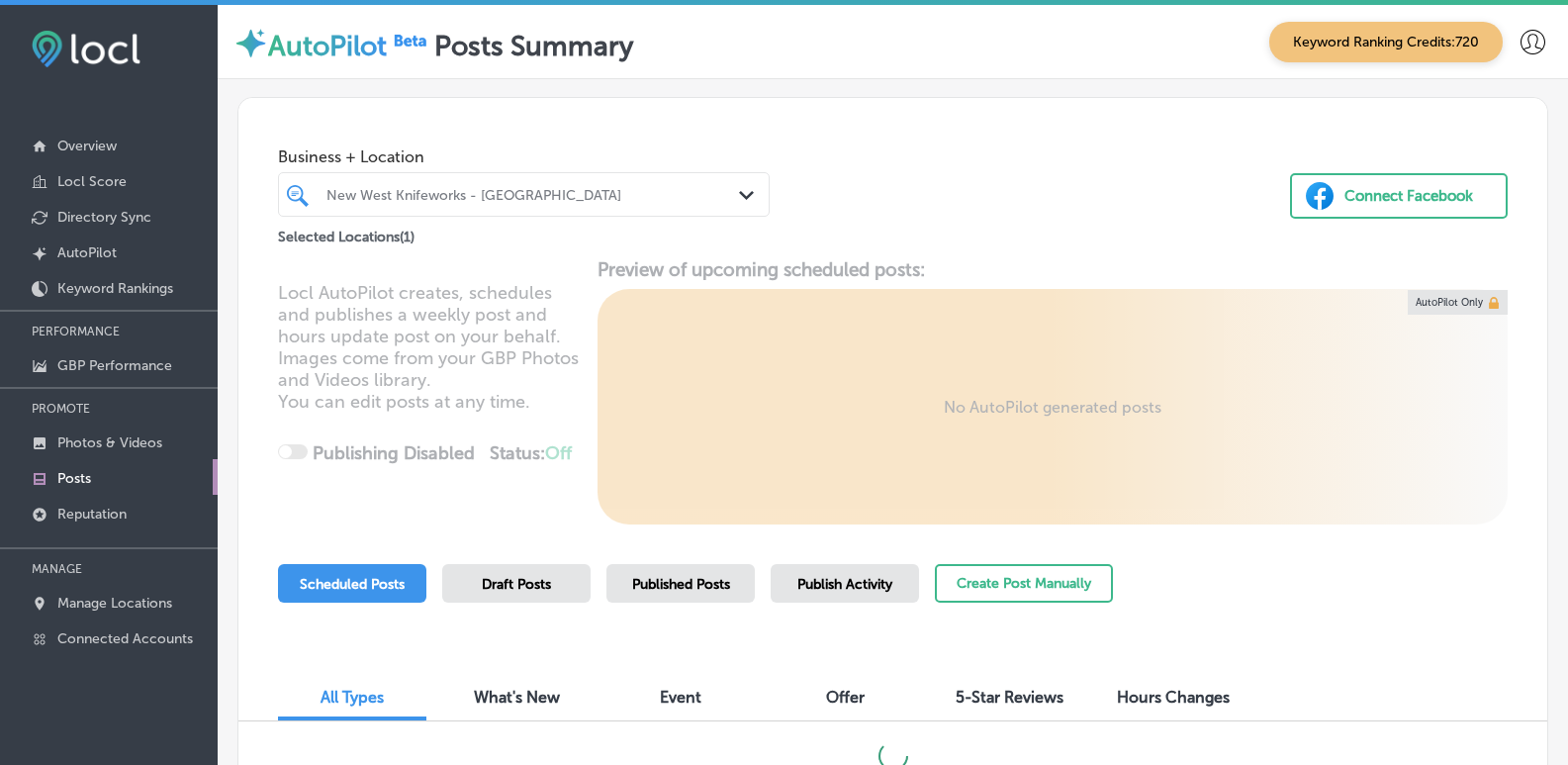 click on "Business + Location
[GEOGRAPHIC_DATA] - [GEOGRAPHIC_DATA]
Path
Created with Sketch.
Selected Locations  ( 1 )
Connect Facebook" at bounding box center (892, 173) 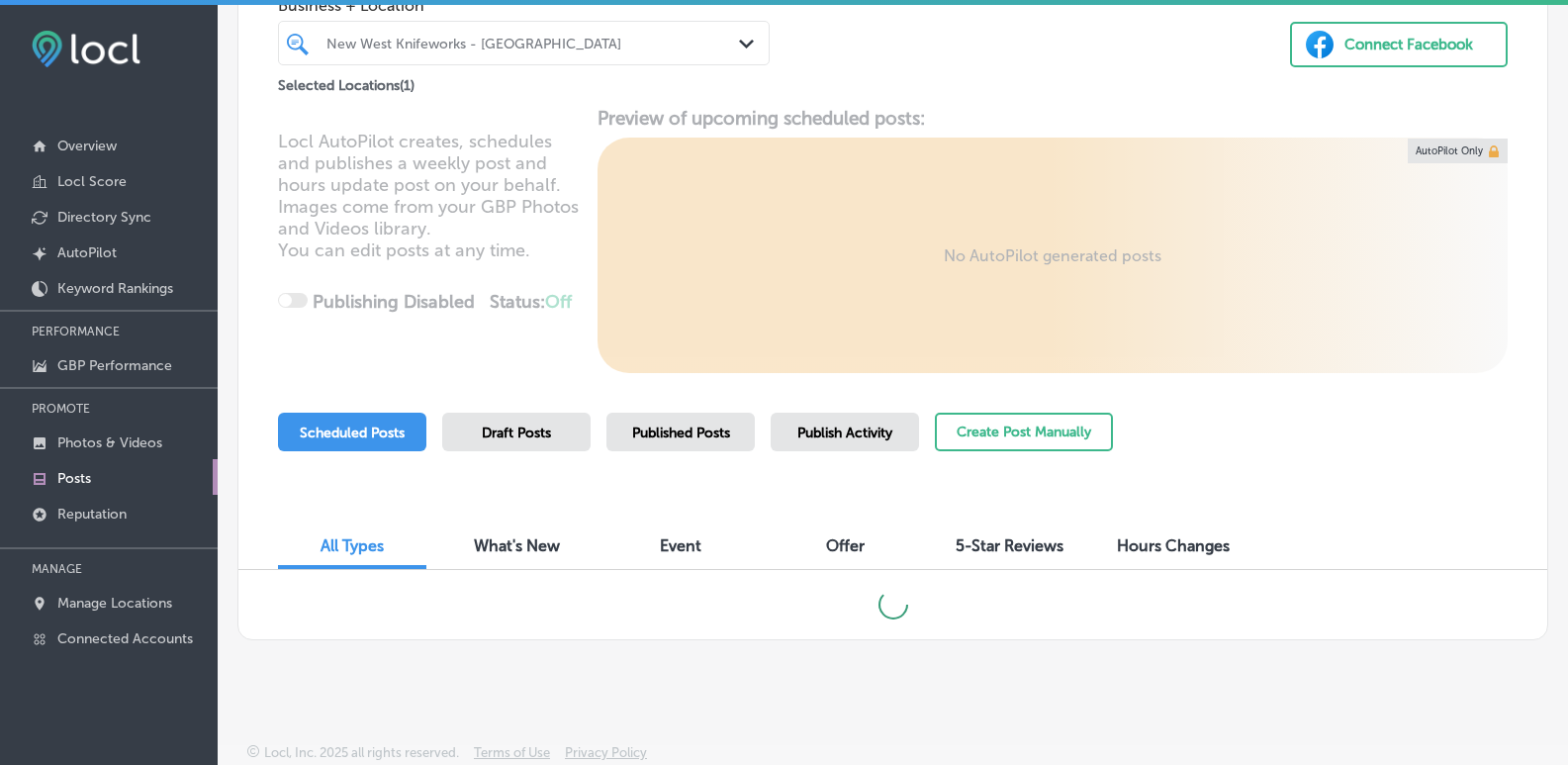 scroll, scrollTop: 5, scrollLeft: 0, axis: vertical 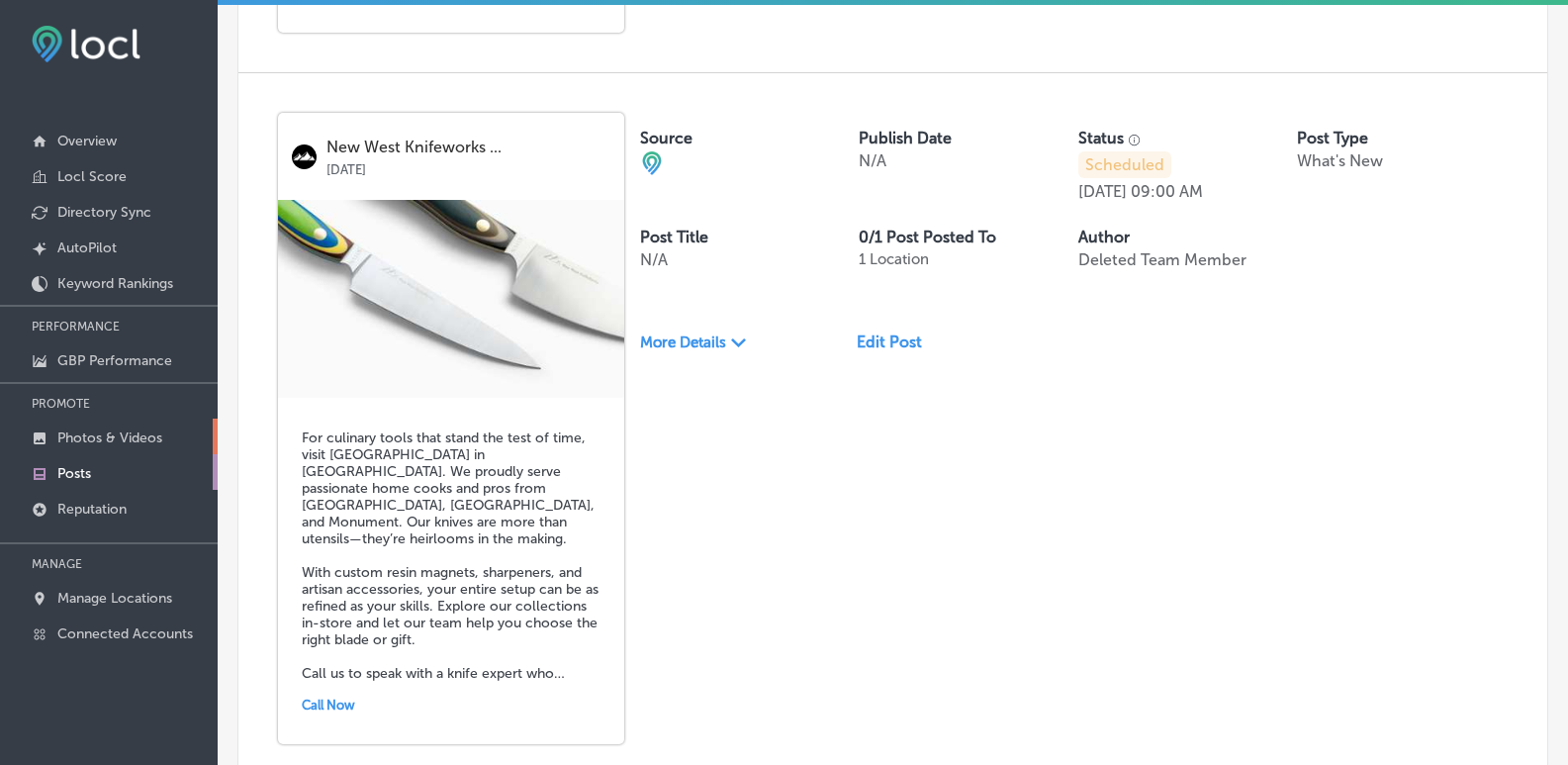 click on "Photos & Videos" at bounding box center (109, 436) 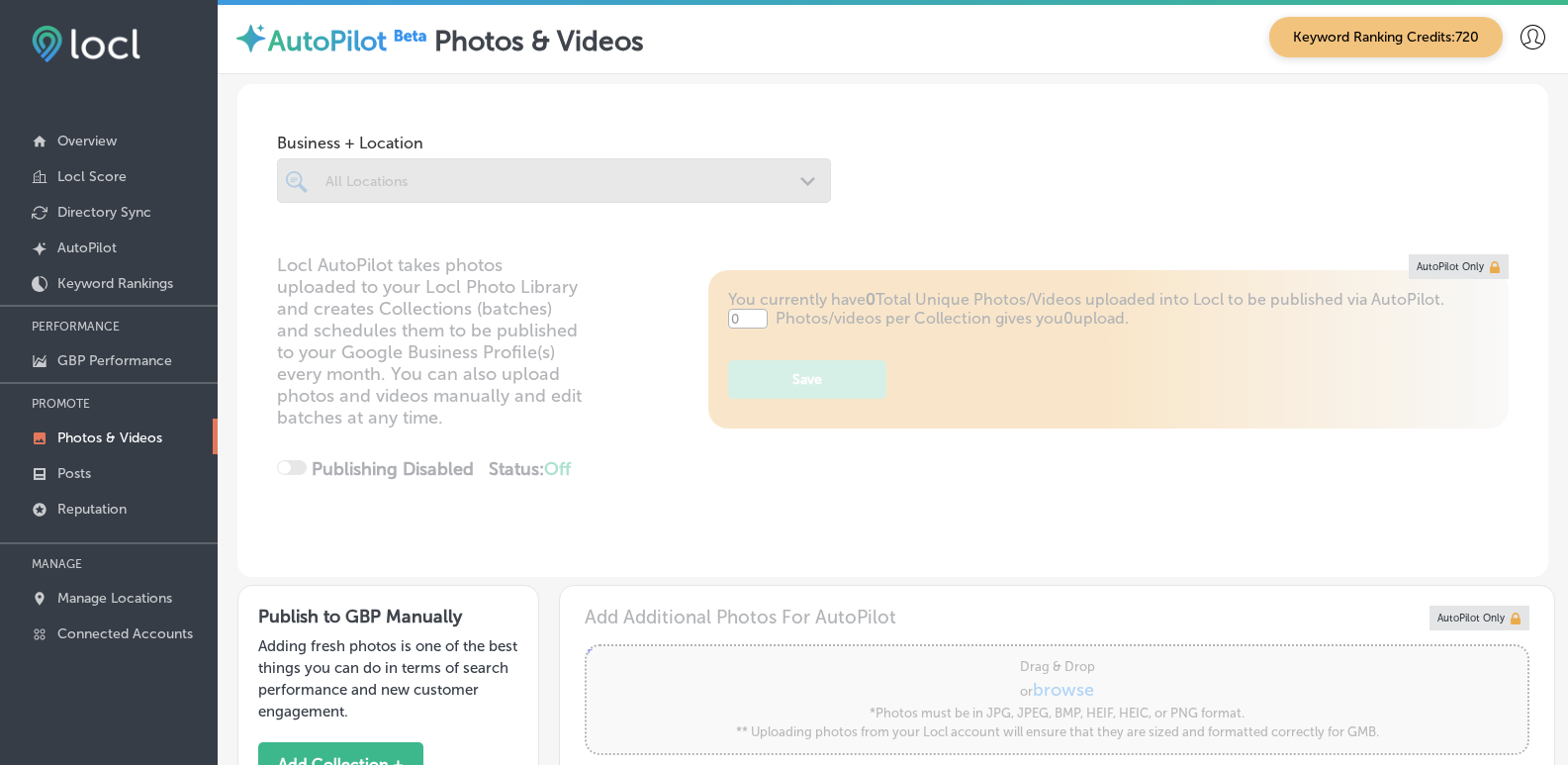 type on "5" 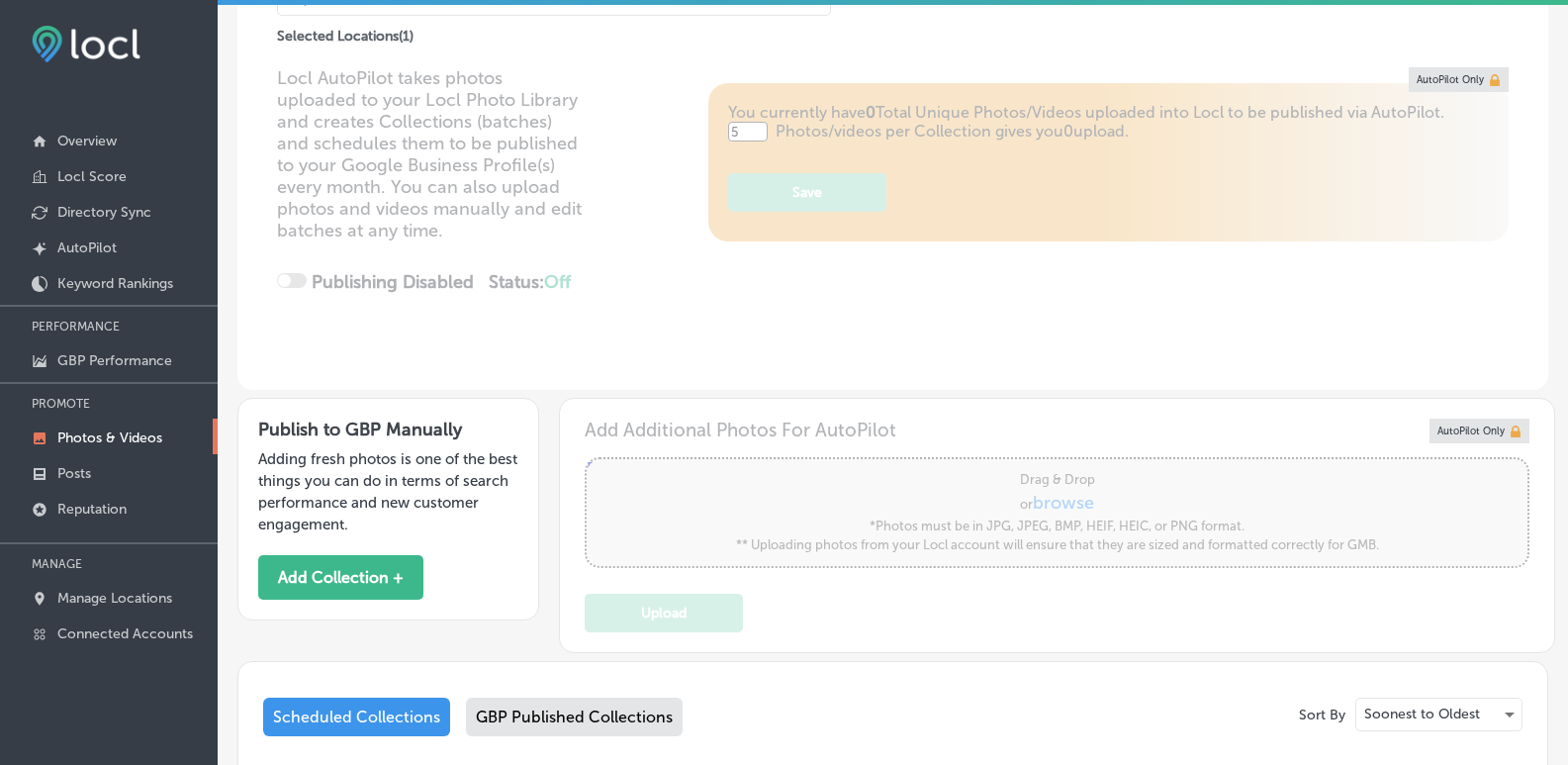 scroll, scrollTop: 0, scrollLeft: 0, axis: both 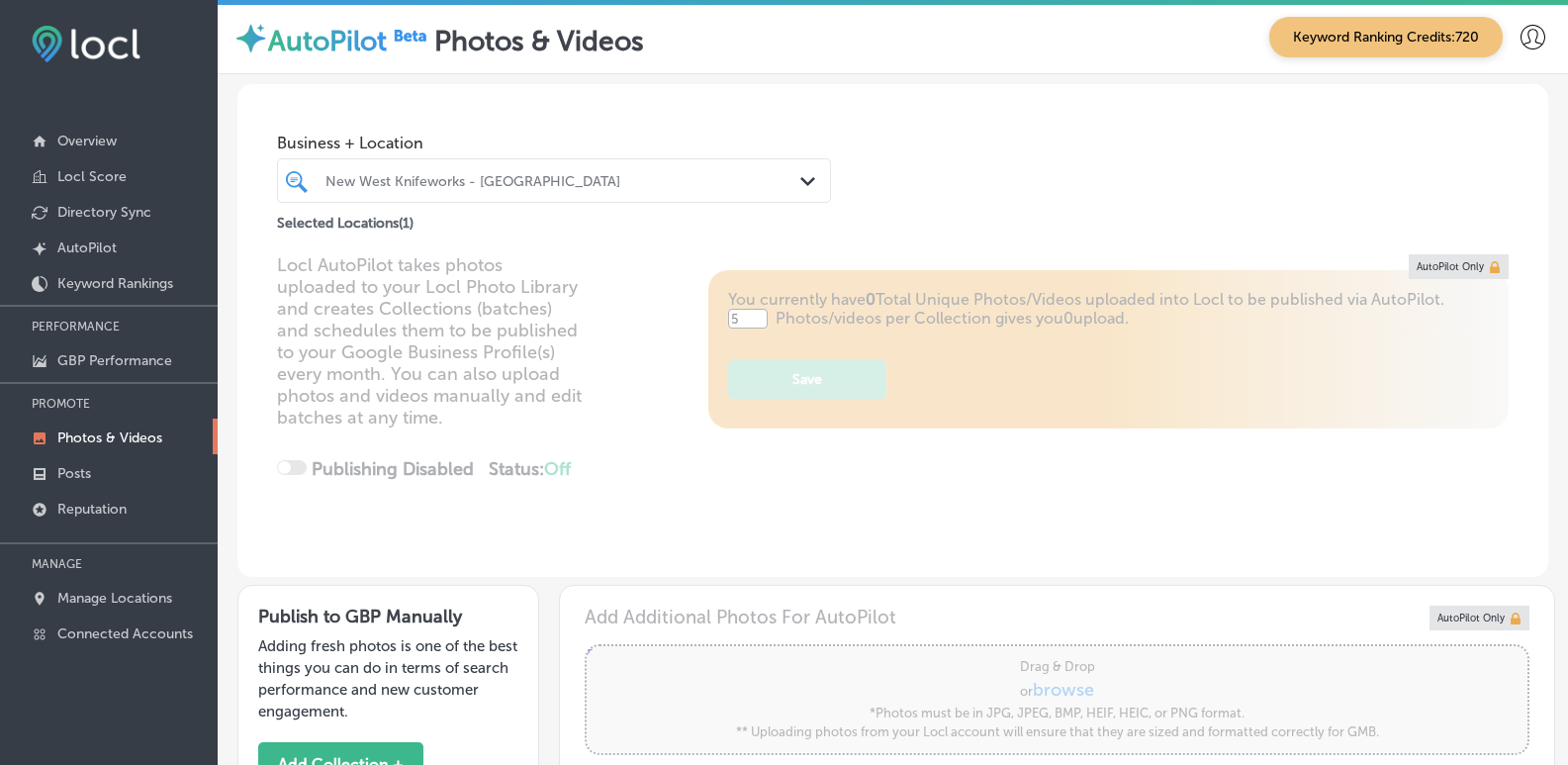click on "New West Knifeworks - [GEOGRAPHIC_DATA]" at bounding box center (564, 180) 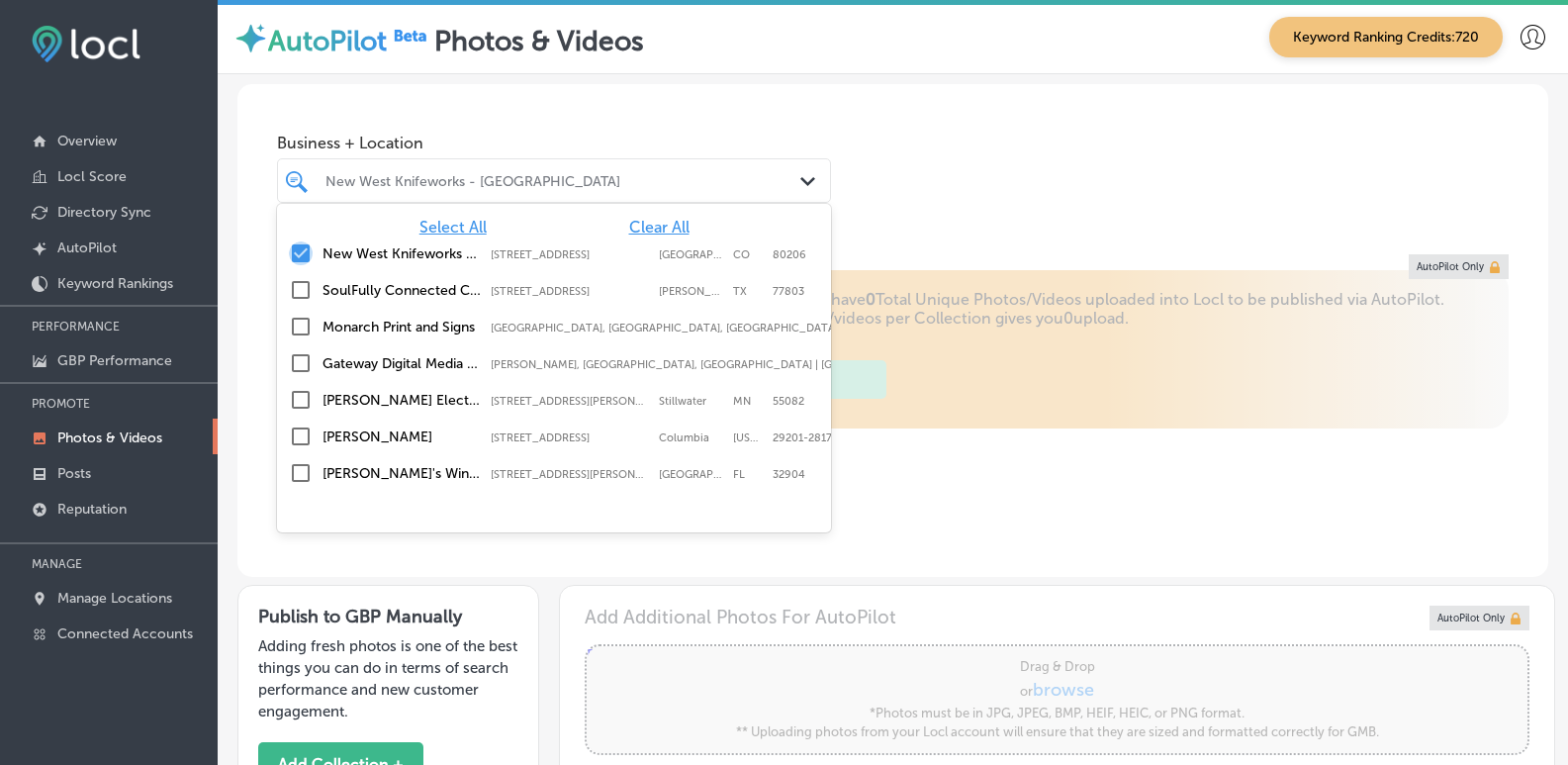 click at bounding box center (301, 253) 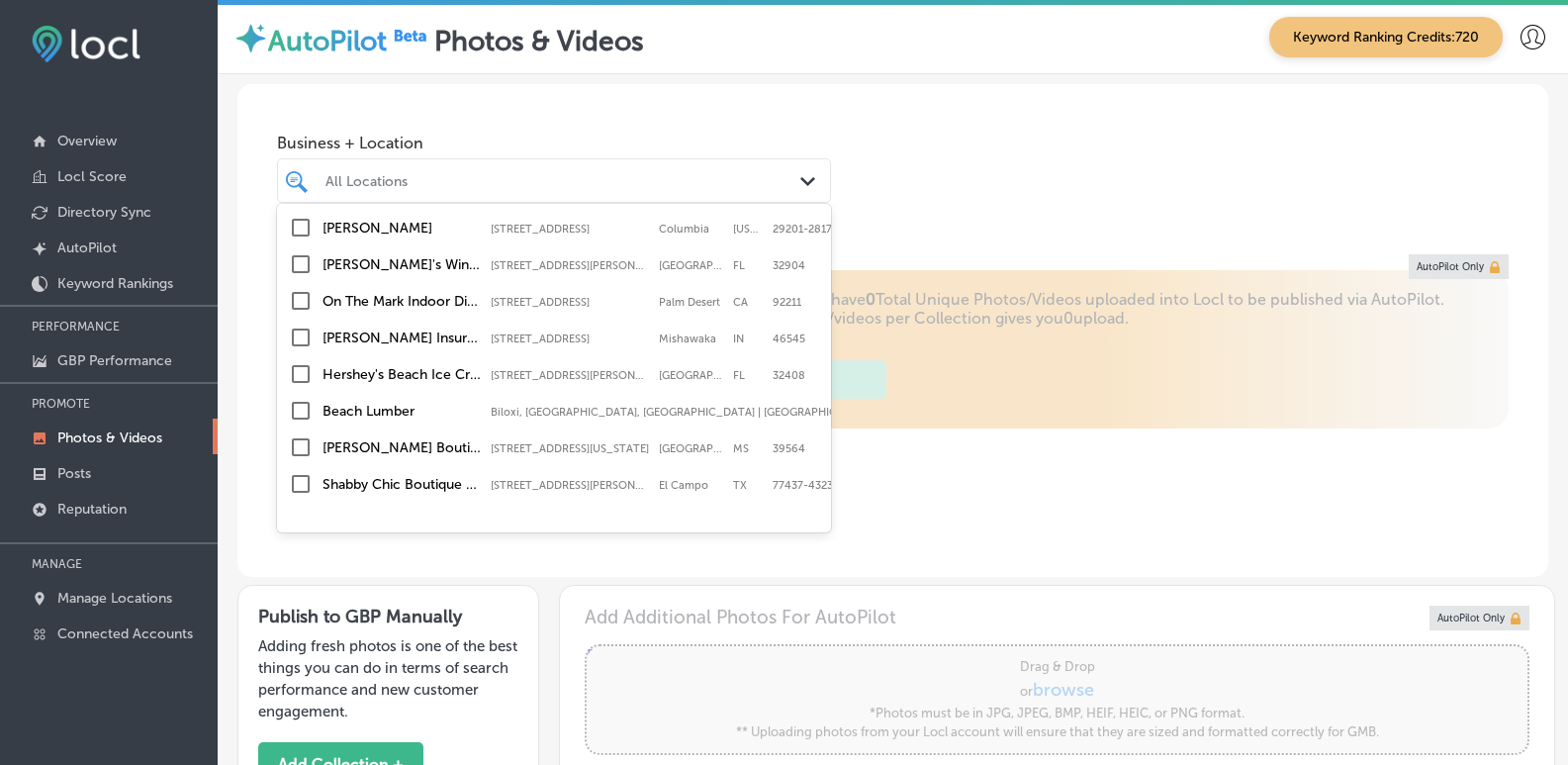 scroll, scrollTop: 198, scrollLeft: 0, axis: vertical 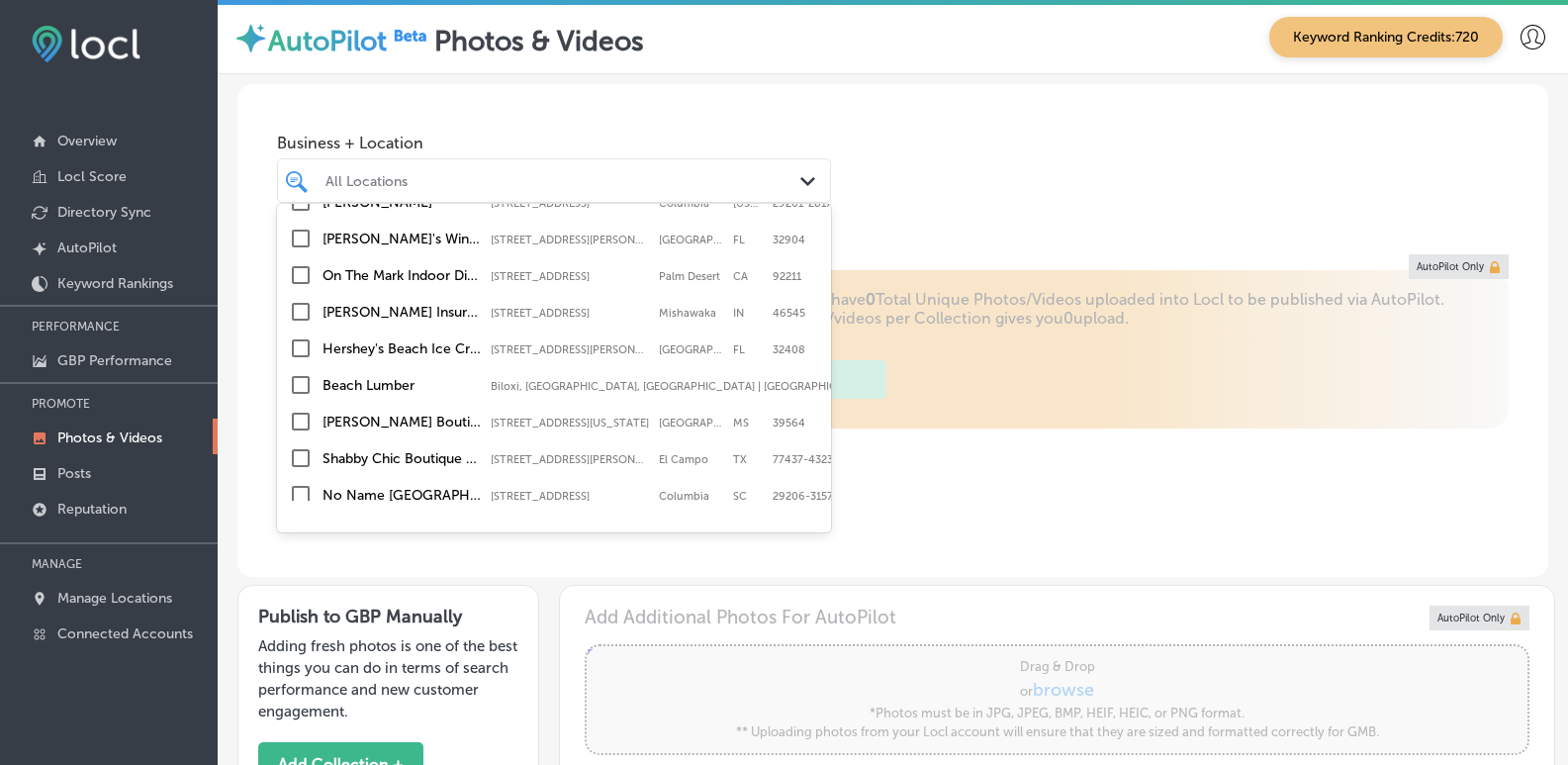 click on "[PERSON_NAME]'s Window Tinting Auto Detailing [STREET_ADDRESS][PERSON_NAME] [STREET_ADDRESS][PERSON_NAME]" at bounding box center [554, 239] 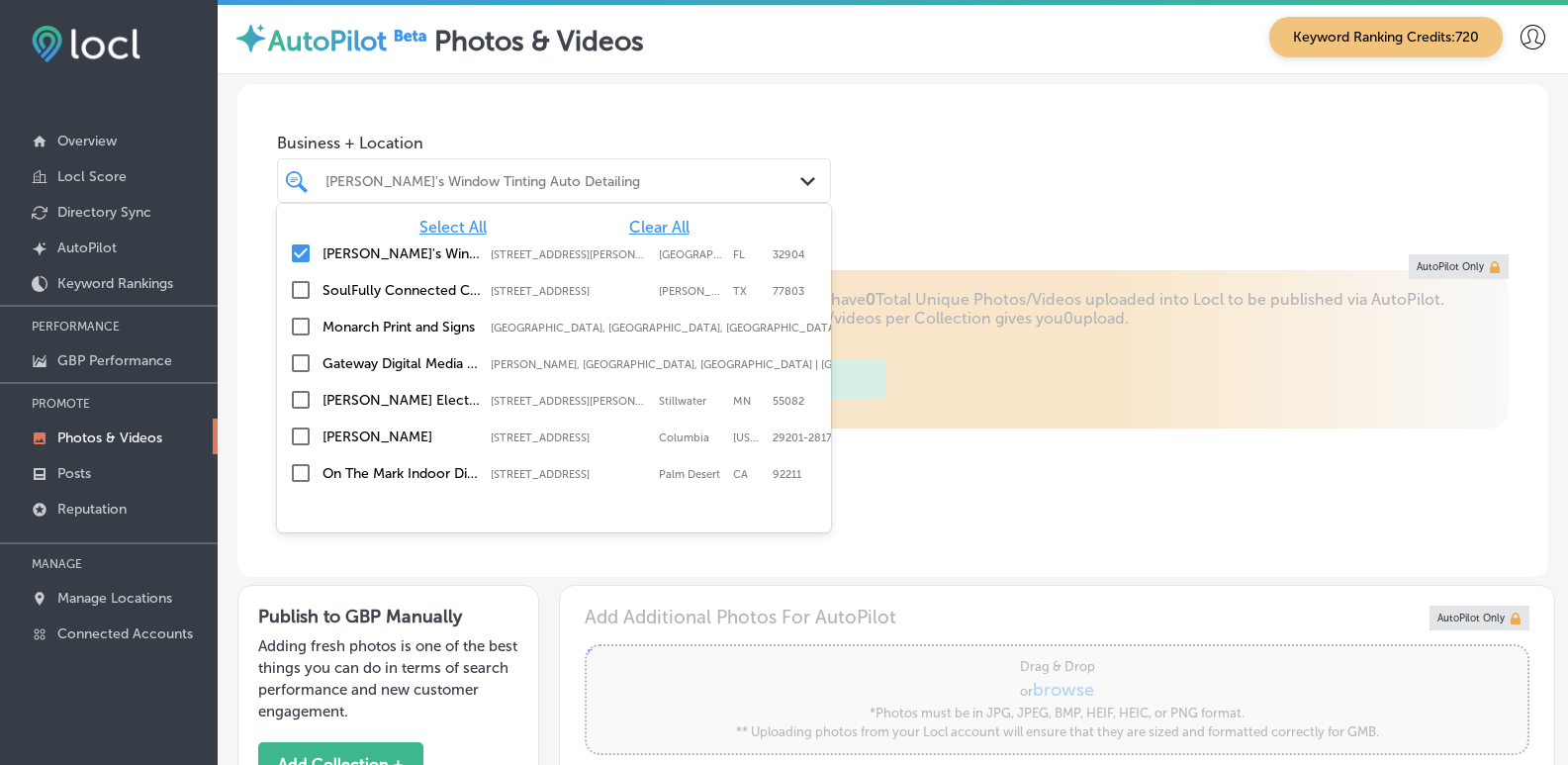 click on "Business + Location   option [STREET_ADDRESS][PERSON_NAME].    option [STREET_ADDRESS][PERSON_NAME]. 25 results available. Use Up and Down to choose options, press Enter to select the currently focused option, press Escape to exit the menu, press Tab to select the option and exit the menu.
[PERSON_NAME]'s Window Tinting Auto Detailing
Path
Created with Sketch.
Select All Clear All Maldo's Window Tinting Auto Detailing [STREET_ADDRESS][PERSON_NAME] [STREET_ADDRESS][PERSON_NAME] SoulFully Connected Counseling PLLC [STREET_ADDRESS] [STREET_ADDRESS] Monarch Print and Signs [GEOGRAPHIC_DATA], [GEOGRAPHIC_DATA], [GEOGRAPHIC_DATA] Gateway Digital Media Group [GEOGRAPHIC_DATA], [GEOGRAPHIC_DATA], [GEOGRAPHIC_DATA] | [GEOGRAPHIC_DATA], [GEOGRAPHIC_DATA], [GEOGRAPHIC_DATA] | [GEOGRAPHIC_DATA] ... [PERSON_NAME] Electric Inc. [STREET_ADDRESS][PERSON_NAME] [STREET_ADDRESS][PERSON_NAME] [PERSON_NAME] [STREET_ADDRESS][US_STATE] IN" at bounding box center (892, 159) 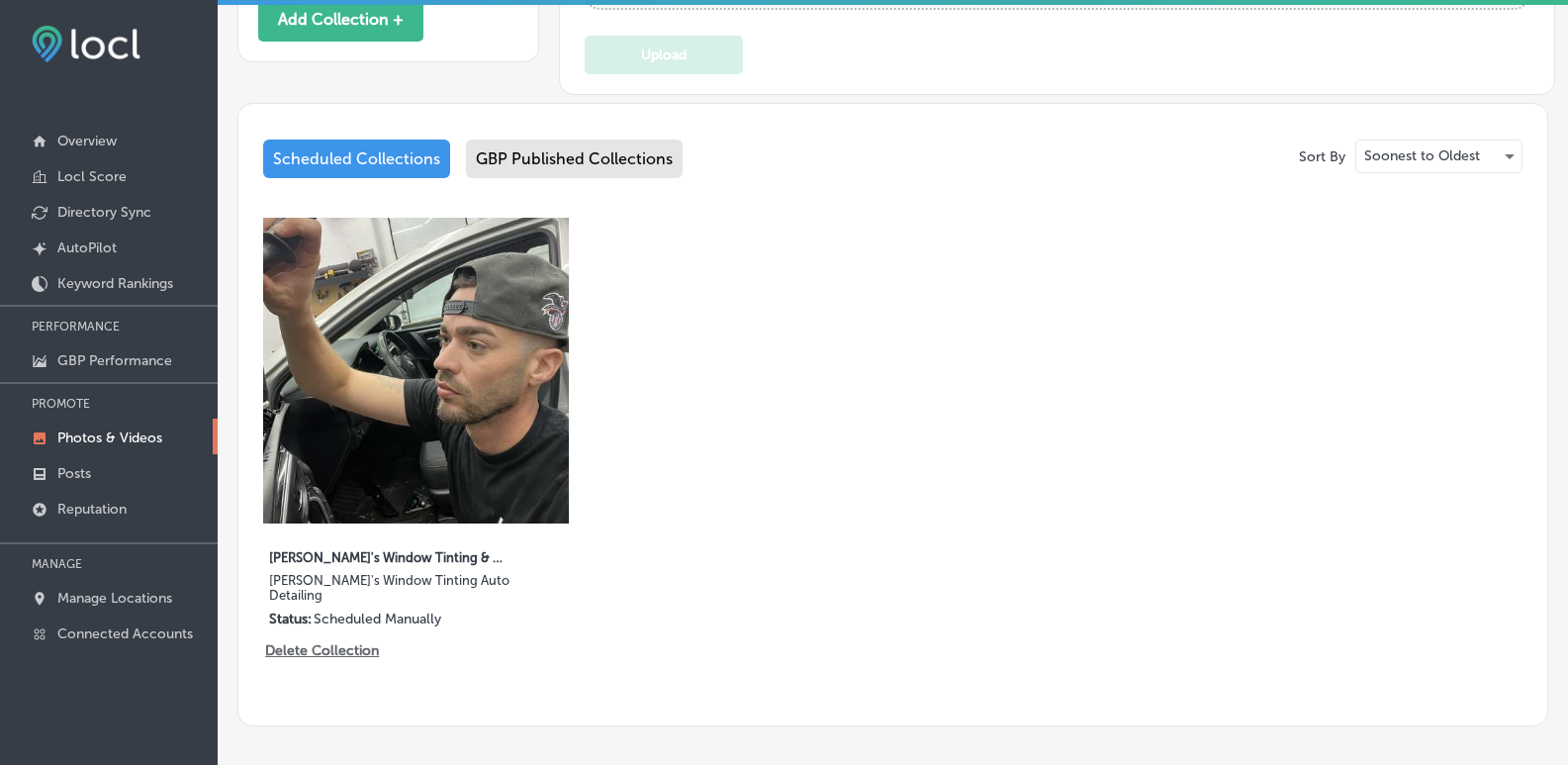 scroll, scrollTop: 792, scrollLeft: 0, axis: vertical 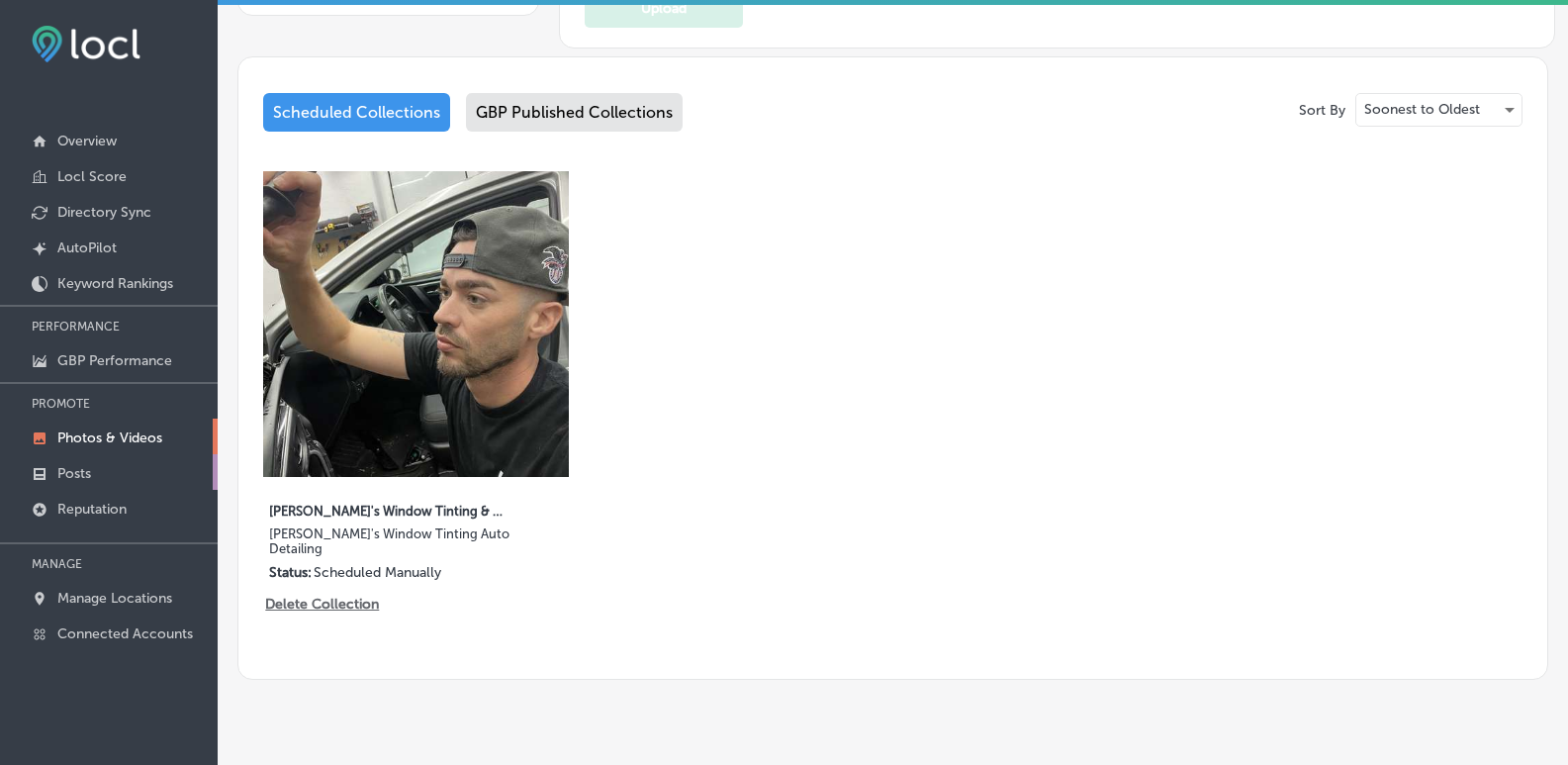 click on "Posts" at bounding box center [109, 472] 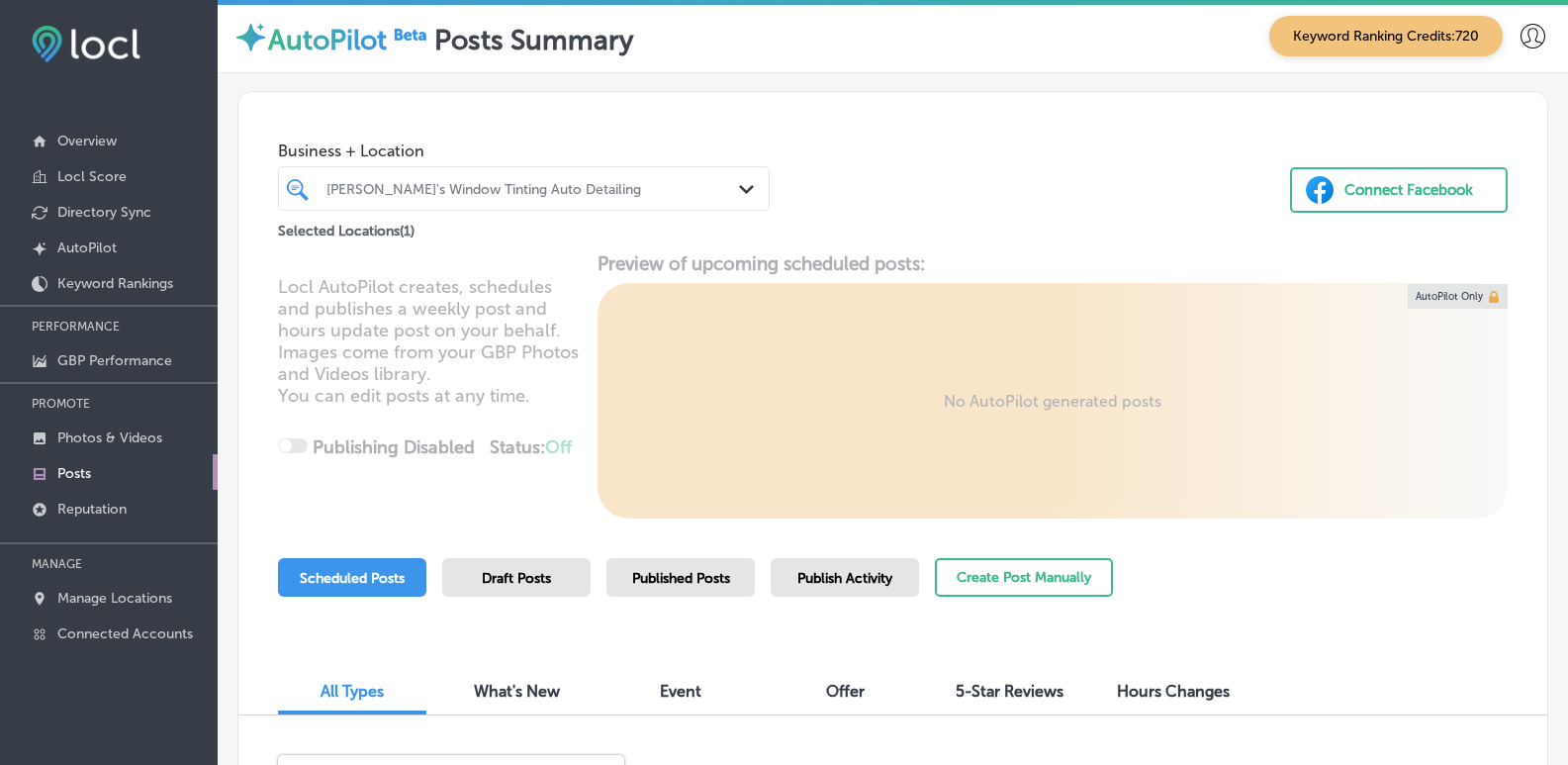 scroll, scrollTop: 0, scrollLeft: 0, axis: both 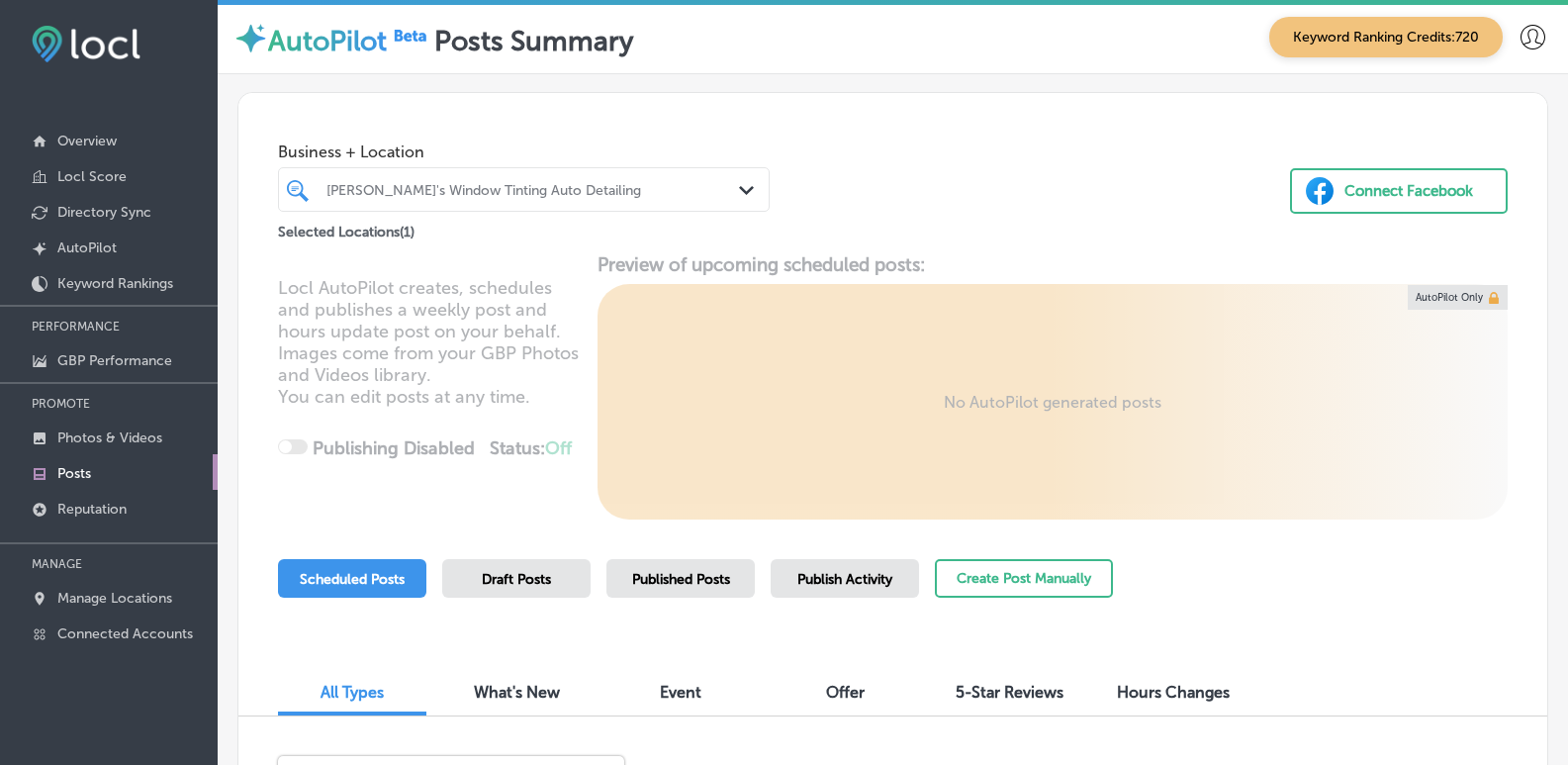 click on "[PERSON_NAME]'s Window Tinting Auto Detailing" at bounding box center (523, 189) 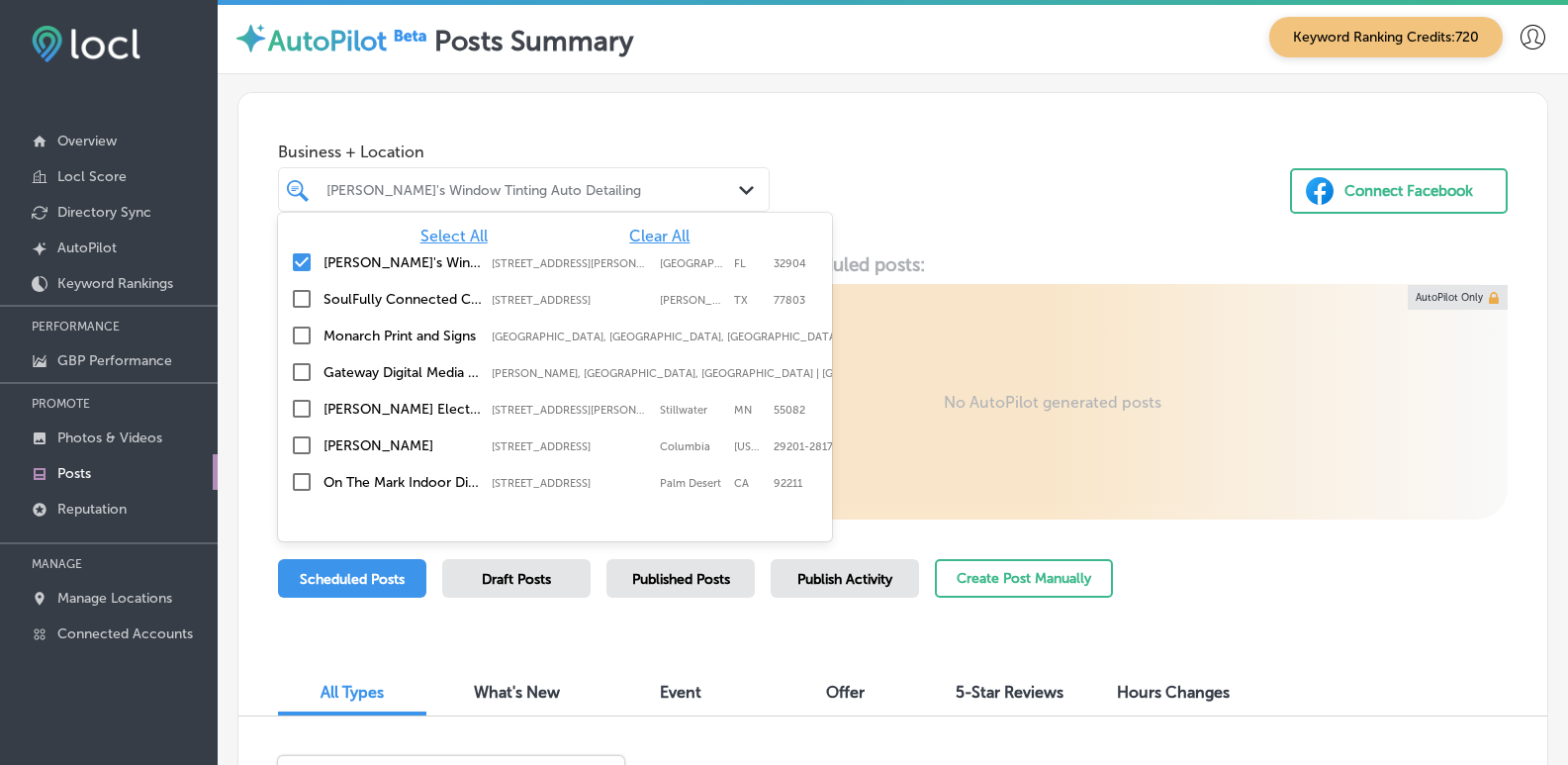 click at bounding box center [302, 262] 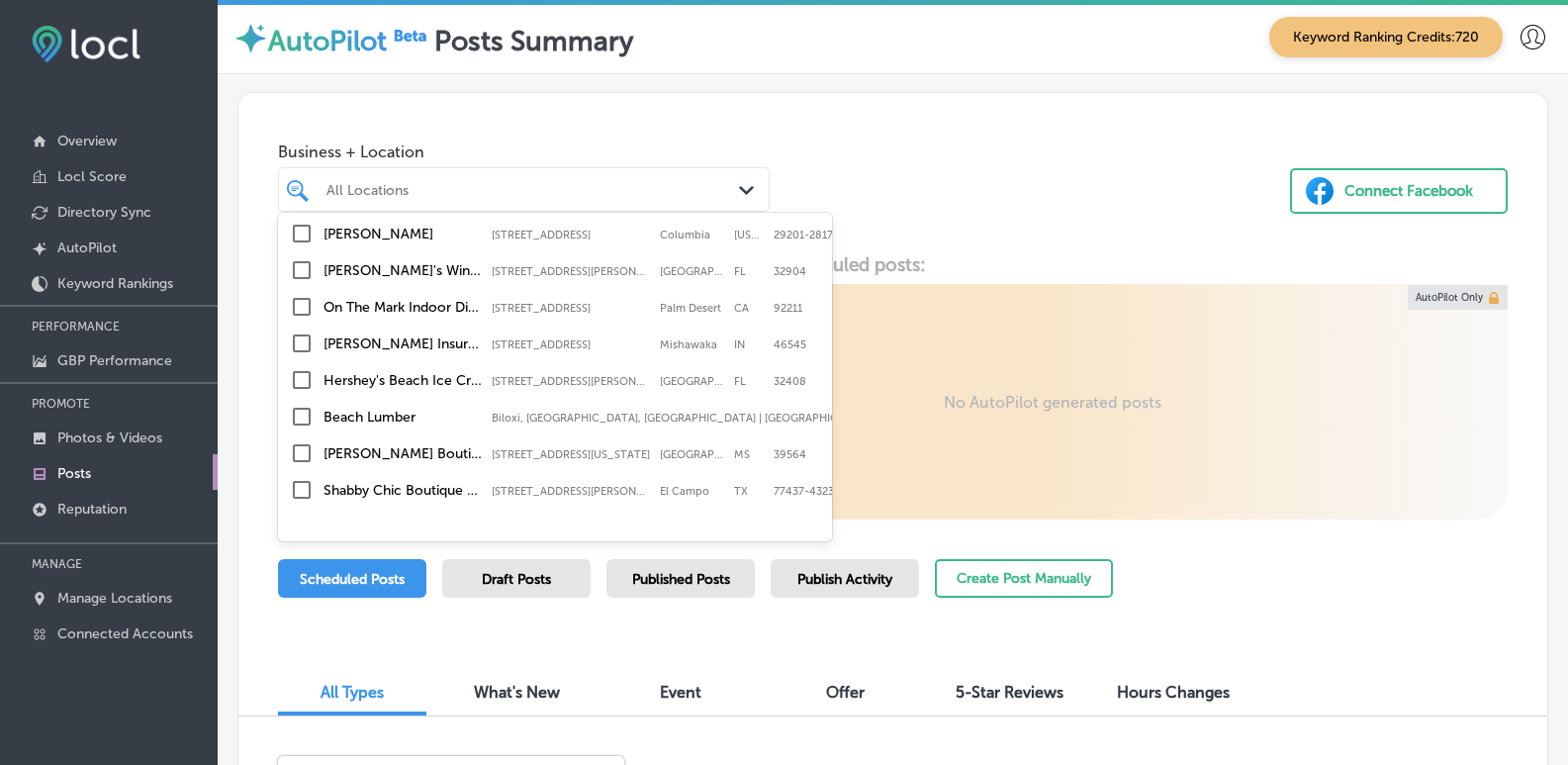 scroll, scrollTop: 198, scrollLeft: 0, axis: vertical 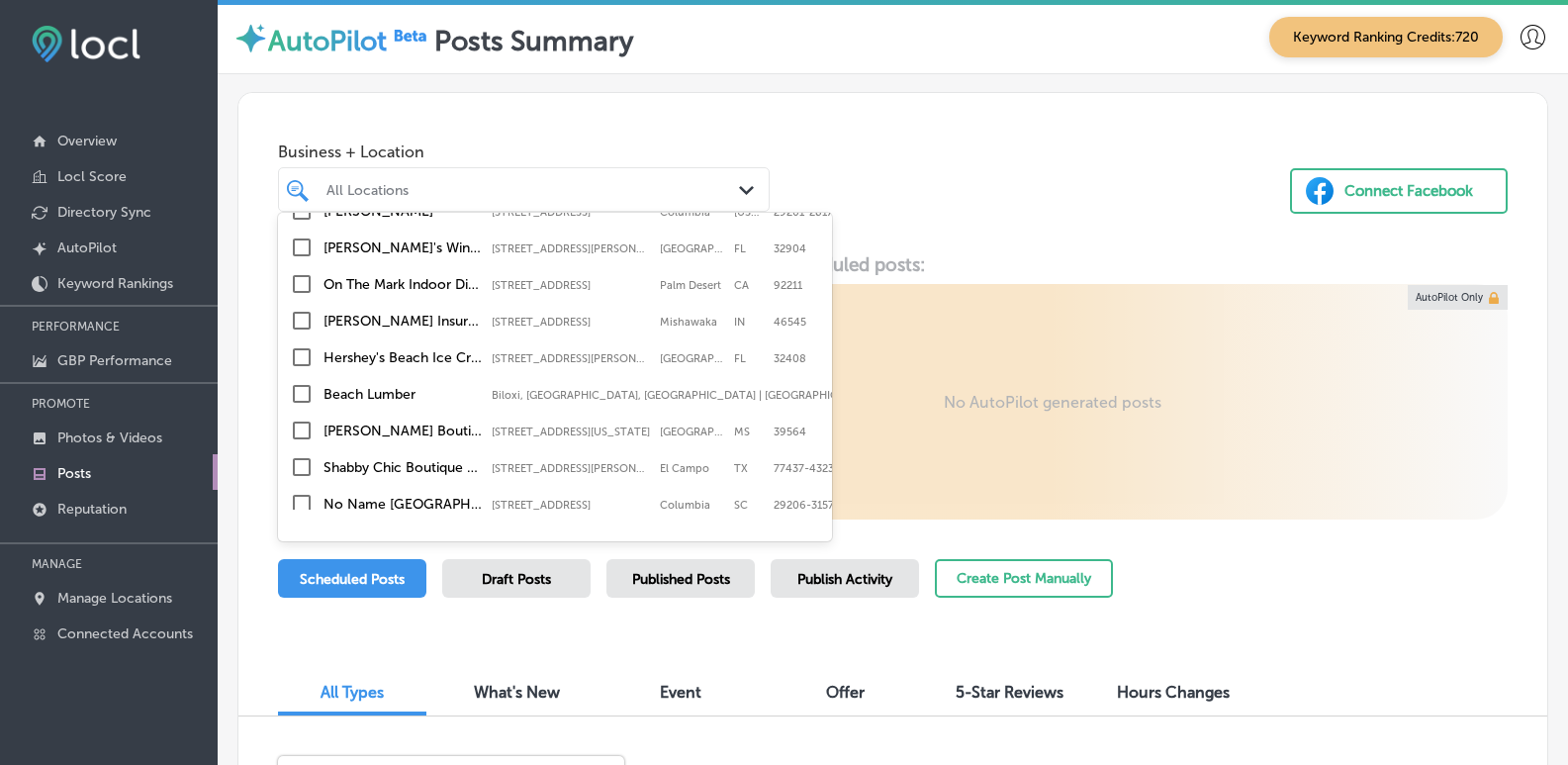 click at bounding box center [302, 284] 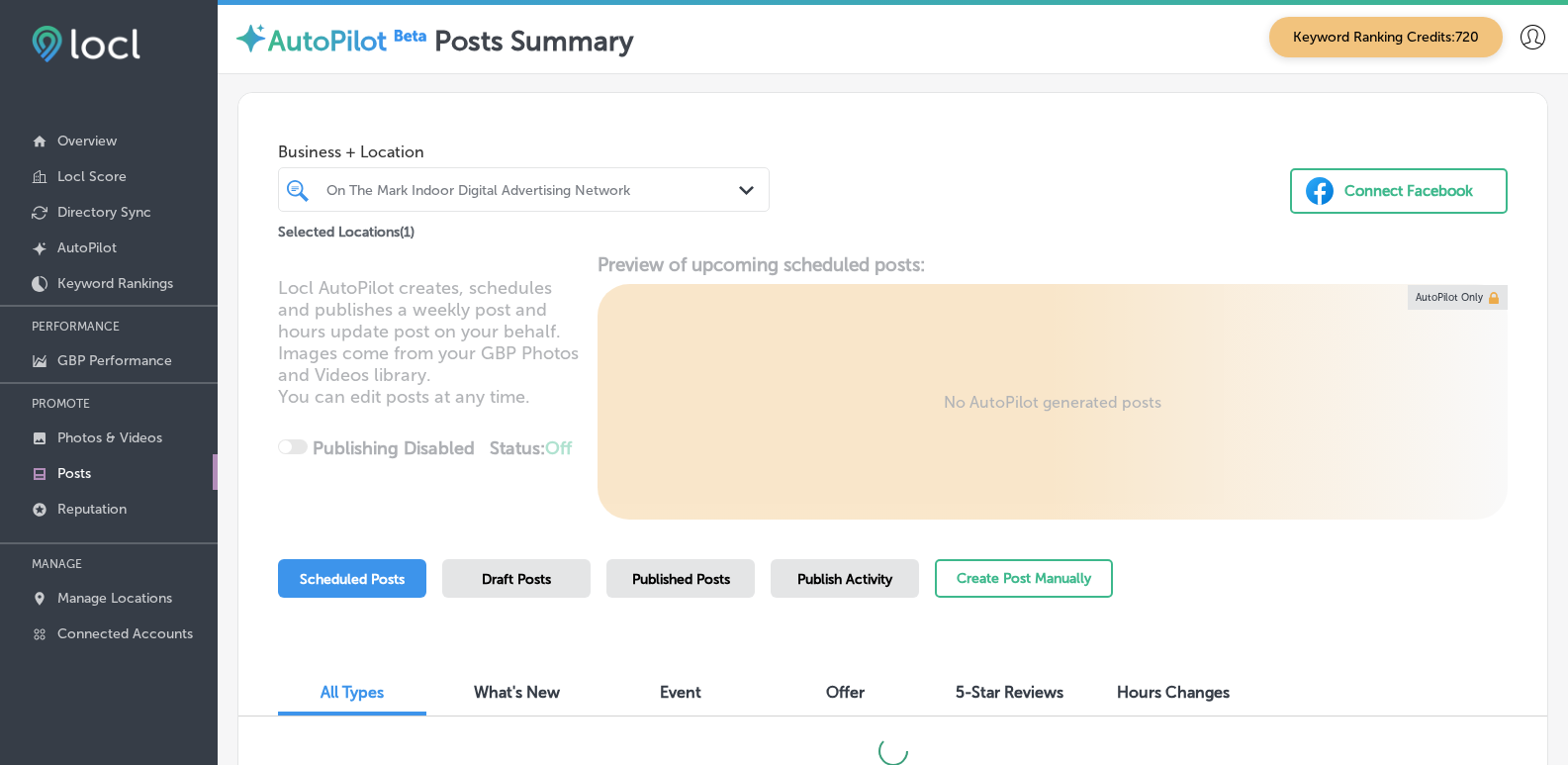 click on "Business + Location
On The Mark Indoor Digital Advertising Network
Path
Created with Sketch.
Selected Locations  ( 1 )
Connect Facebook" at bounding box center (892, 168) 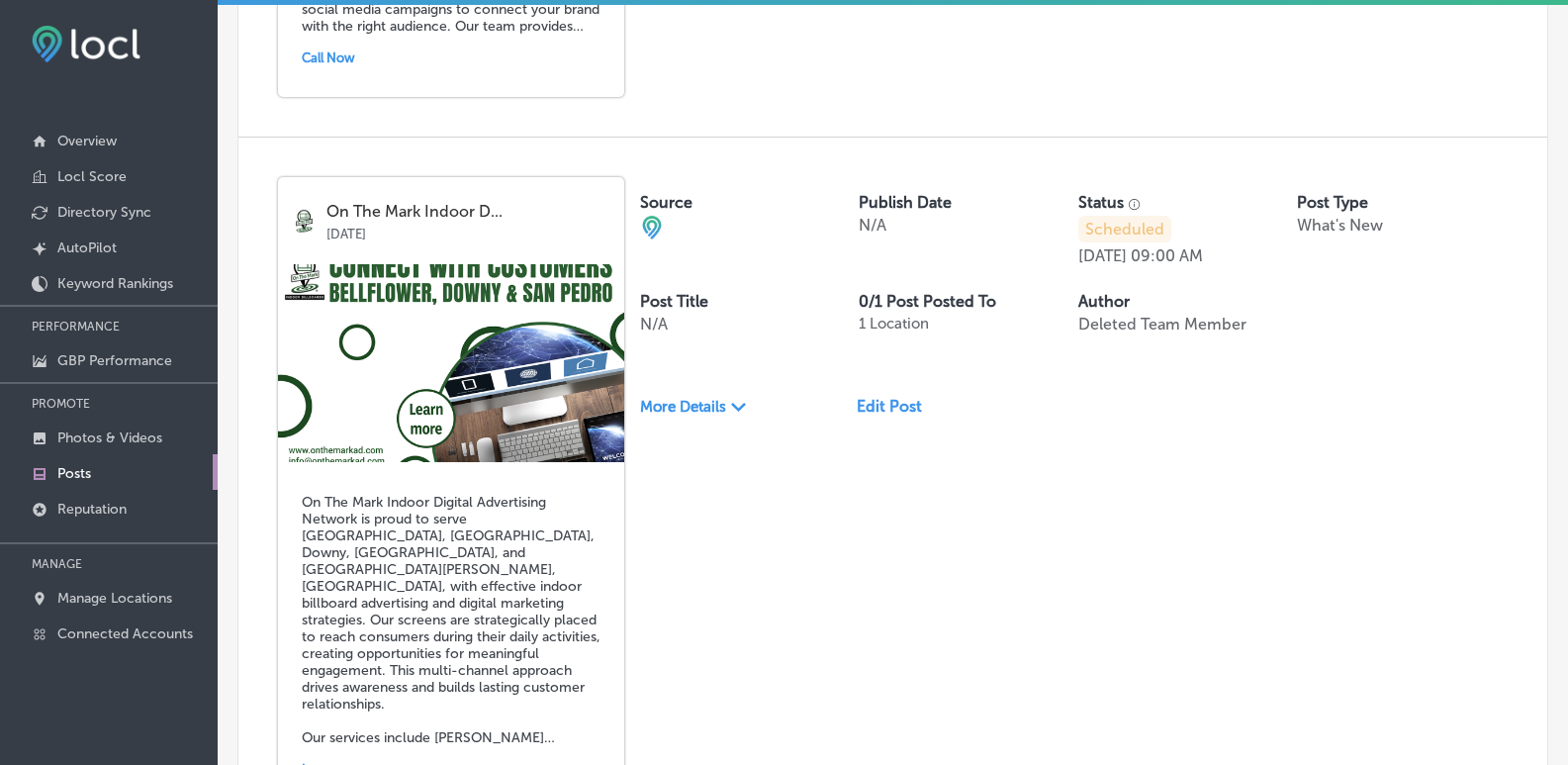 scroll, scrollTop: 1256, scrollLeft: 0, axis: vertical 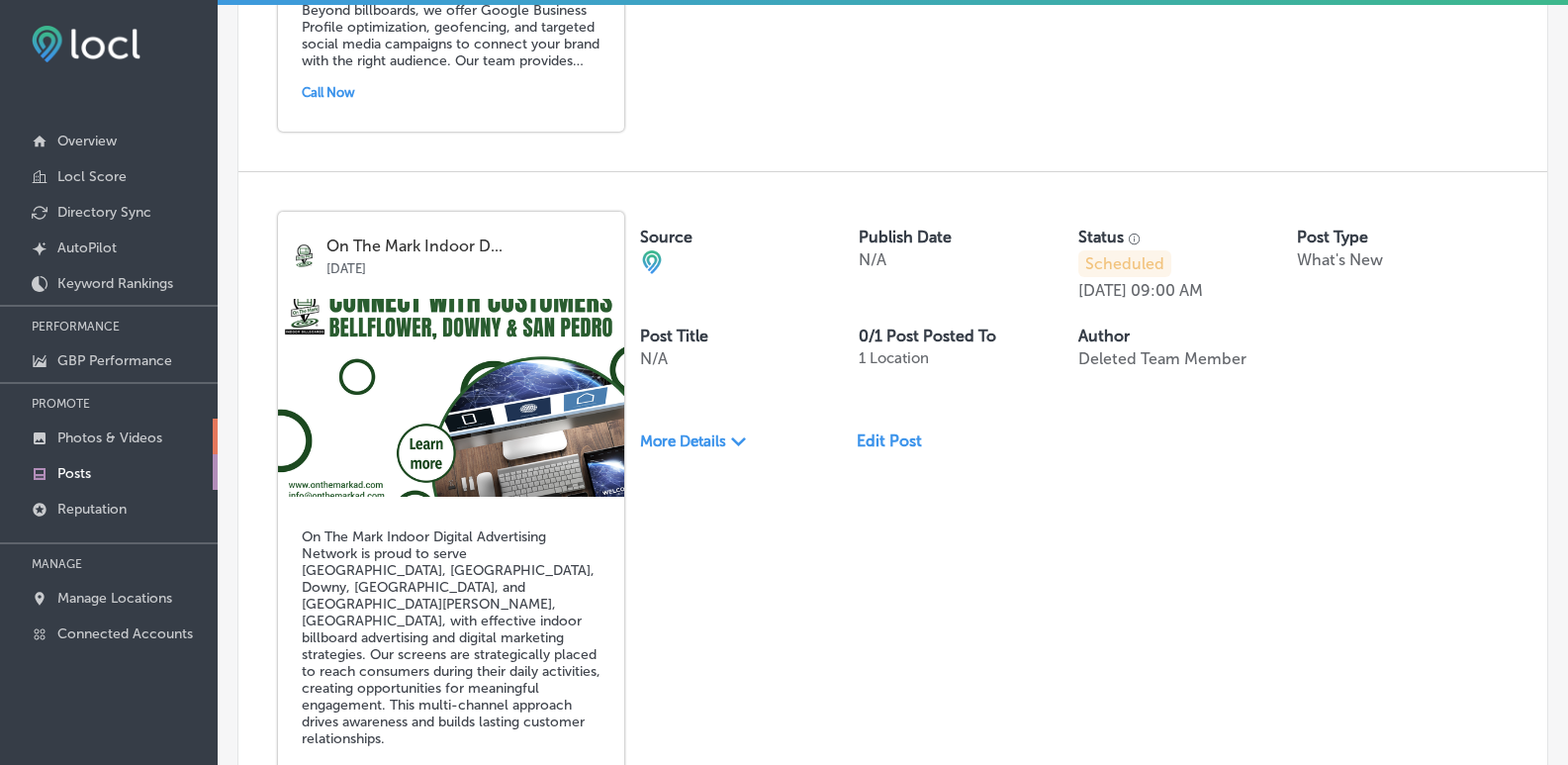 click on "Photos & Videos" at bounding box center [110, 437] 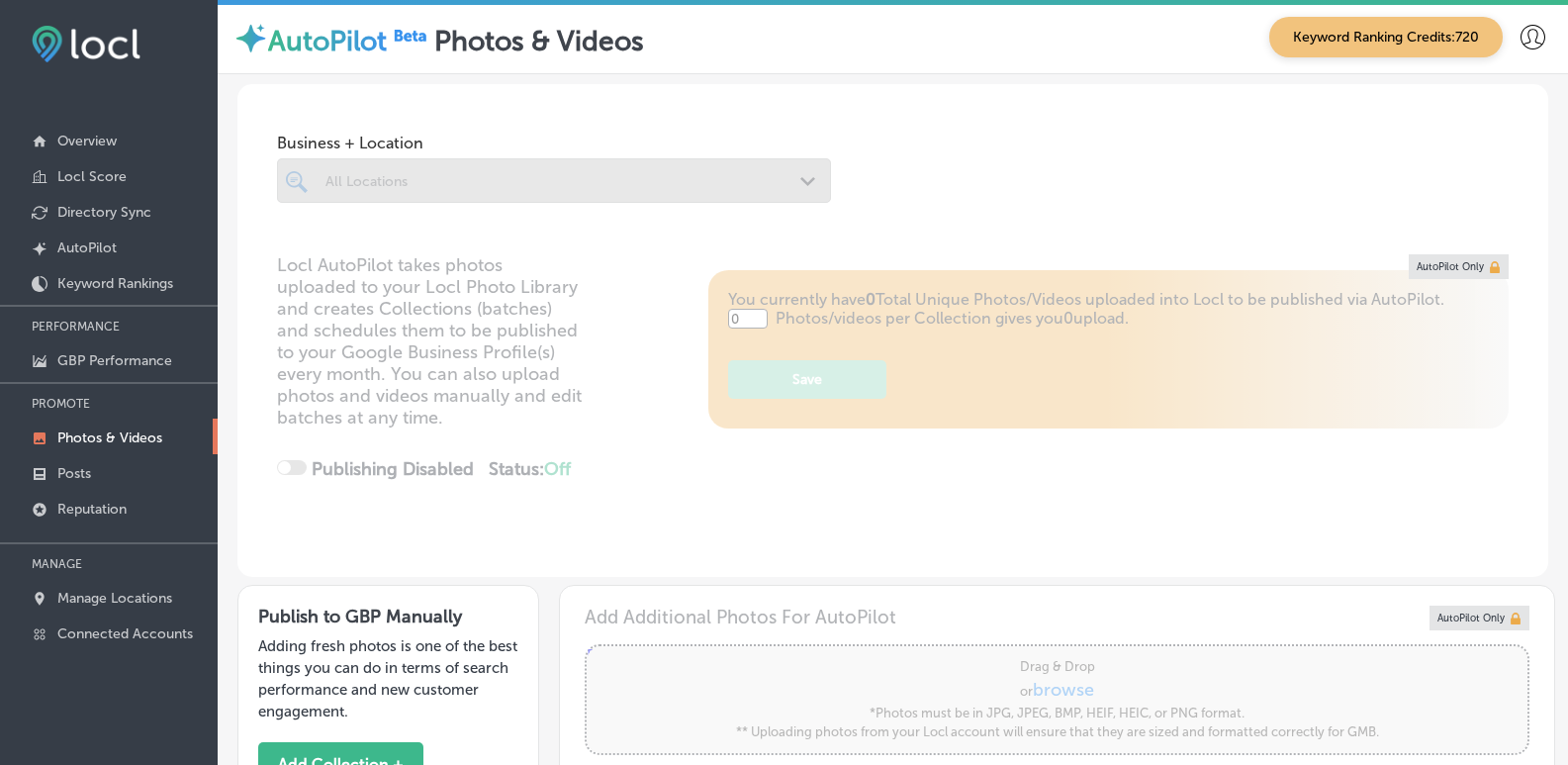 type on "5" 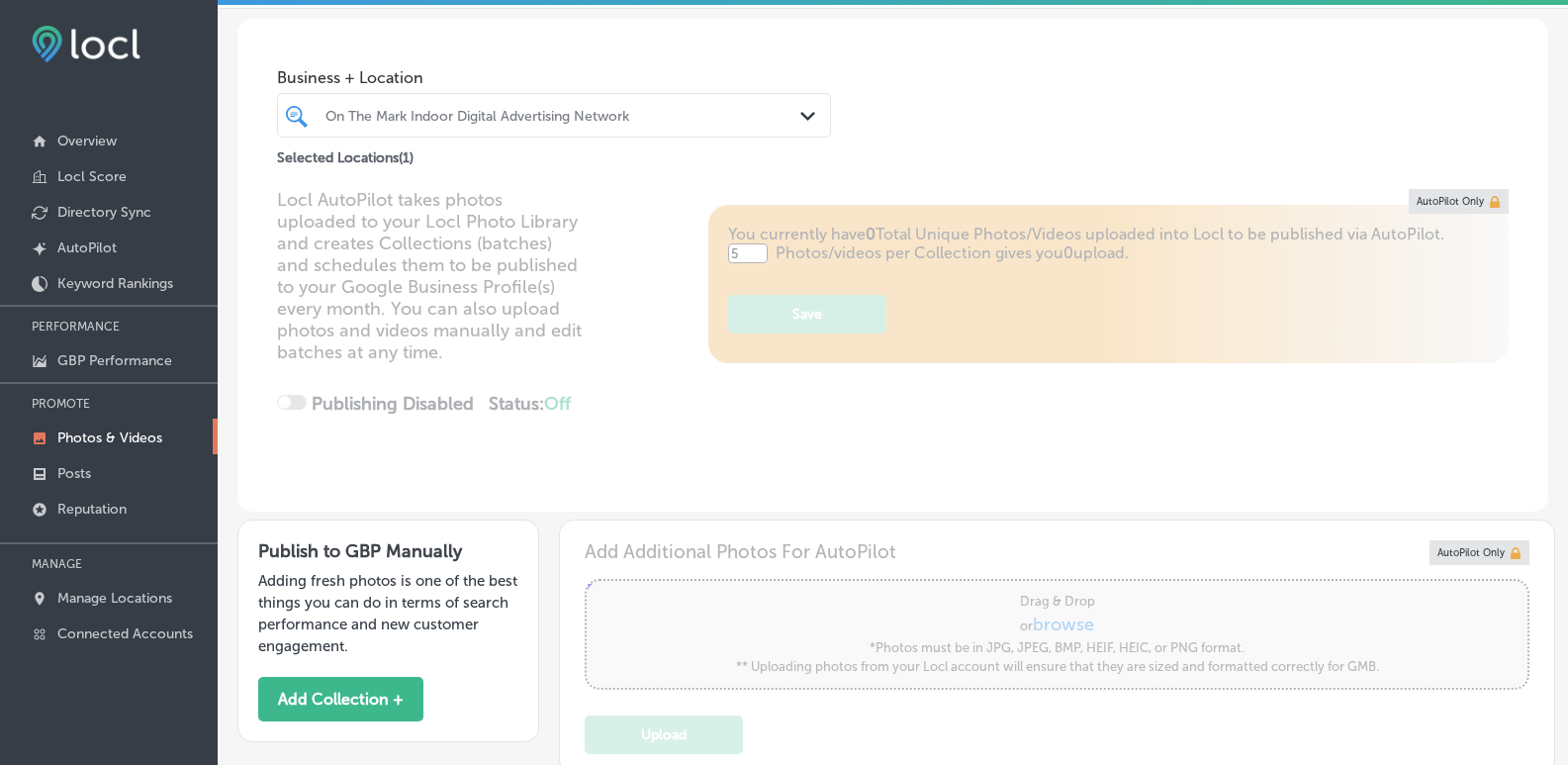 scroll, scrollTop: 0, scrollLeft: 0, axis: both 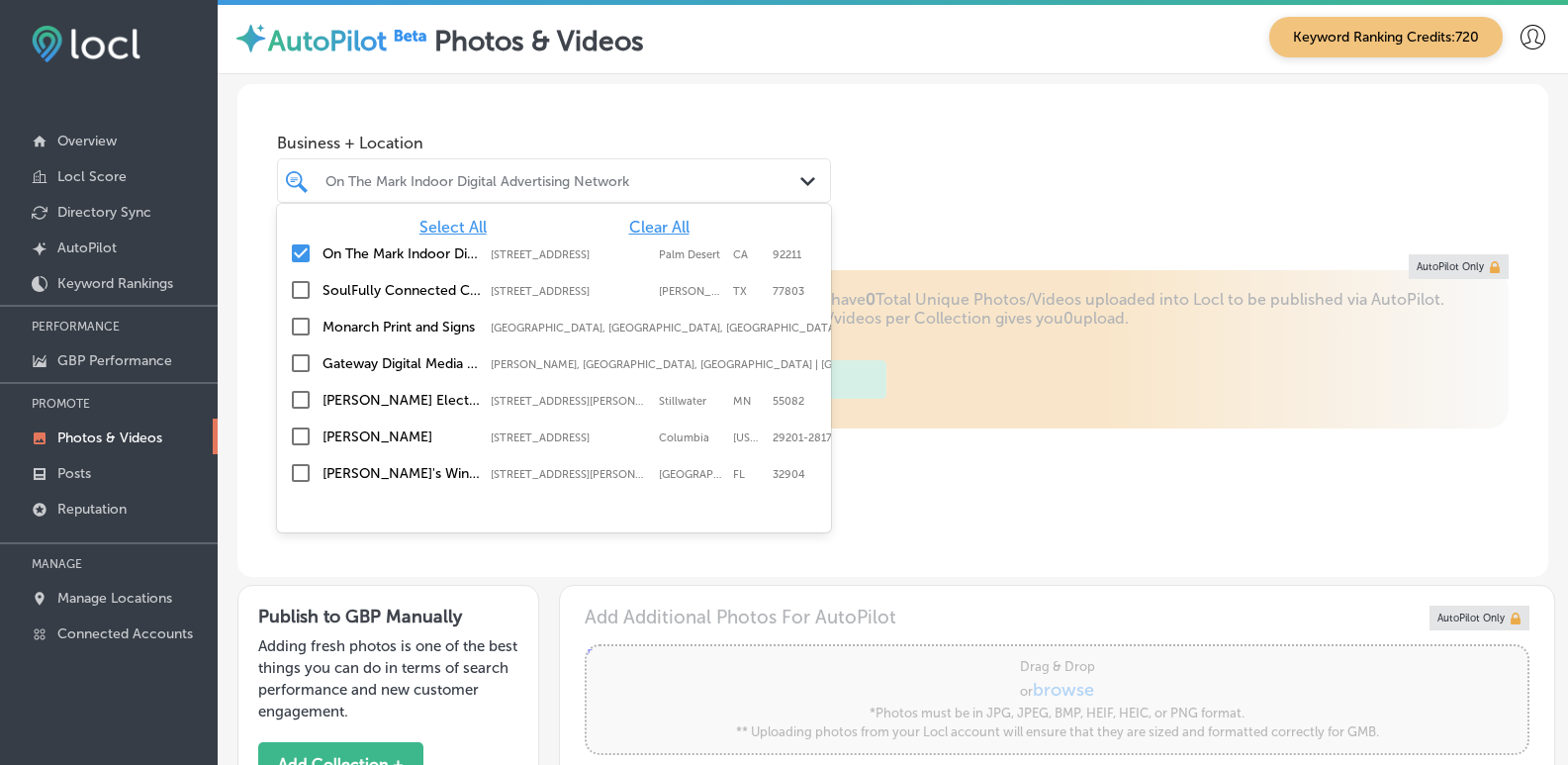 click on "On The Mark Indoor Digital Advertising Network" at bounding box center (564, 180) 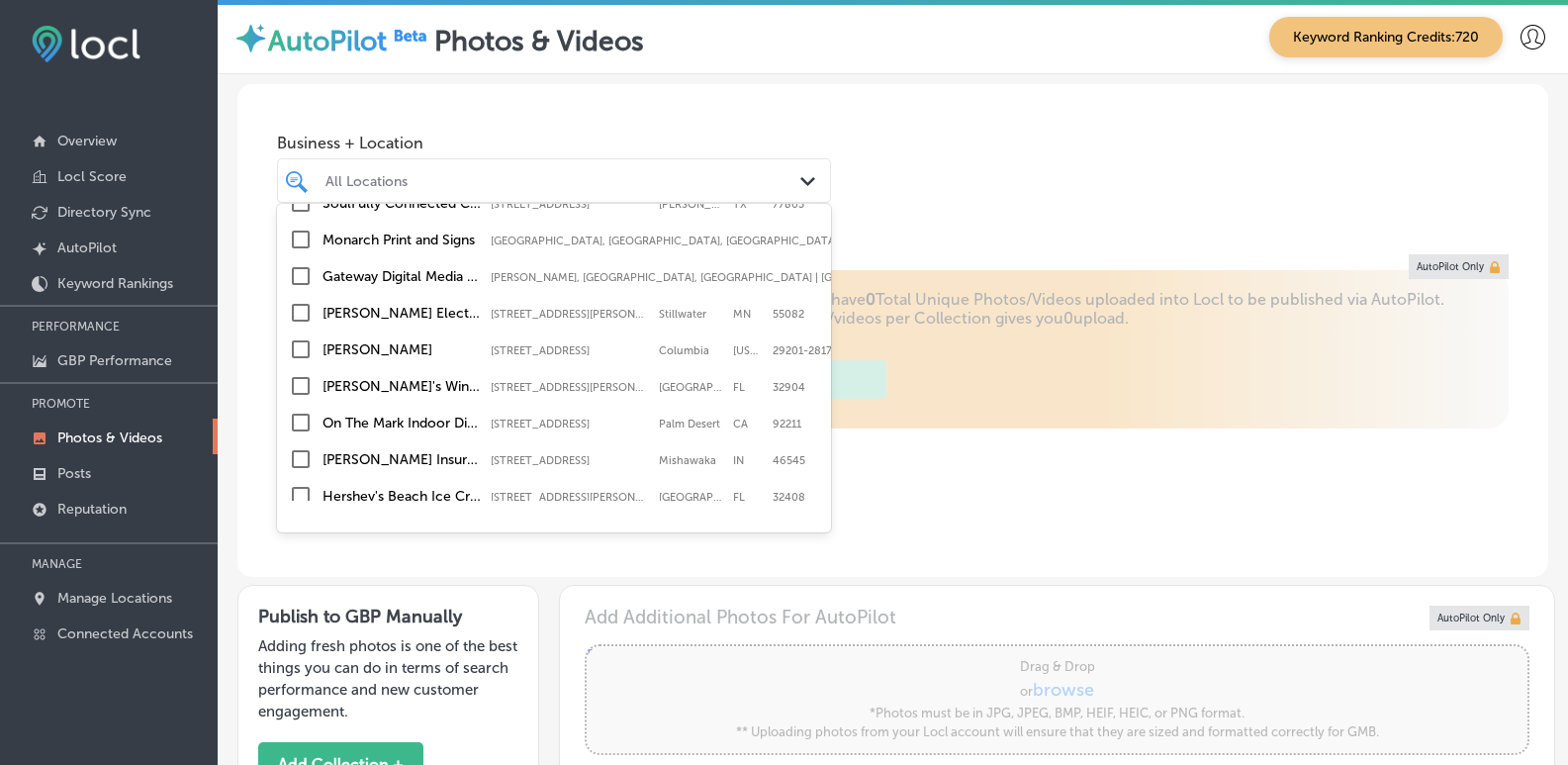 scroll, scrollTop: 99, scrollLeft: 0, axis: vertical 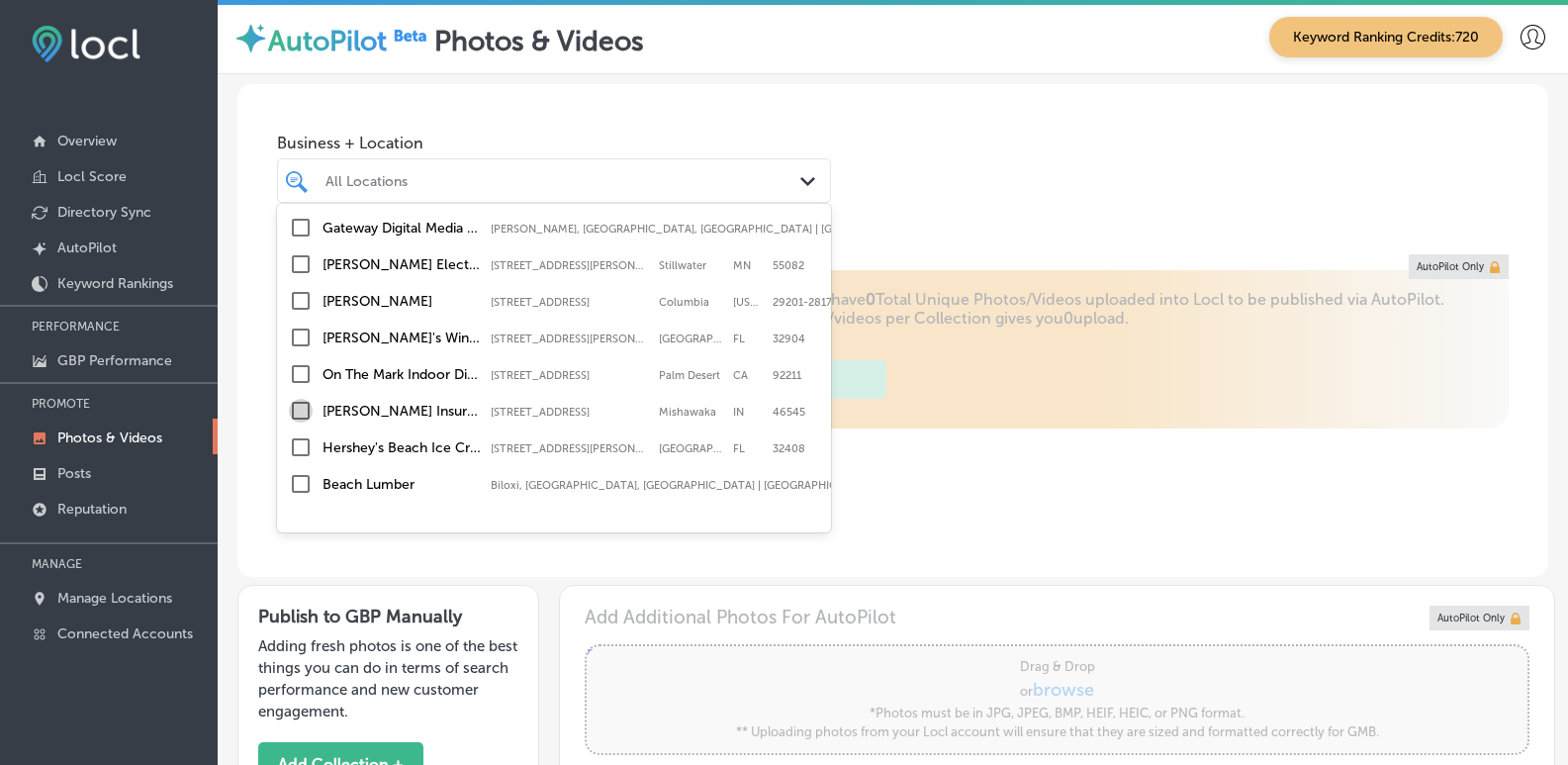 click at bounding box center (301, 411) 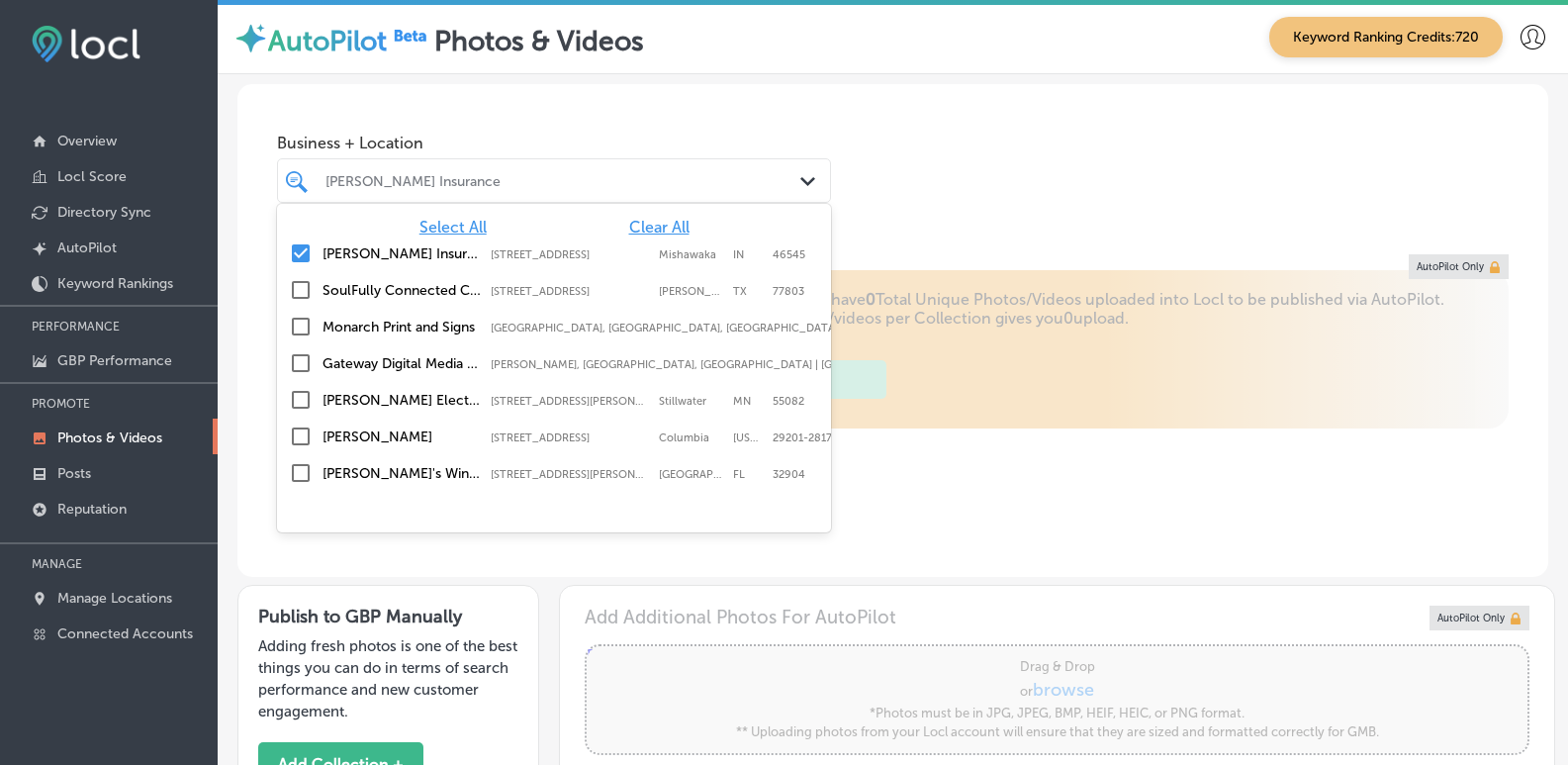 click on "Business + Location   option [STREET_ADDRESS].    option [STREET_ADDRESS]. 25 results available. Use Up and Down to choose options, press Enter to select the currently focused option, press Escape to exit the menu, press Tab to select the option and exit the menu.
[PERSON_NAME] Insurance
Path
Created with Sketch.
Select All Clear All [PERSON_NAME] Insurance [STREET_ADDRESS] [STREET_ADDRESS] SoulFully Connected Counseling PLLC [STREET_ADDRESS] [STREET_ADDRESS] Monarch Print and Signs [GEOGRAPHIC_DATA], [GEOGRAPHIC_DATA], [GEOGRAPHIC_DATA] Gateway Digital Media Group [GEOGRAPHIC_DATA], [GEOGRAPHIC_DATA], [GEOGRAPHIC_DATA] | [GEOGRAPHIC_DATA], [GEOGRAPHIC_DATA], [GEOGRAPHIC_DATA] | Swanse ... [PERSON_NAME] Electric Inc. [STREET_ADDRESS][PERSON_NAME] [STREET_ADDRESS][PERSON_NAME] [PERSON_NAME][GEOGRAPHIC_DATA][STREET_ADDRESS][US_STATE] [STREET_ADDRESS][US_STATE] 1" at bounding box center [892, 159] 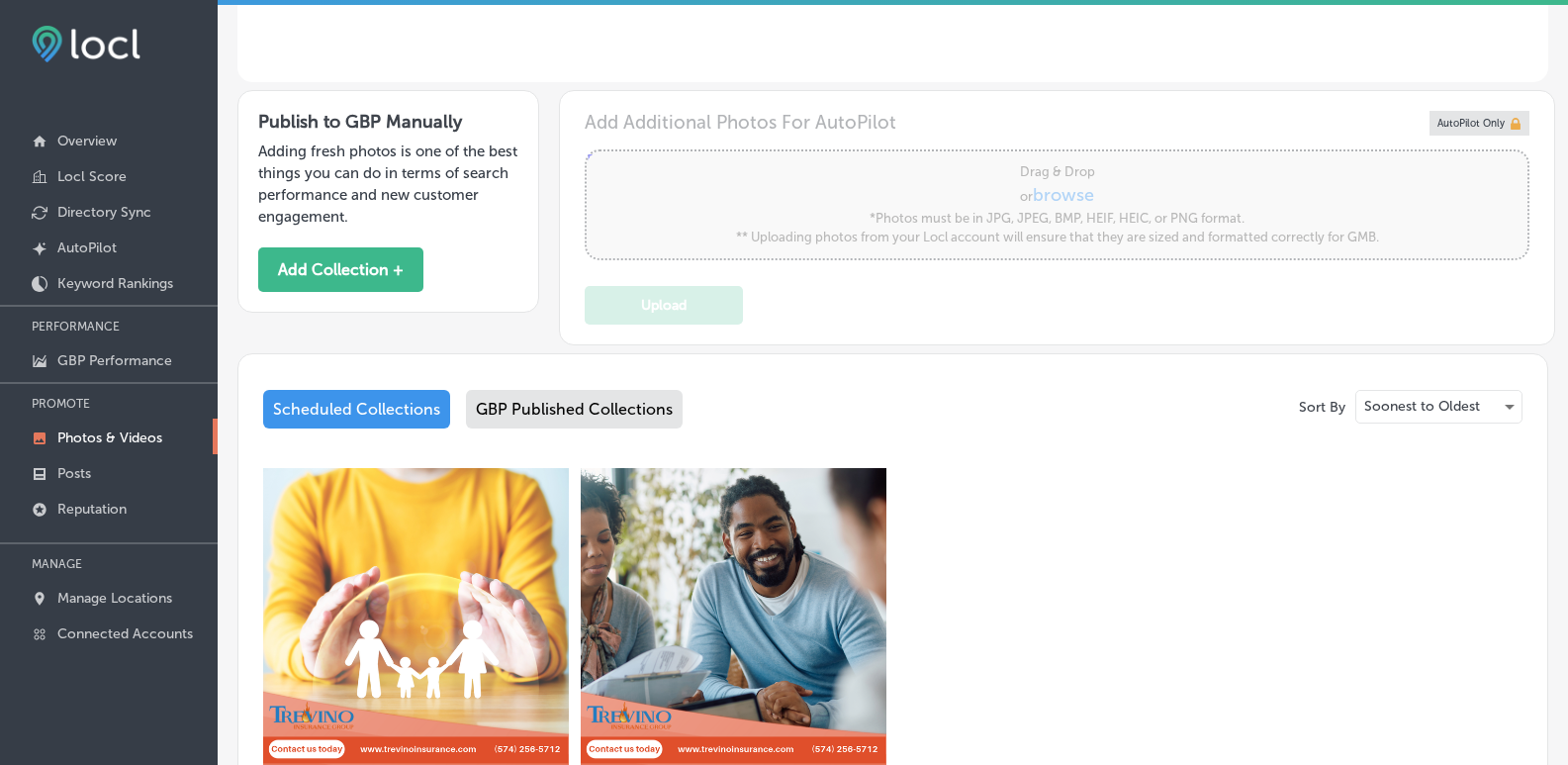 scroll, scrollTop: 792, scrollLeft: 0, axis: vertical 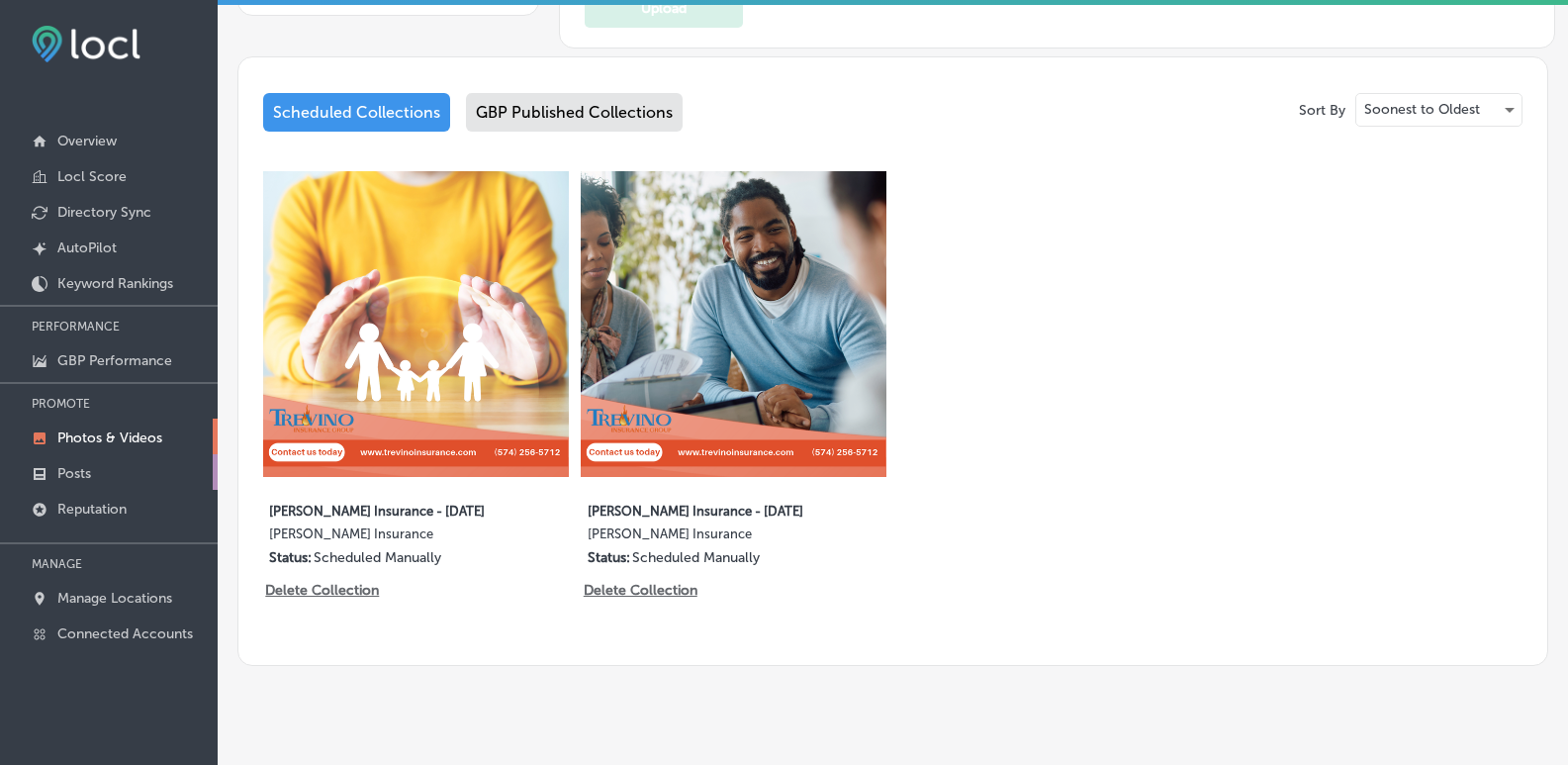 click on "Posts" at bounding box center (109, 472) 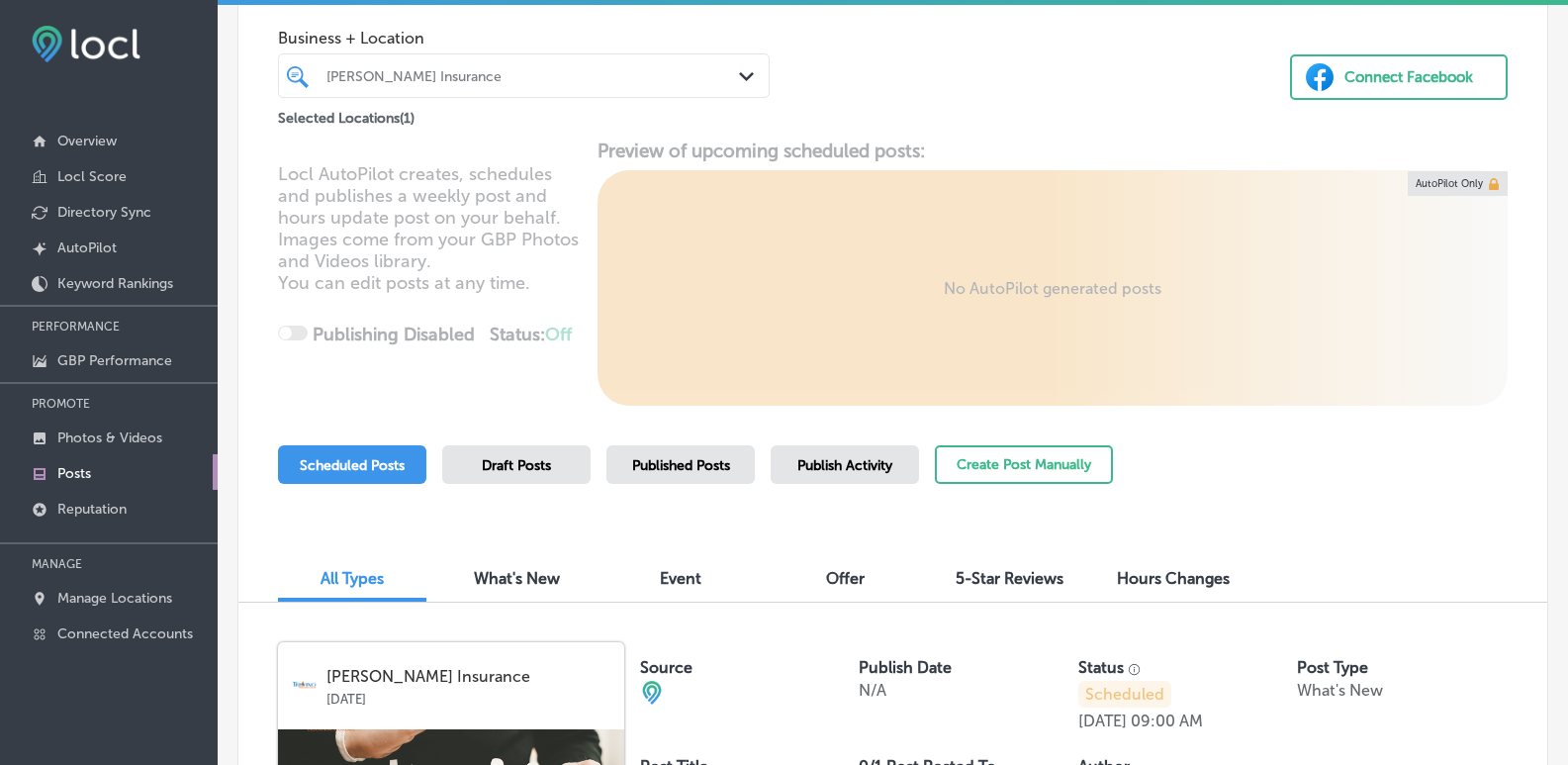 scroll, scrollTop: 0, scrollLeft: 0, axis: both 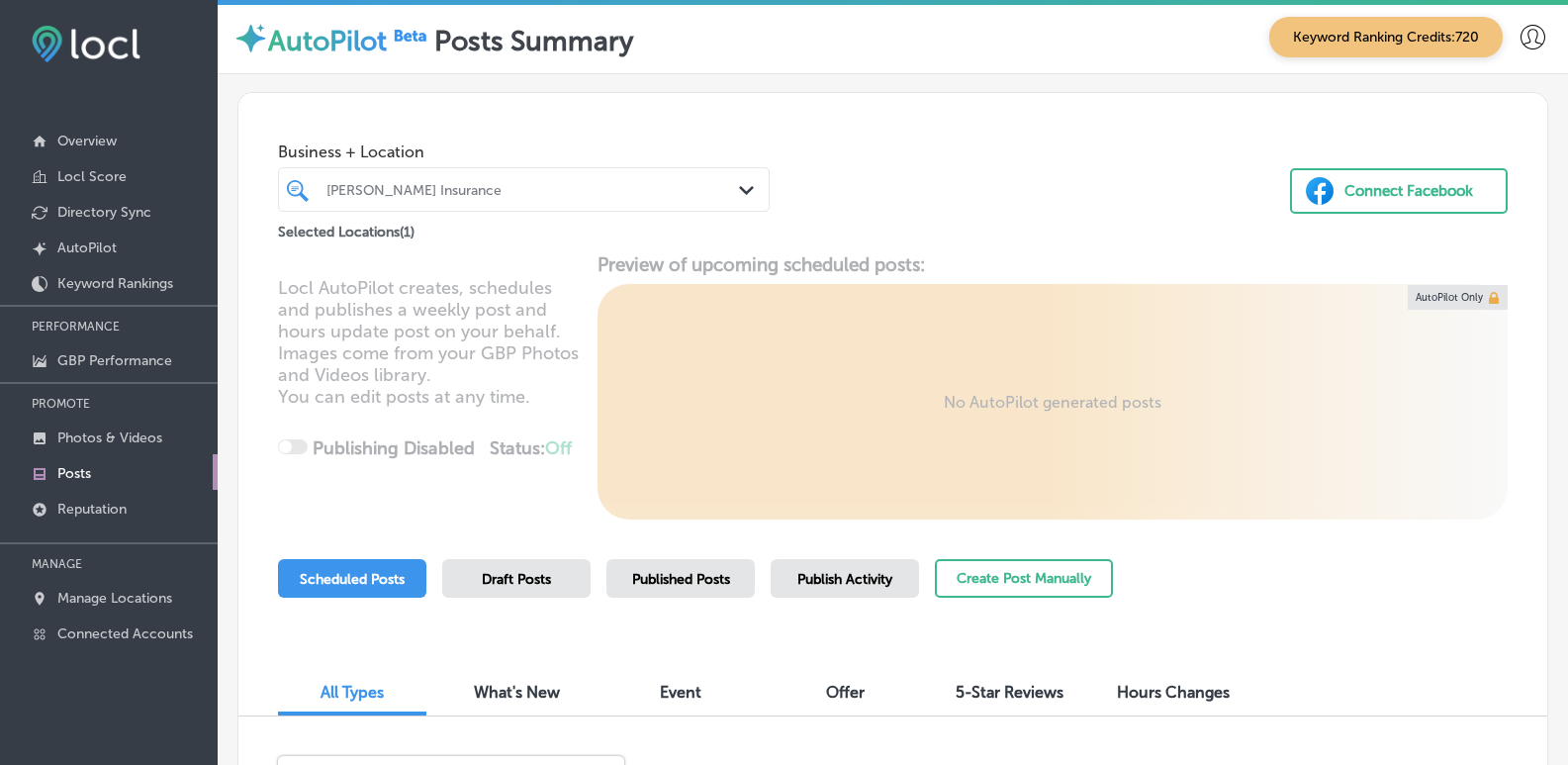 click at bounding box center (504, 189) 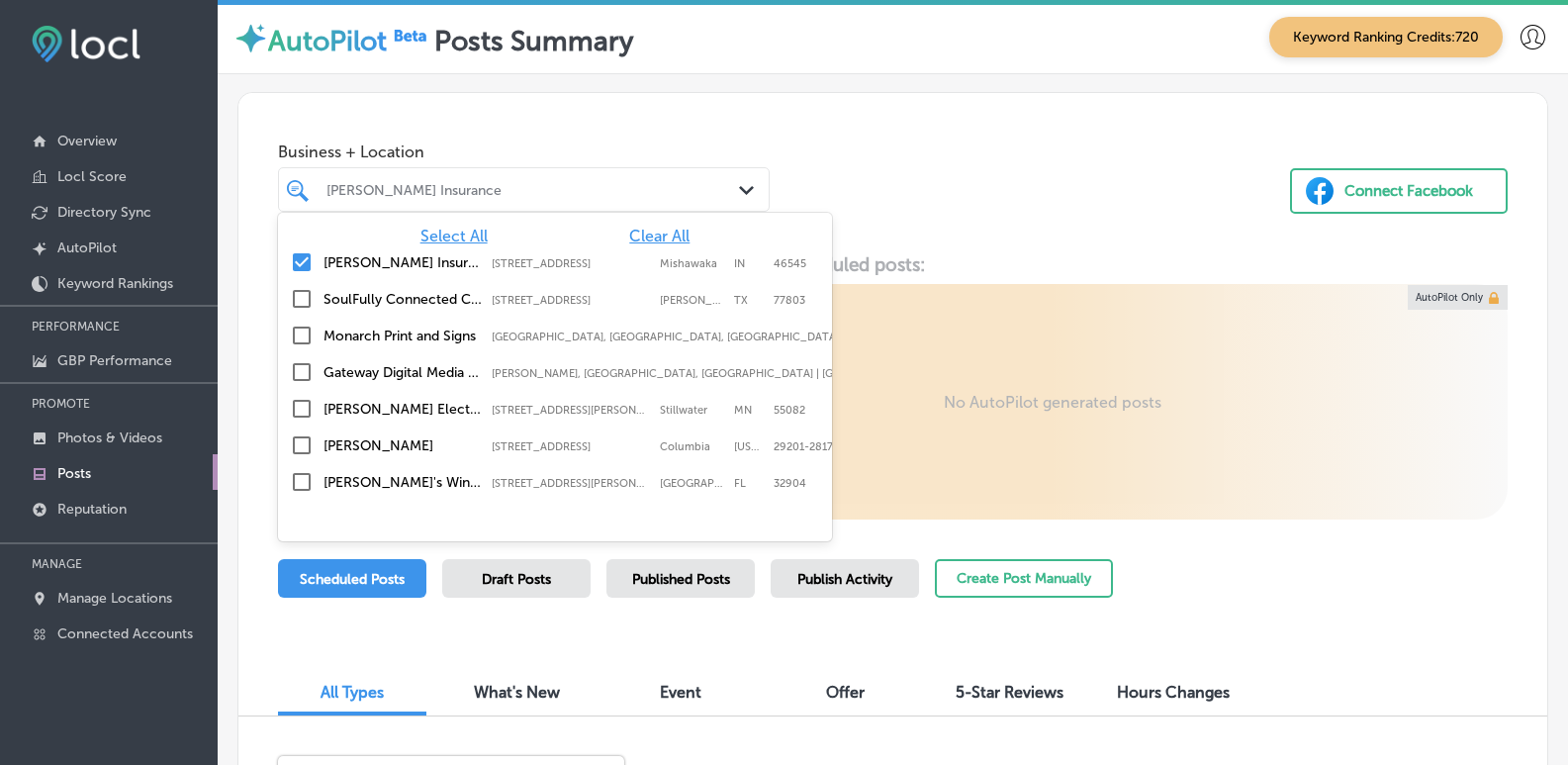 click at bounding box center (302, 262) 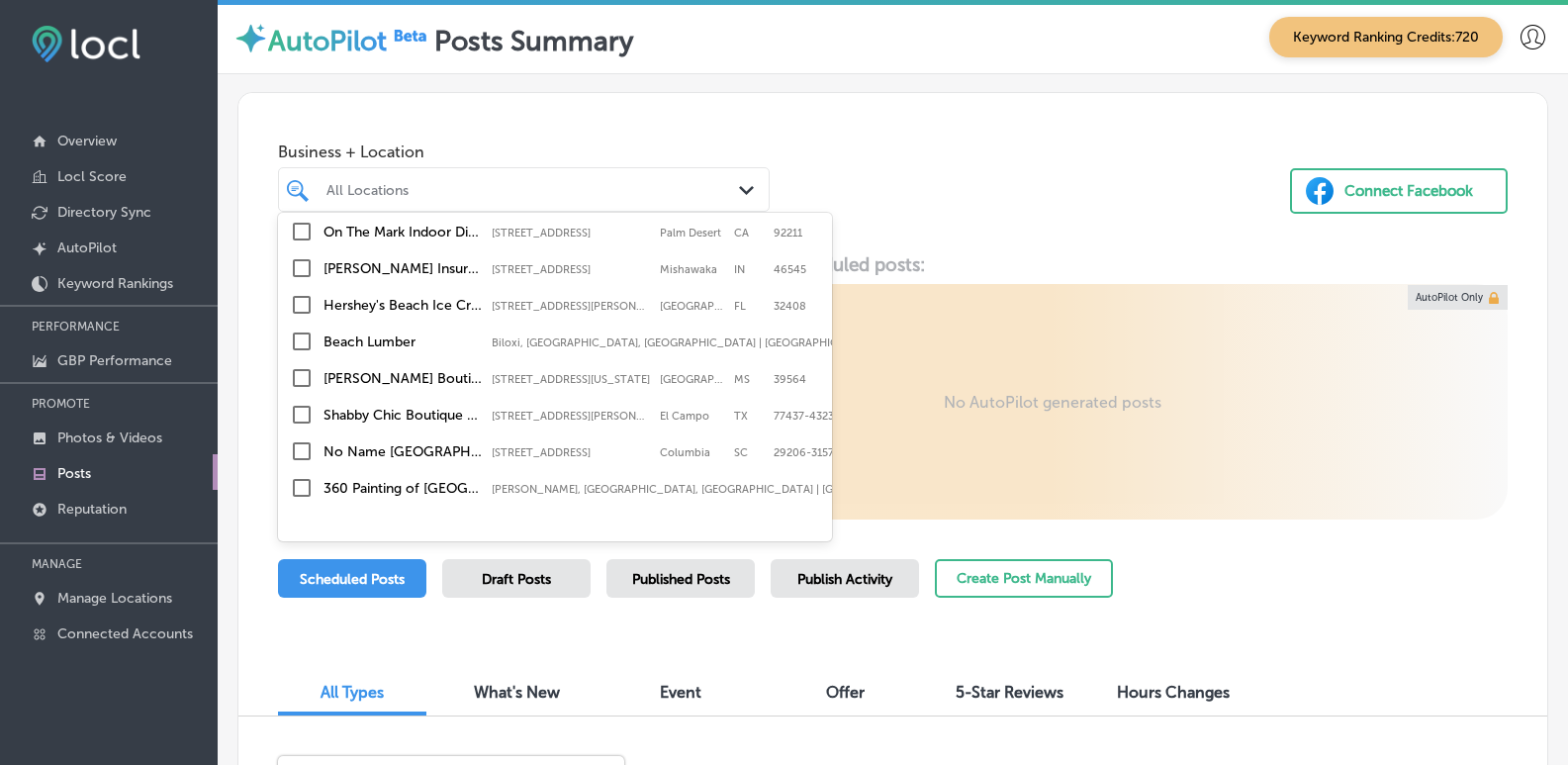scroll, scrollTop: 297, scrollLeft: 0, axis: vertical 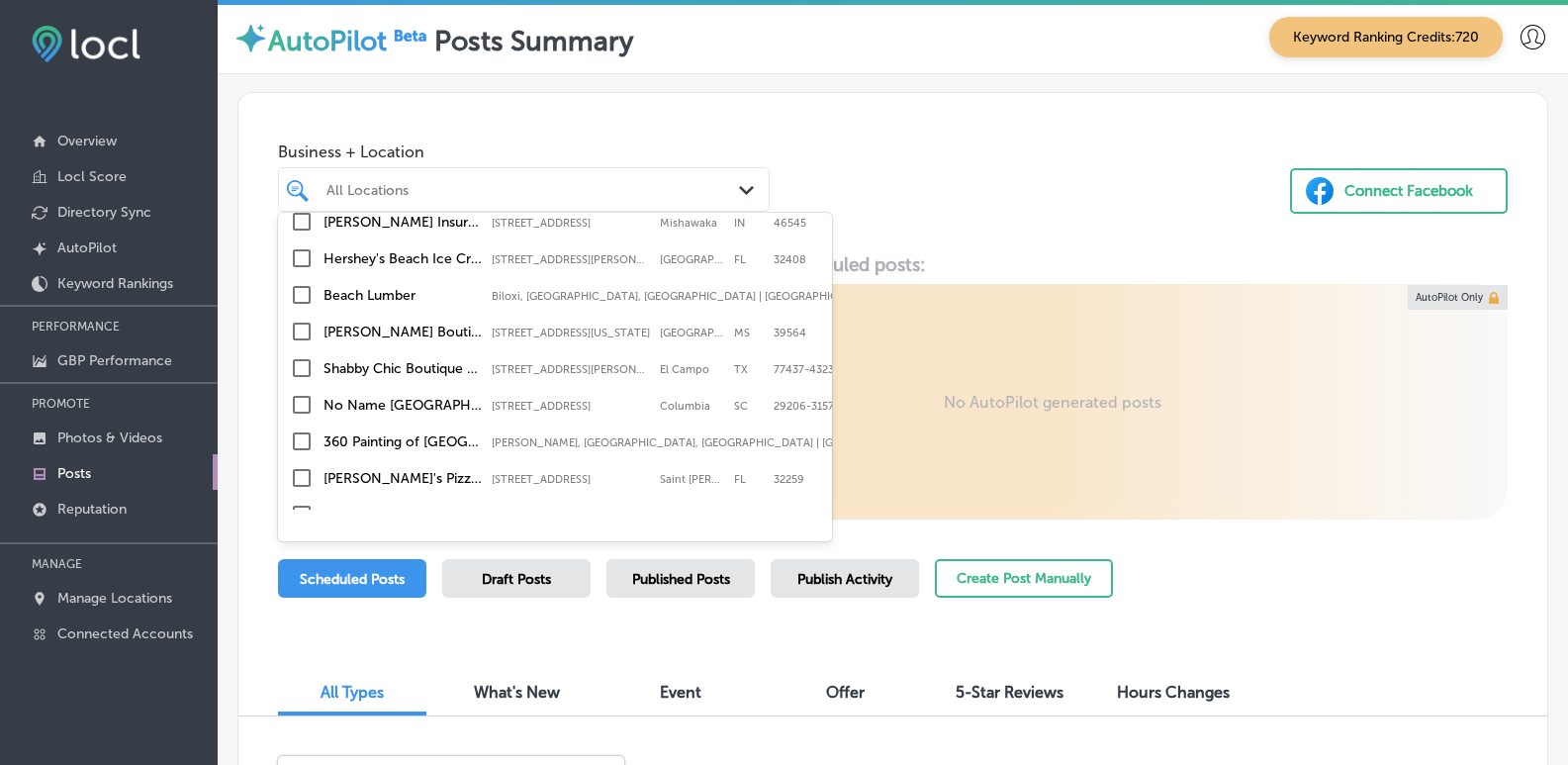 click on "Hershey's Beach Ice Cream Shop" at bounding box center [403, 258] 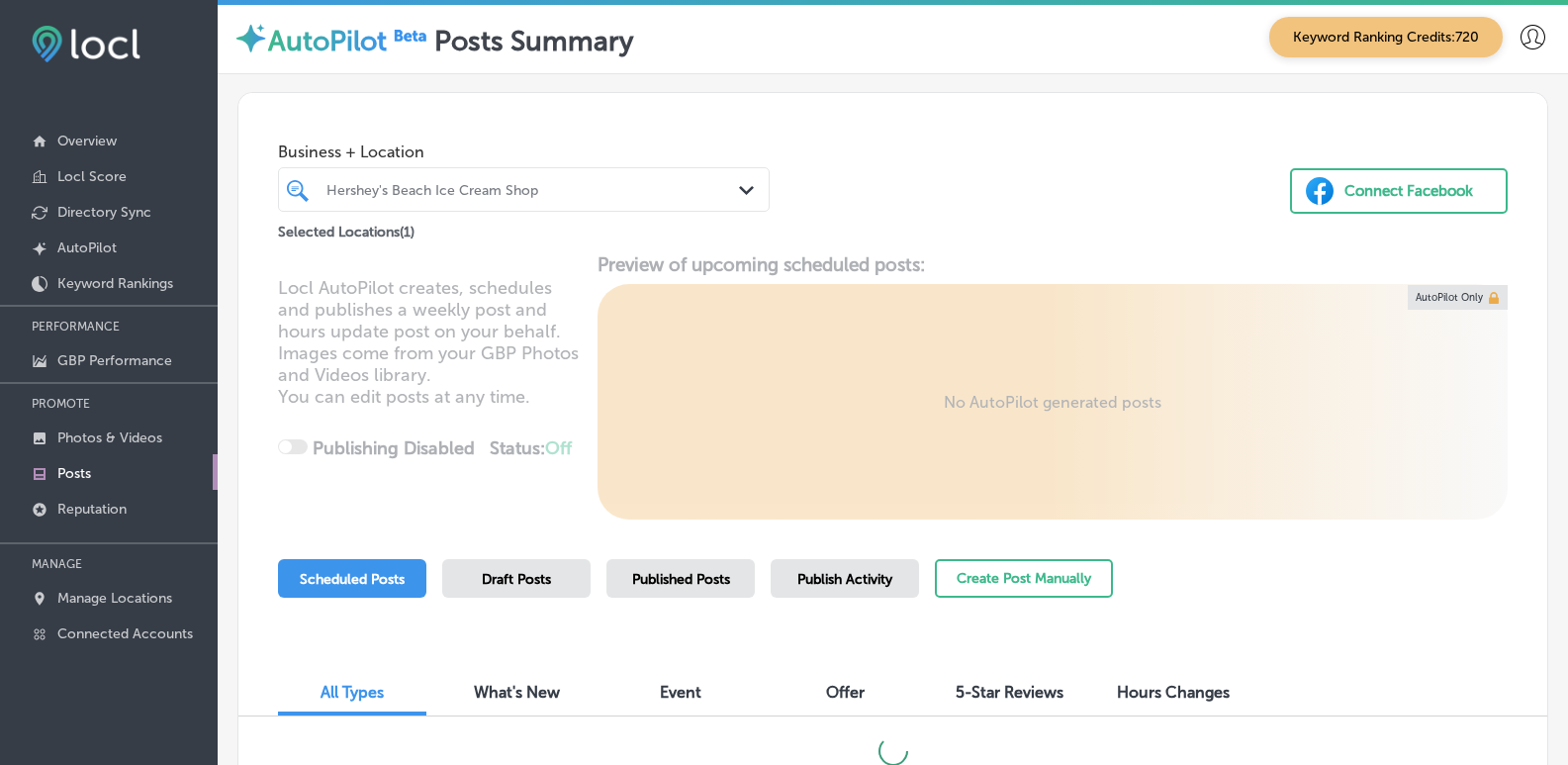 click on "Business + Location
Hershey's Beach Ice Cream Shop
Path
Created with Sketch.
Selected Locations  ( 1 )
Connect Facebook" at bounding box center (892, 168) 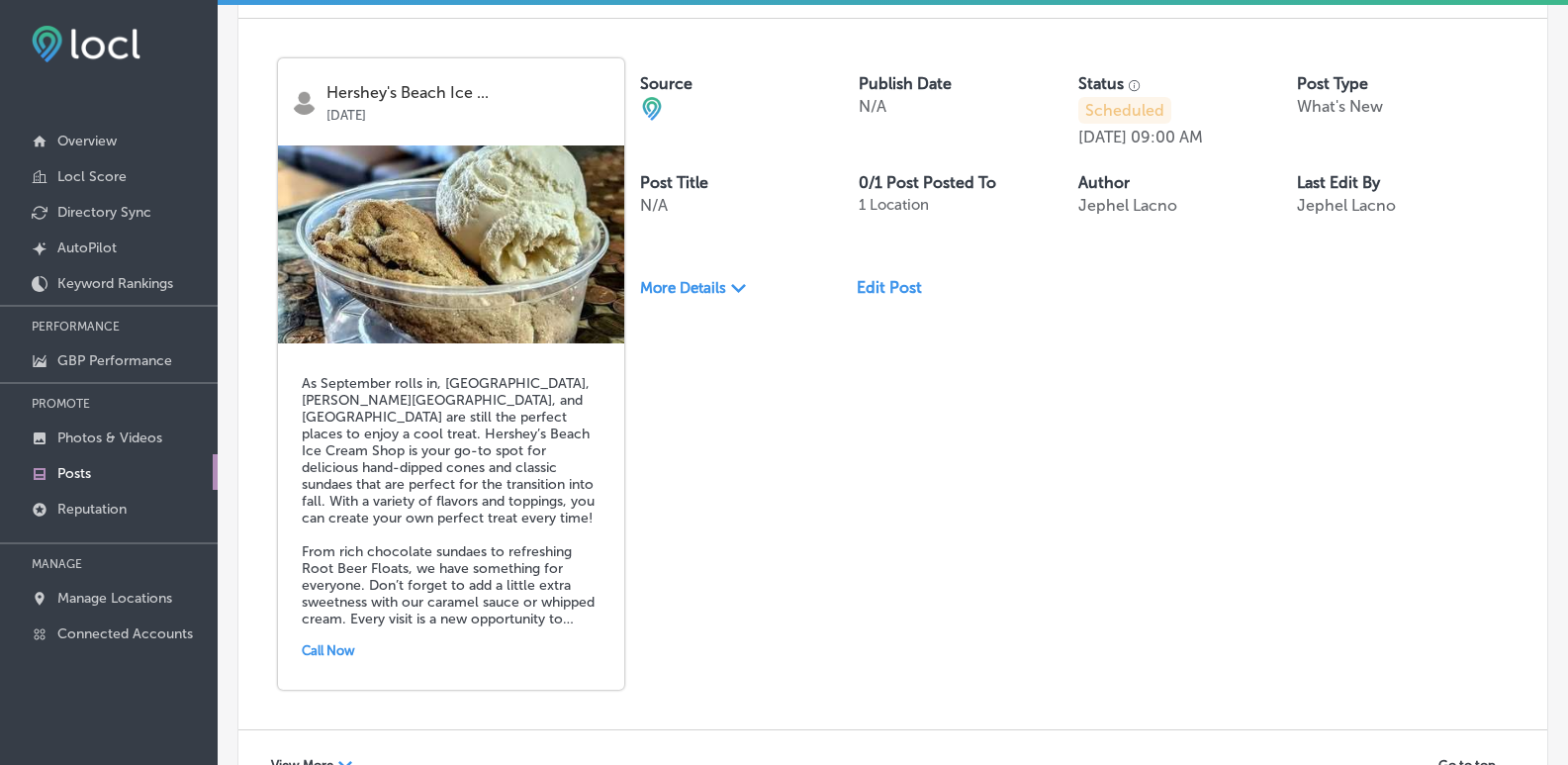 scroll, scrollTop: 4430, scrollLeft: 0, axis: vertical 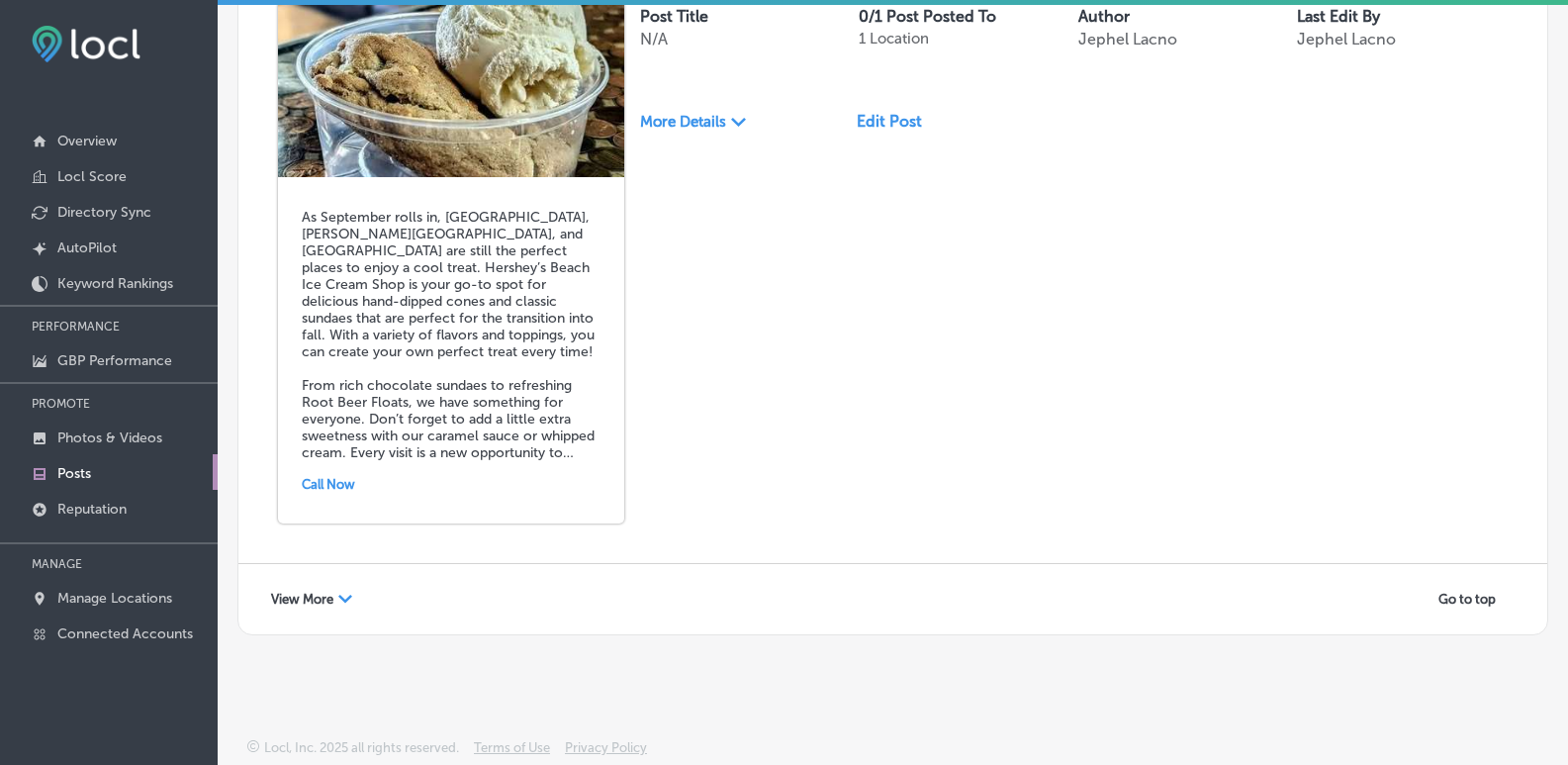 click on "Path
Created with Sketch." 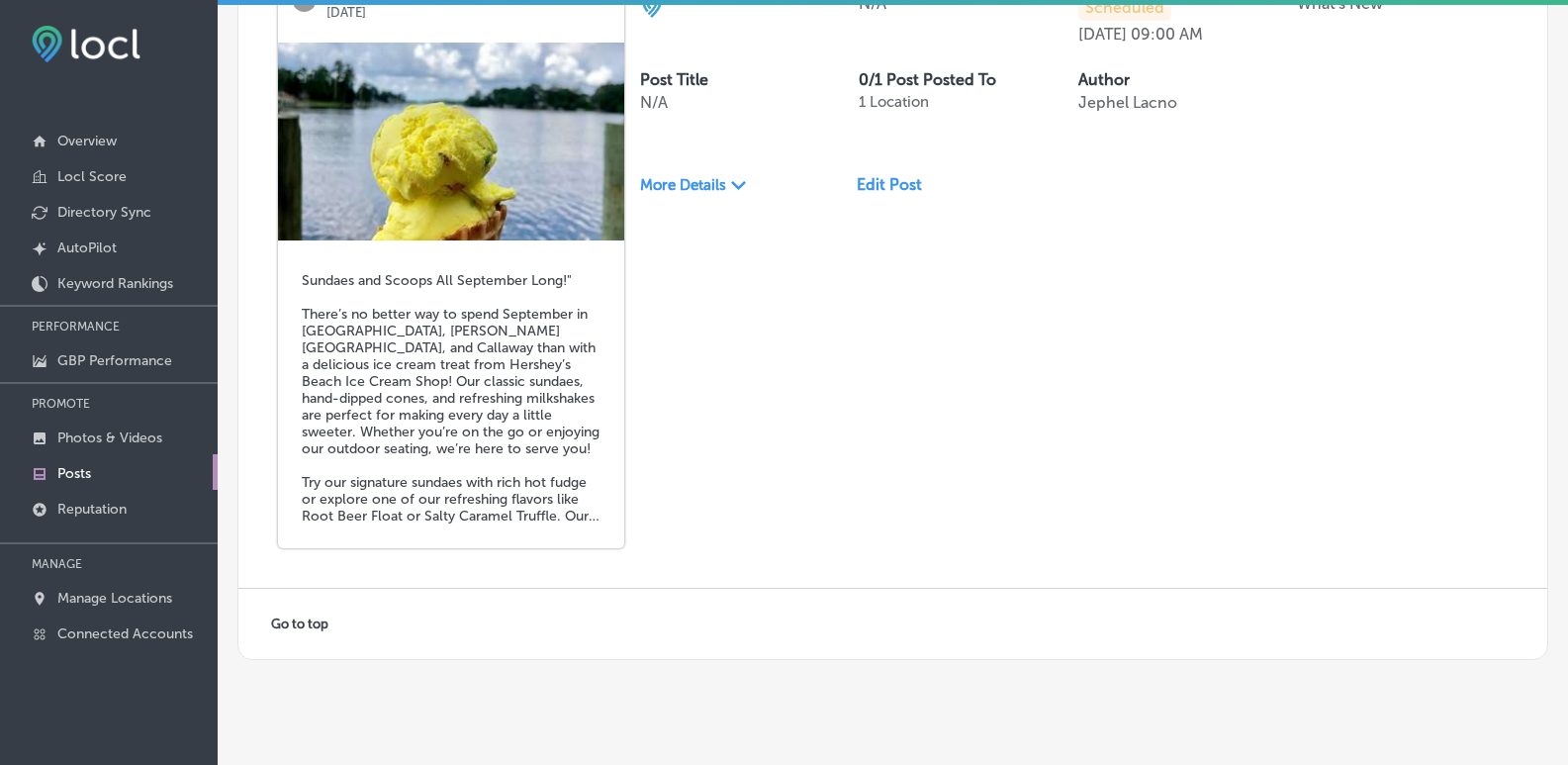 scroll, scrollTop: 7237, scrollLeft: 0, axis: vertical 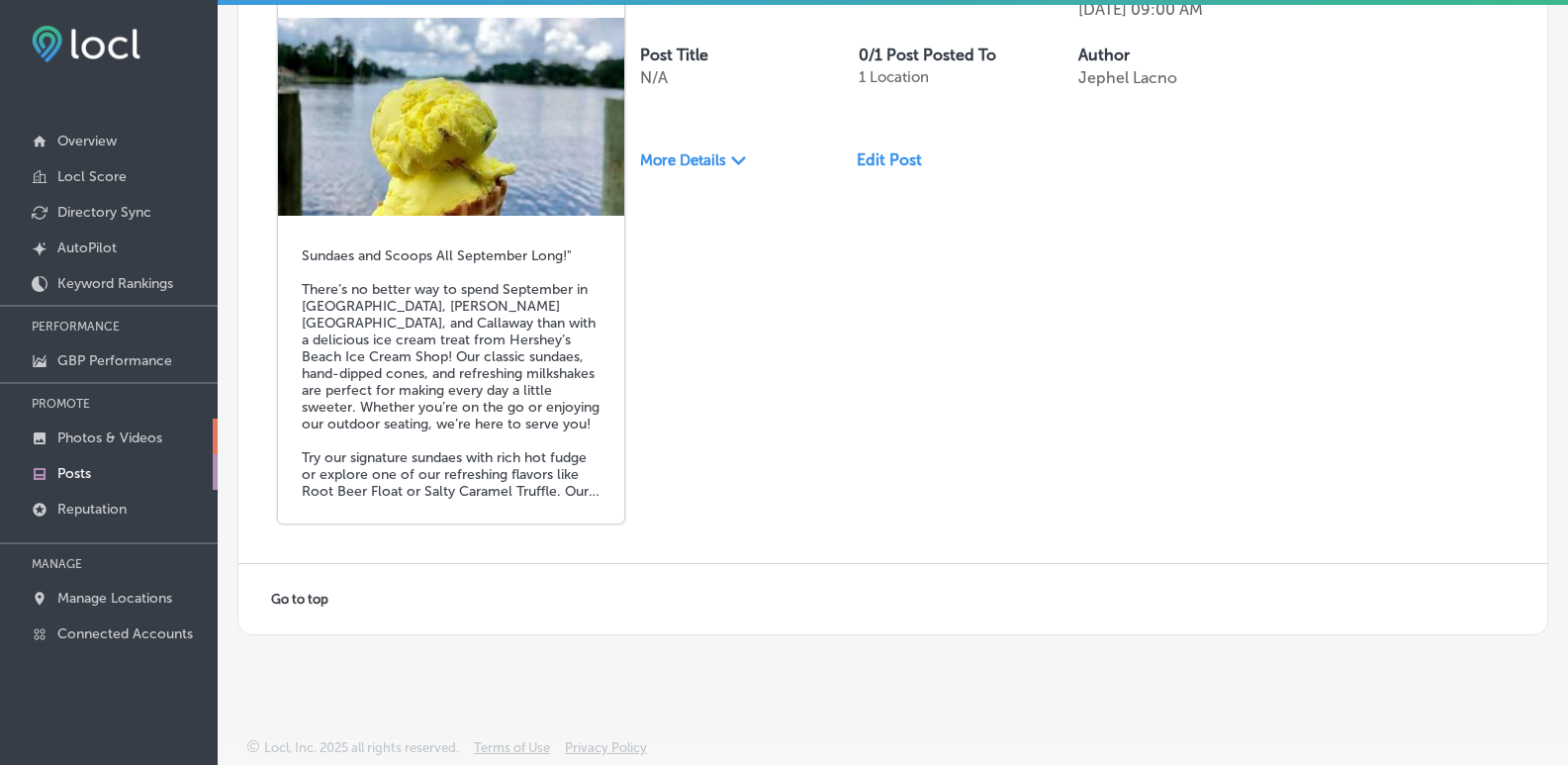 click on "Photos & Videos" at bounding box center [110, 437] 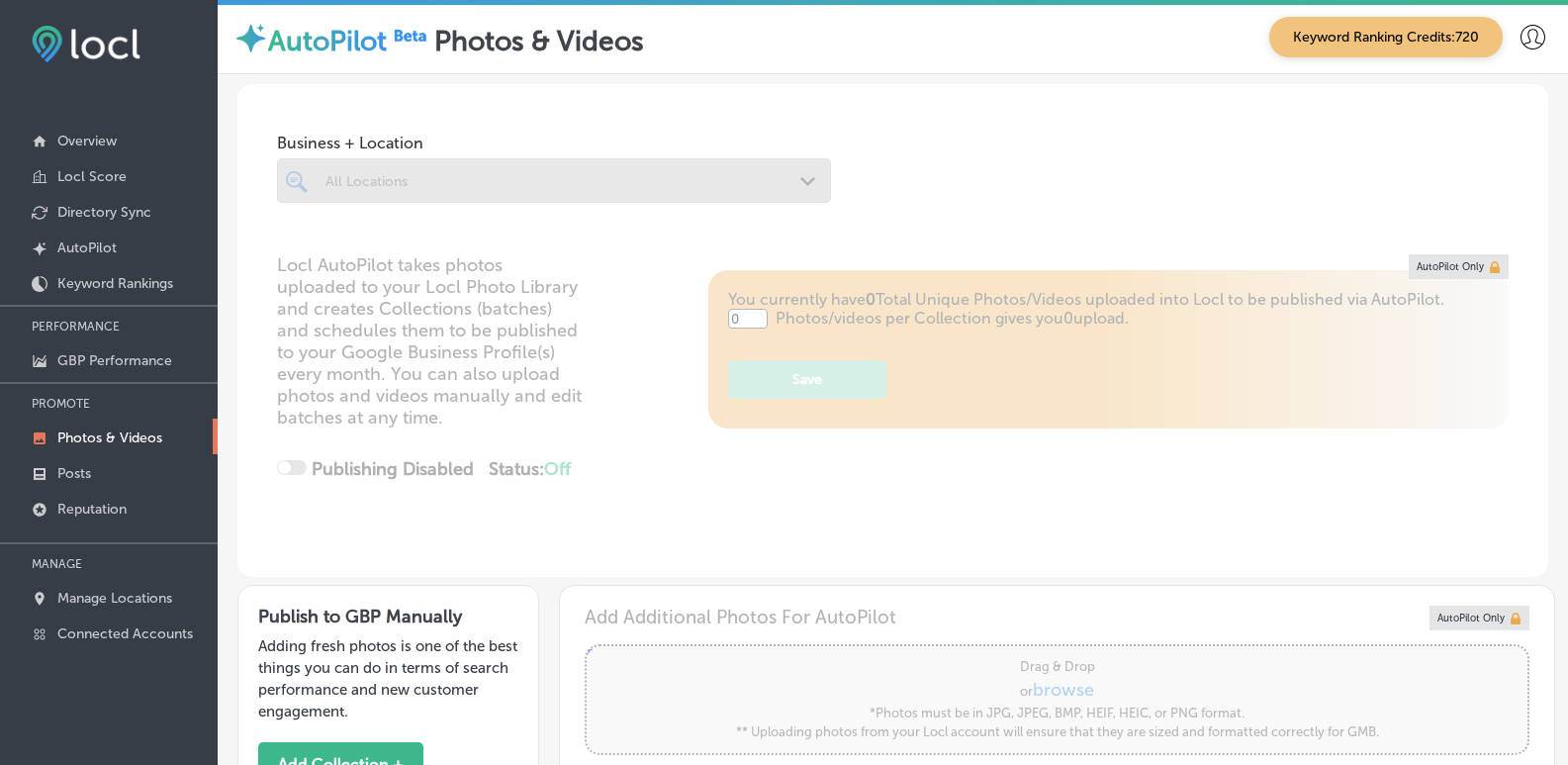 type on "5" 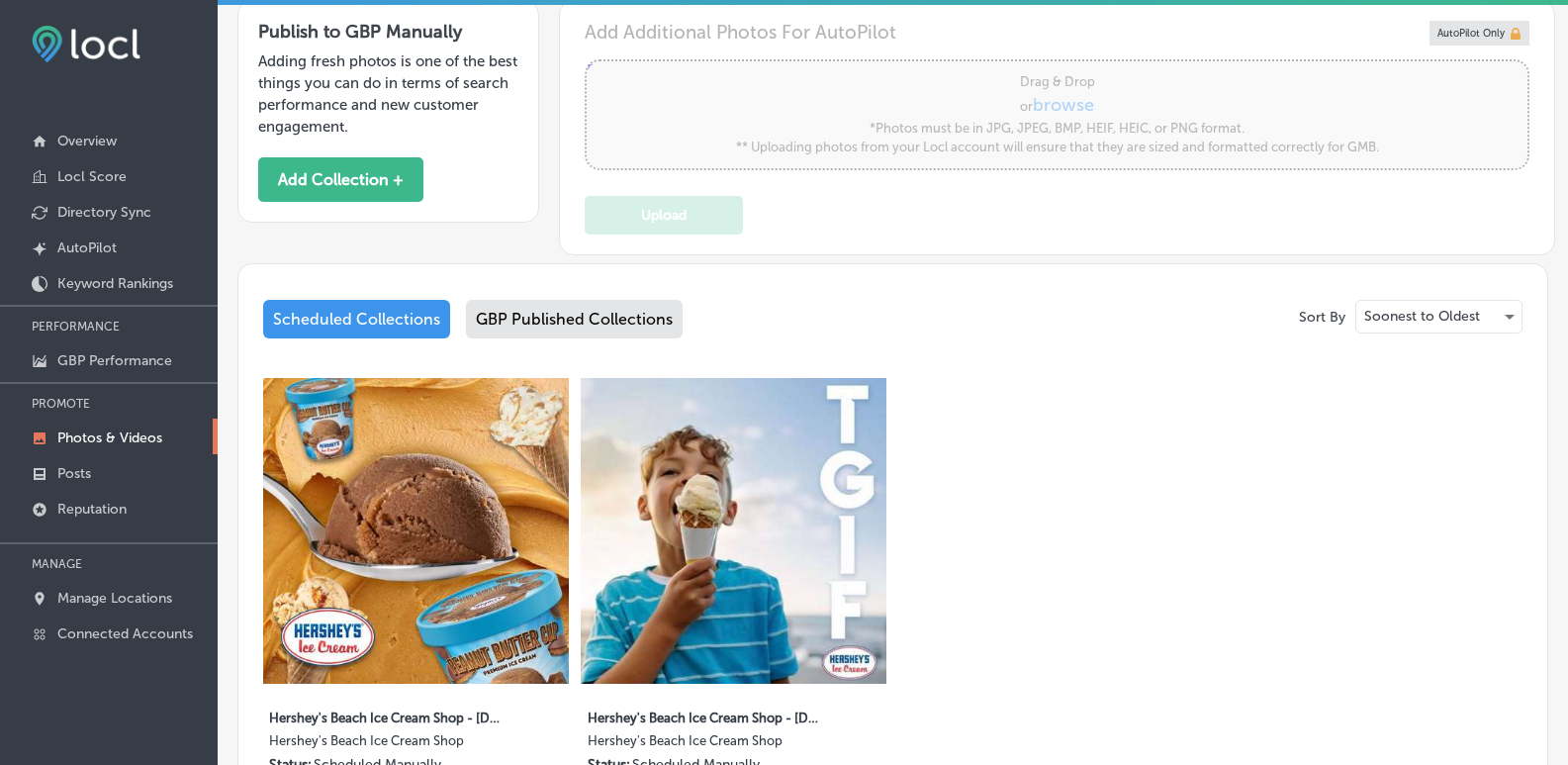 scroll, scrollTop: 539, scrollLeft: 0, axis: vertical 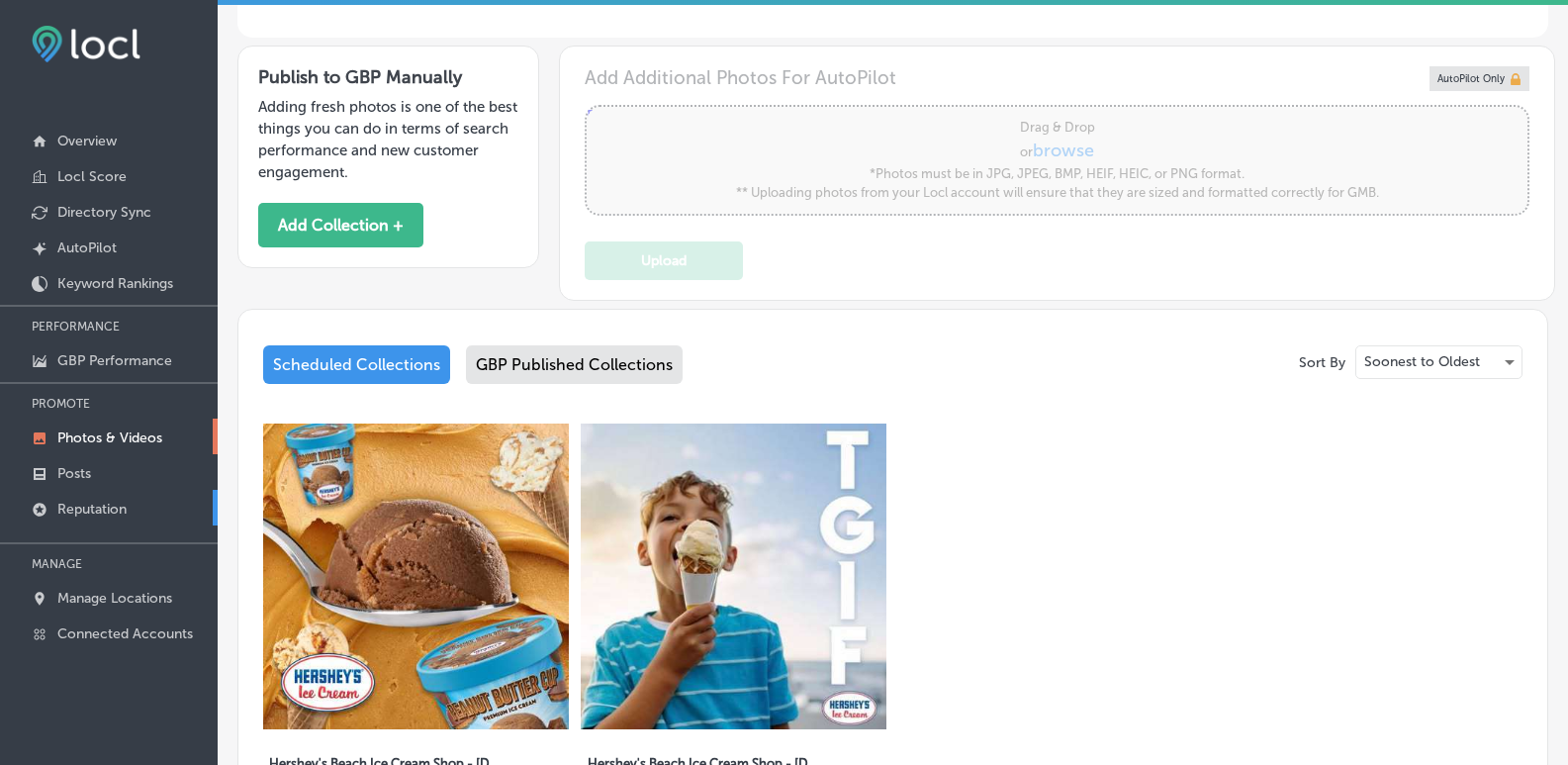 click on "Reputation" at bounding box center (109, 508) 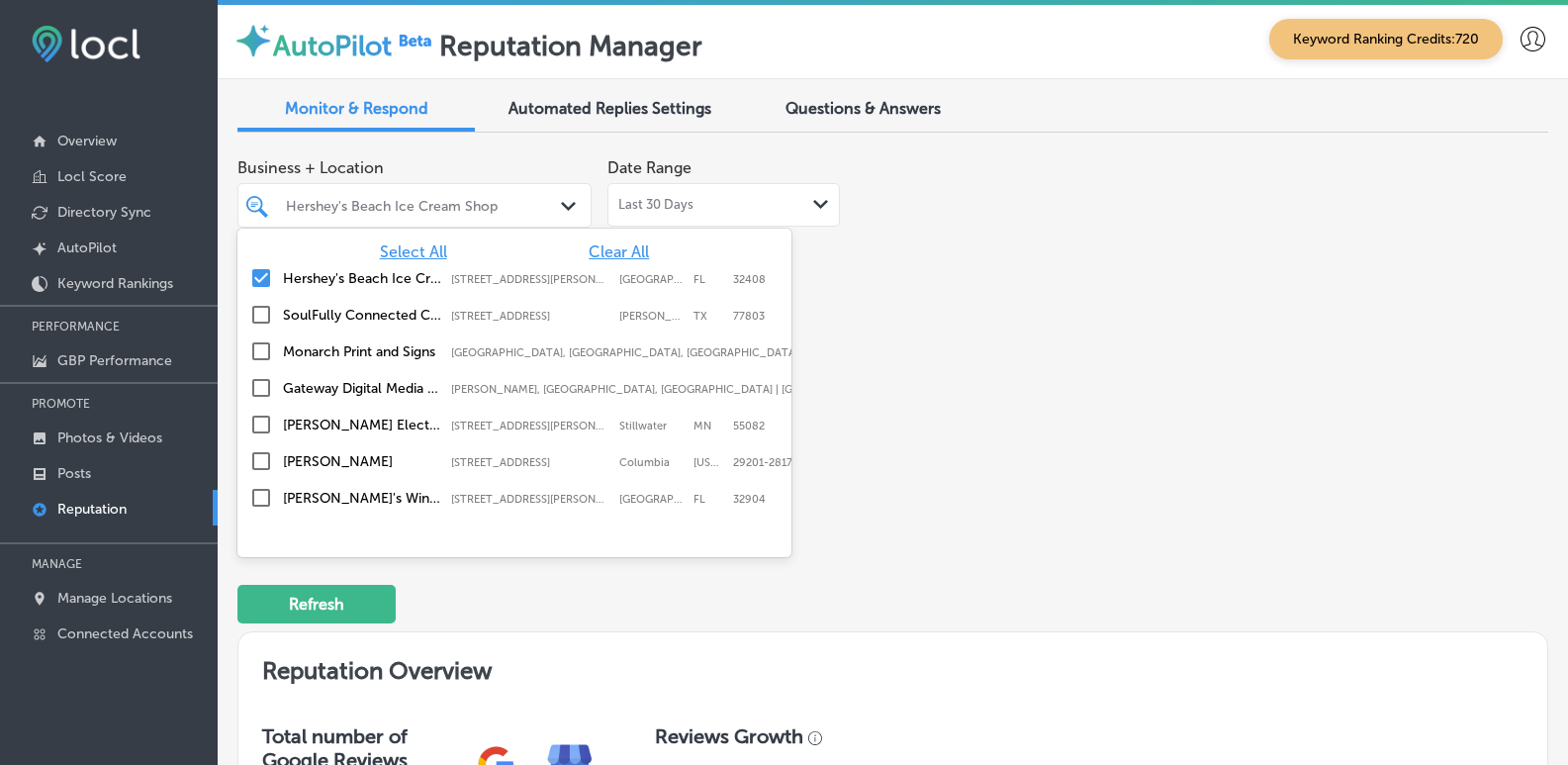 click on "Hershey's Beach Ice Cream Shop" at bounding box center [415, 205] 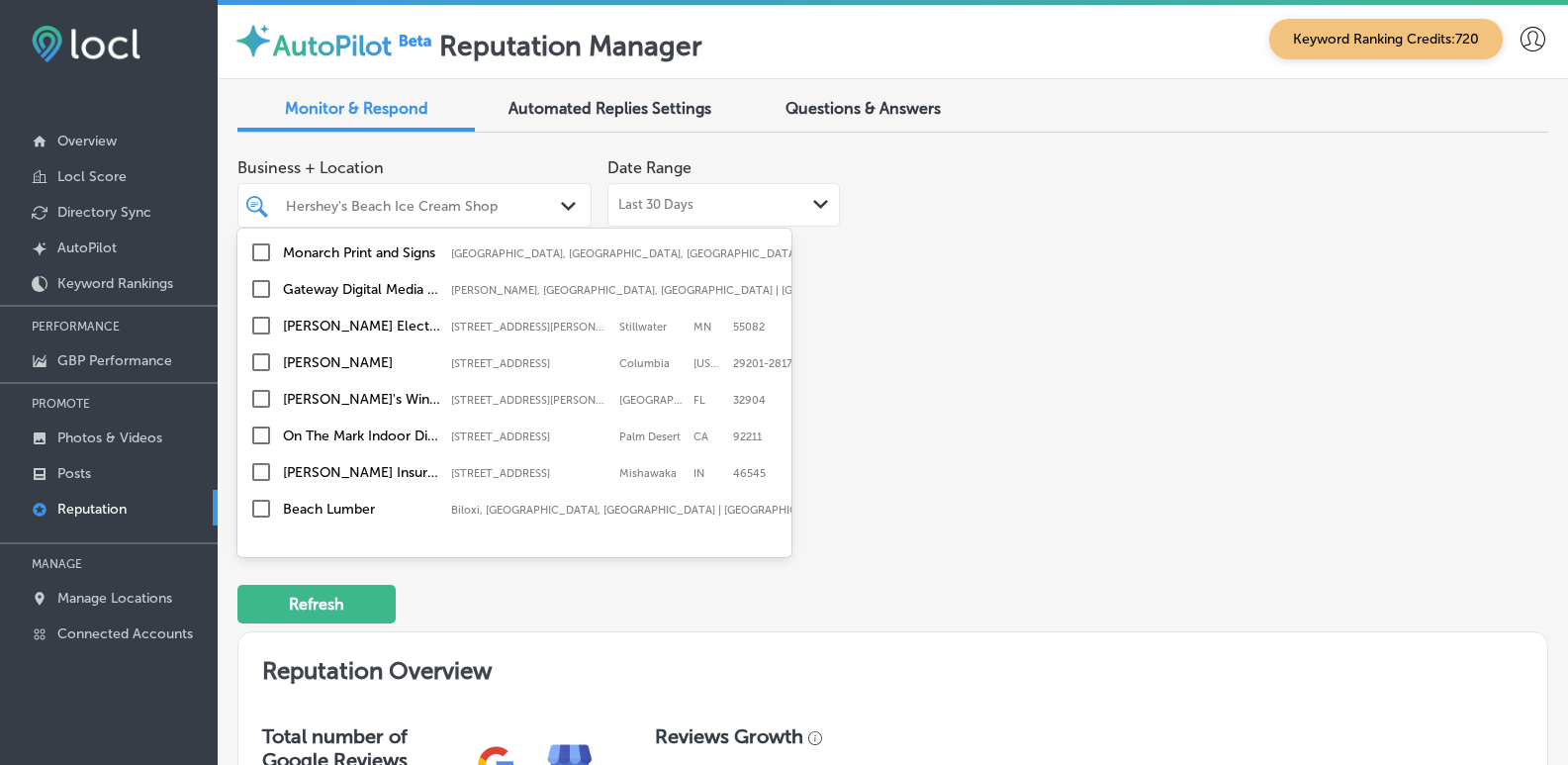 scroll, scrollTop: 0, scrollLeft: 0, axis: both 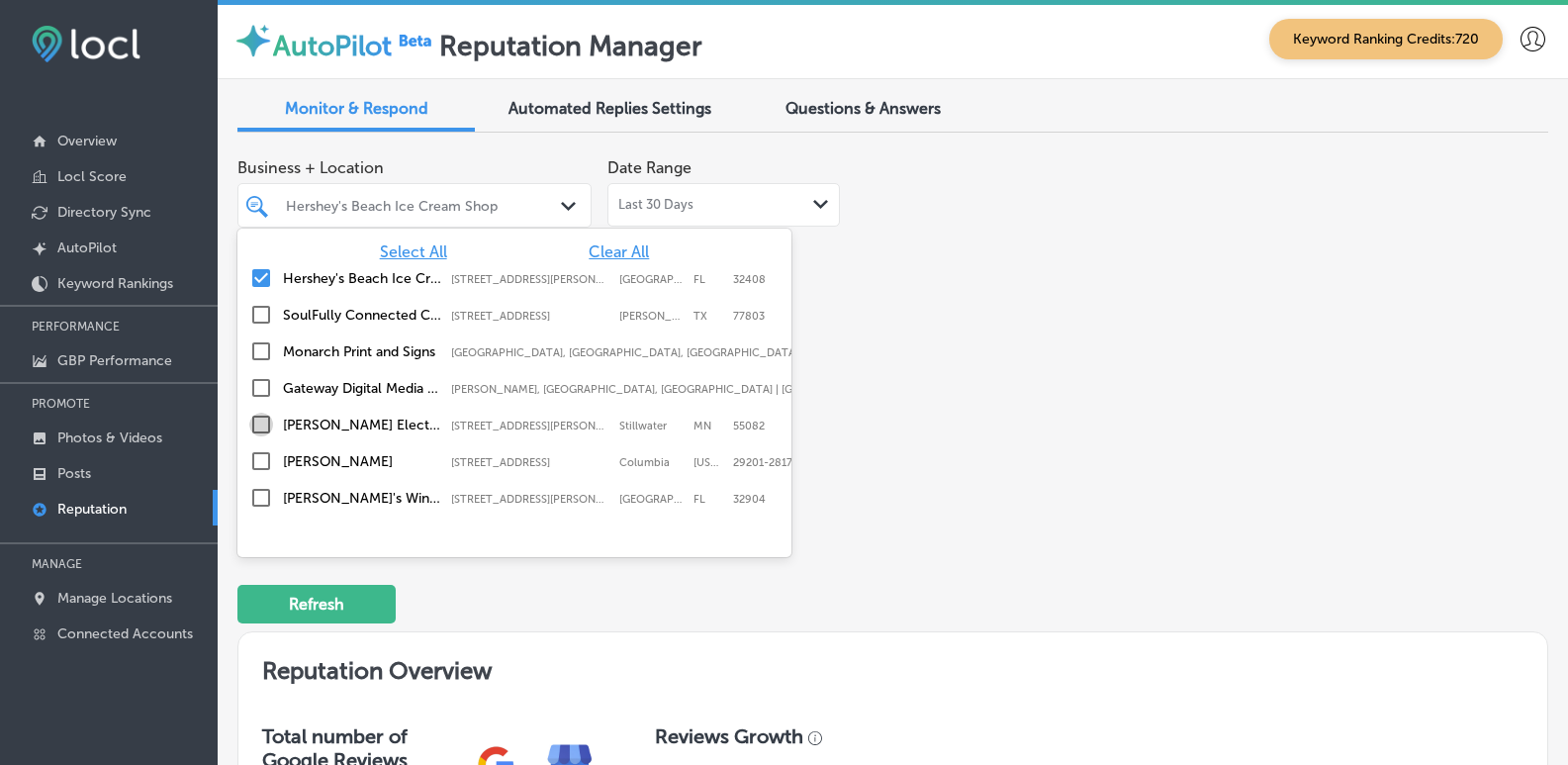 click at bounding box center [261, 425] 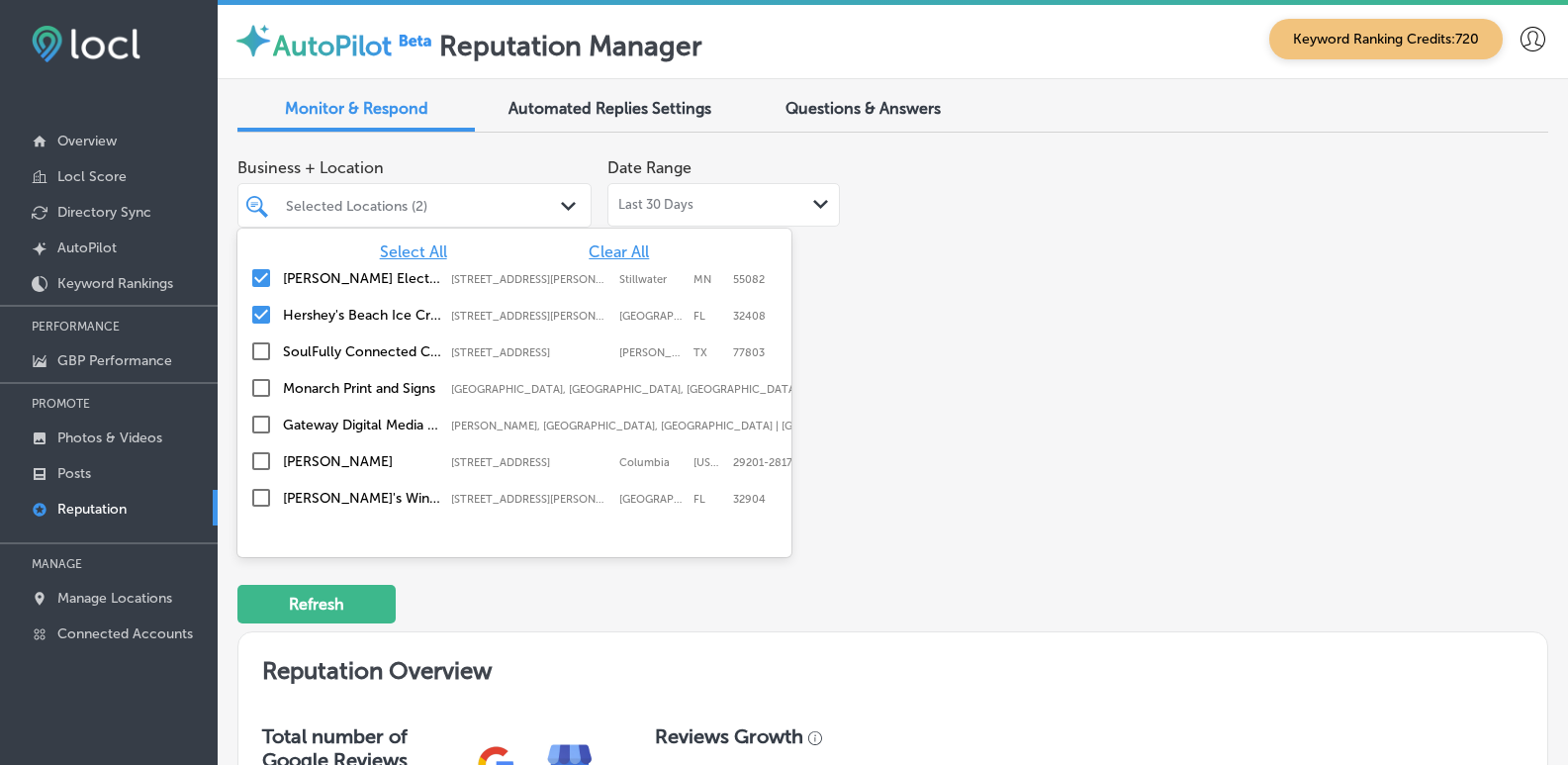 click at bounding box center (261, 498) 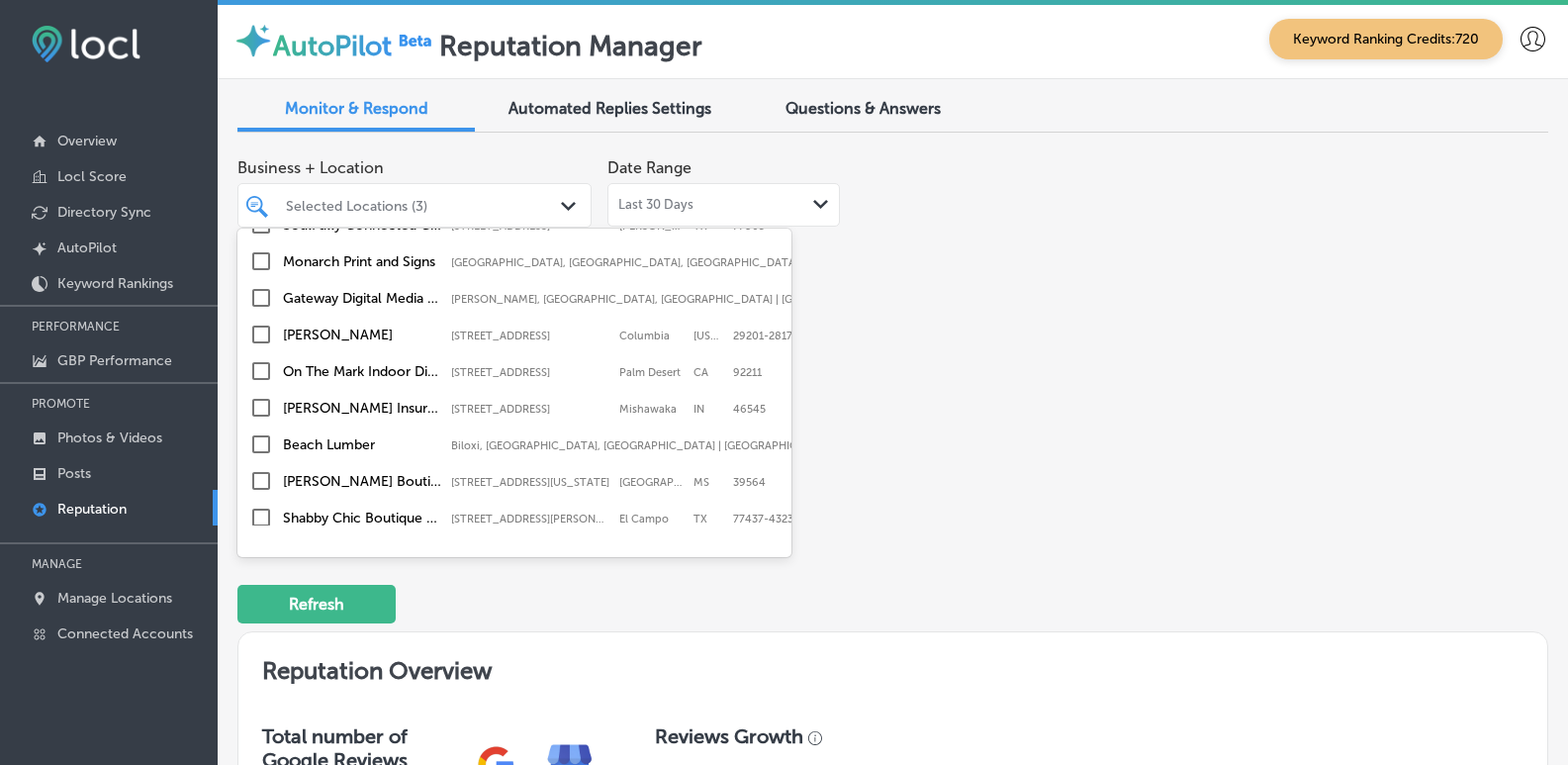 scroll, scrollTop: 198, scrollLeft: 0, axis: vertical 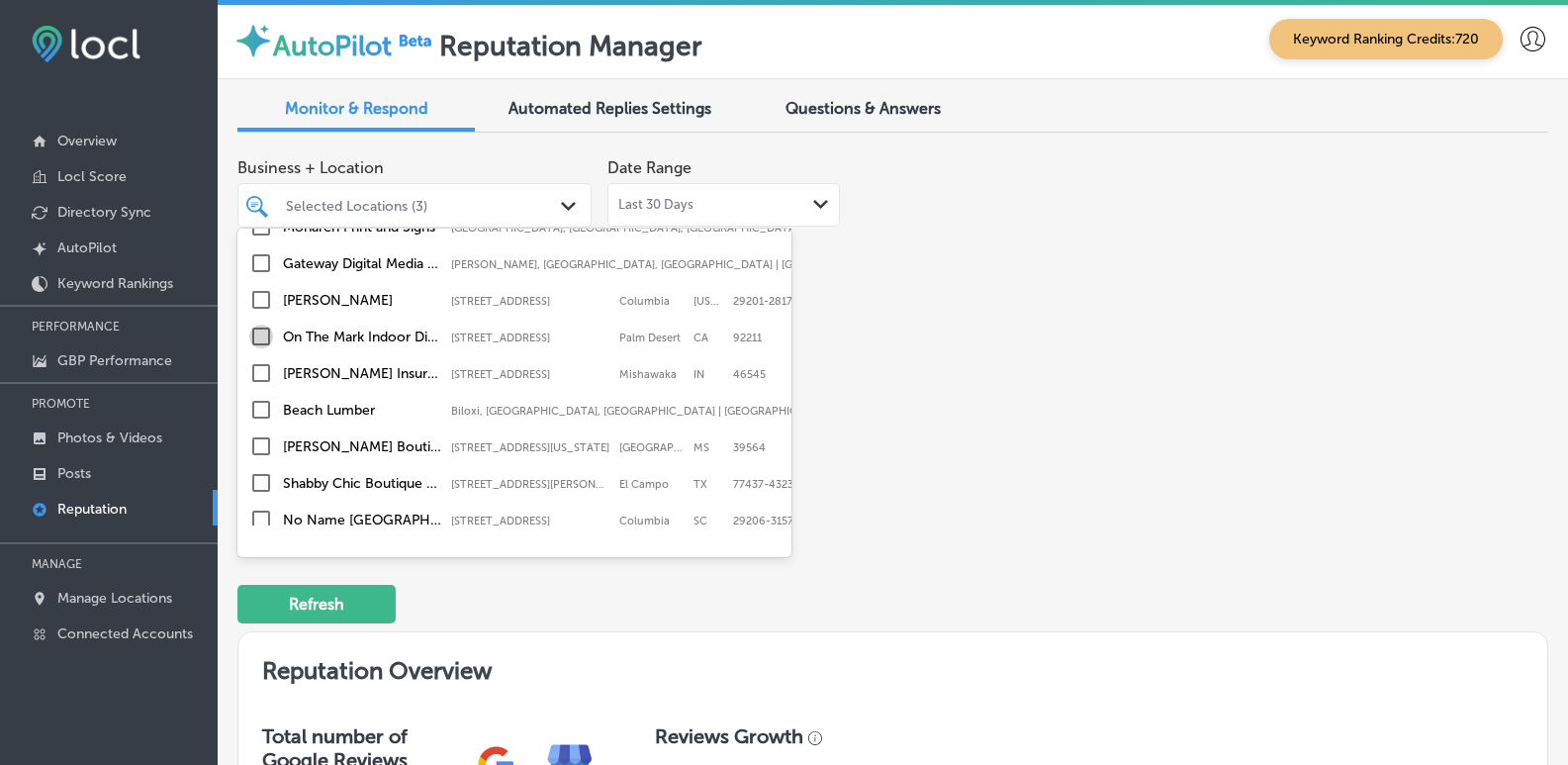 click at bounding box center [261, 336] 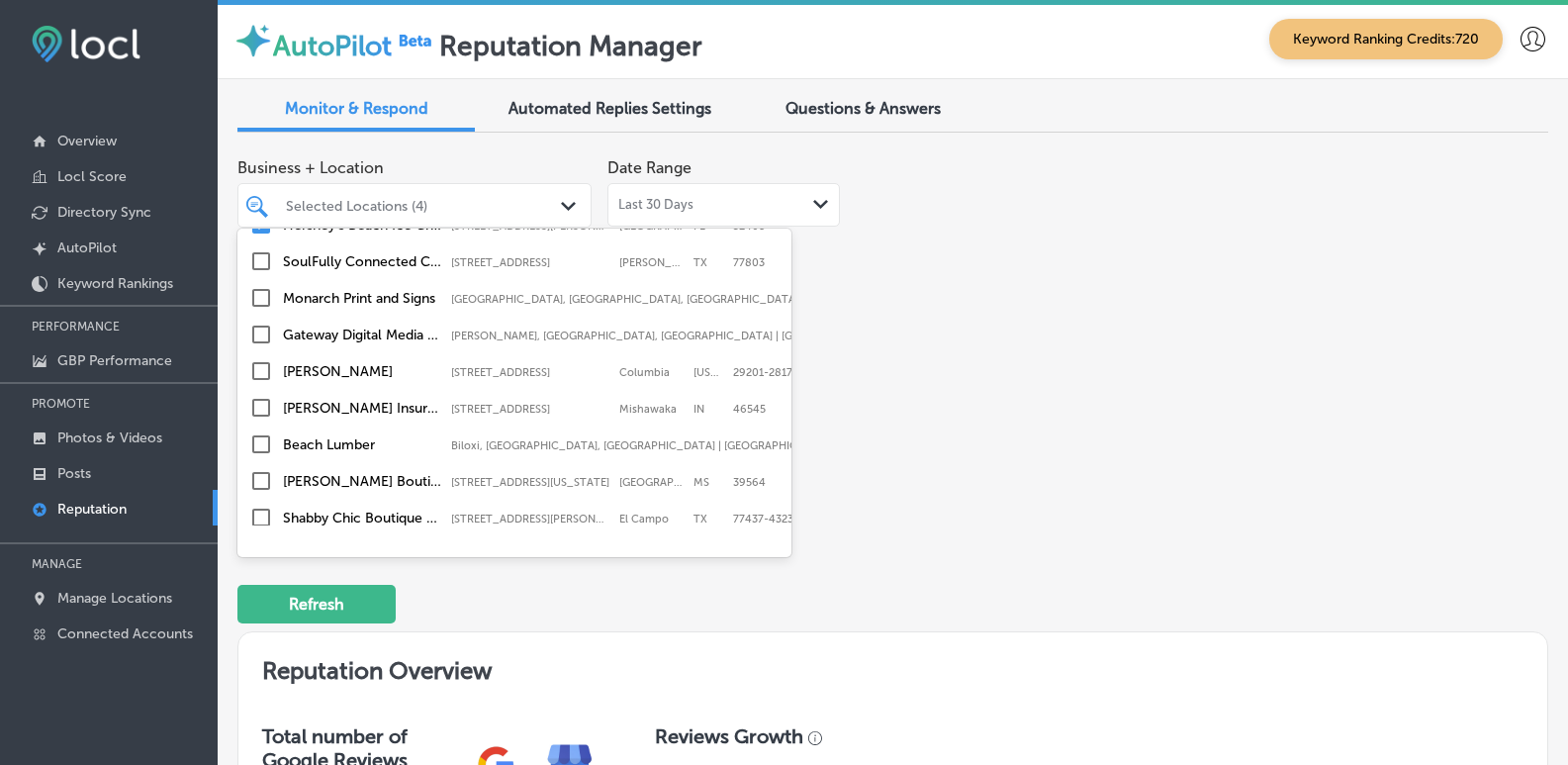 scroll, scrollTop: 198, scrollLeft: 0, axis: vertical 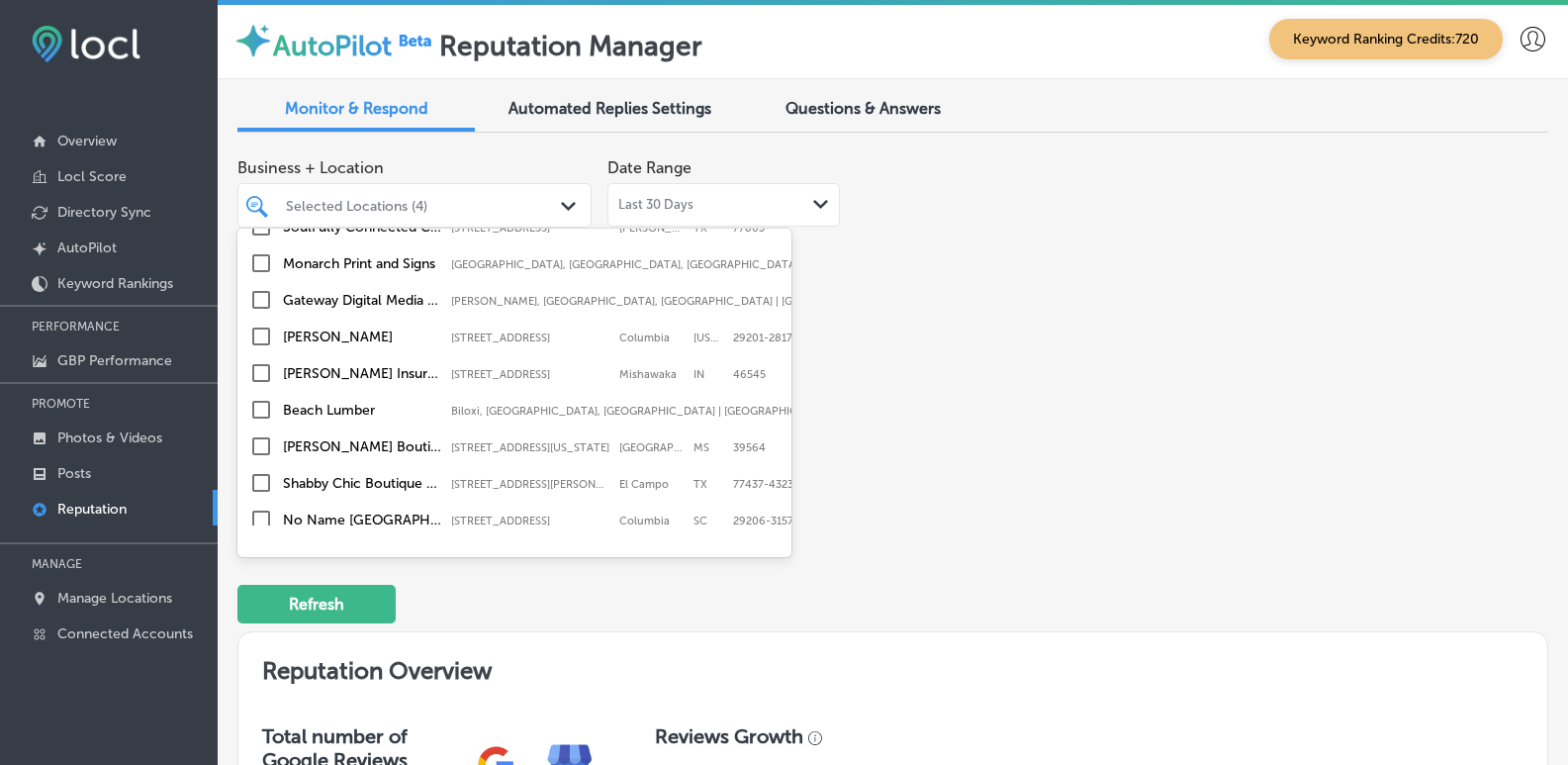 click at bounding box center (261, 373) 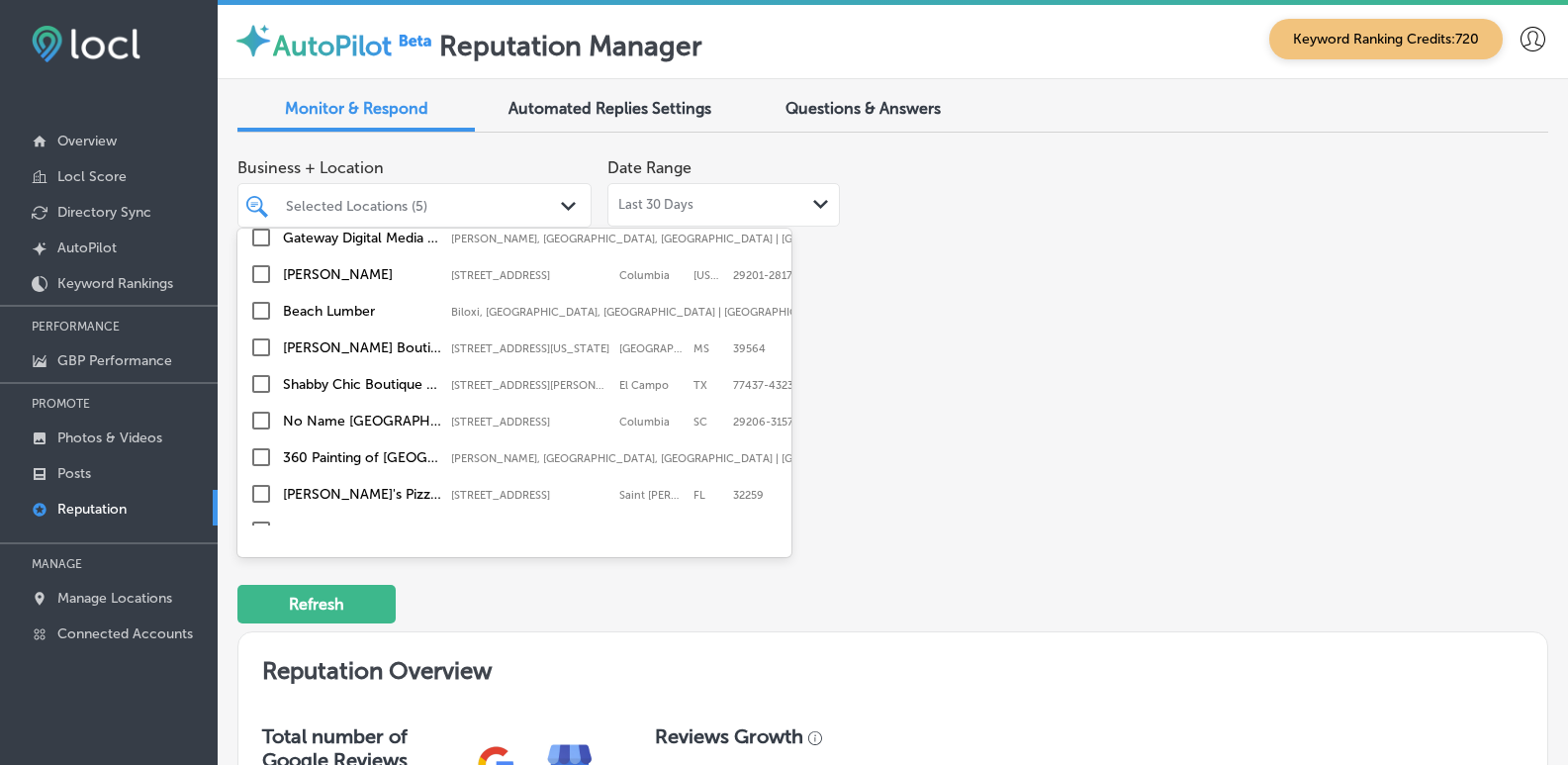 scroll, scrollTop: 396, scrollLeft: 0, axis: vertical 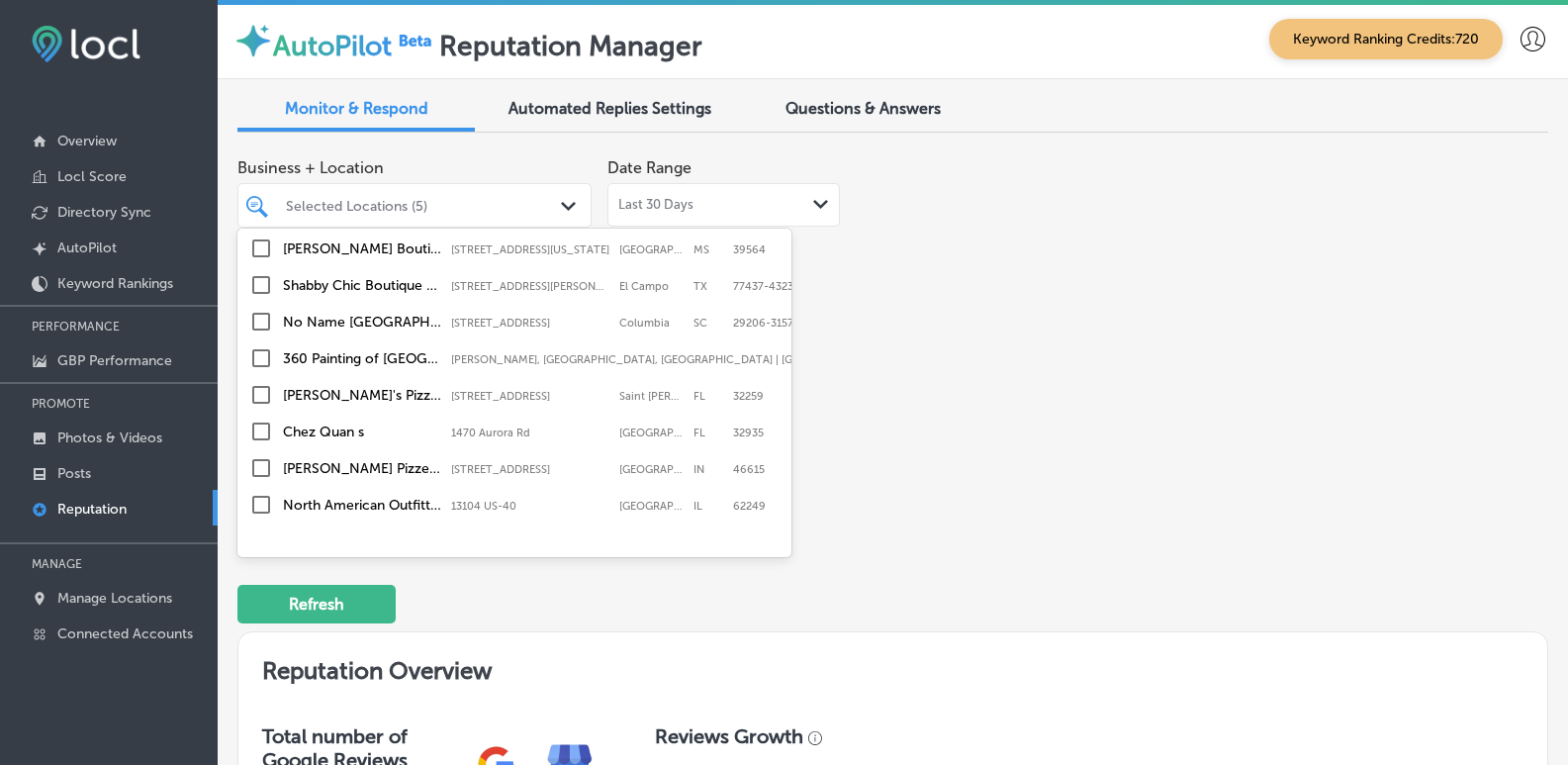 click at bounding box center [261, 358] 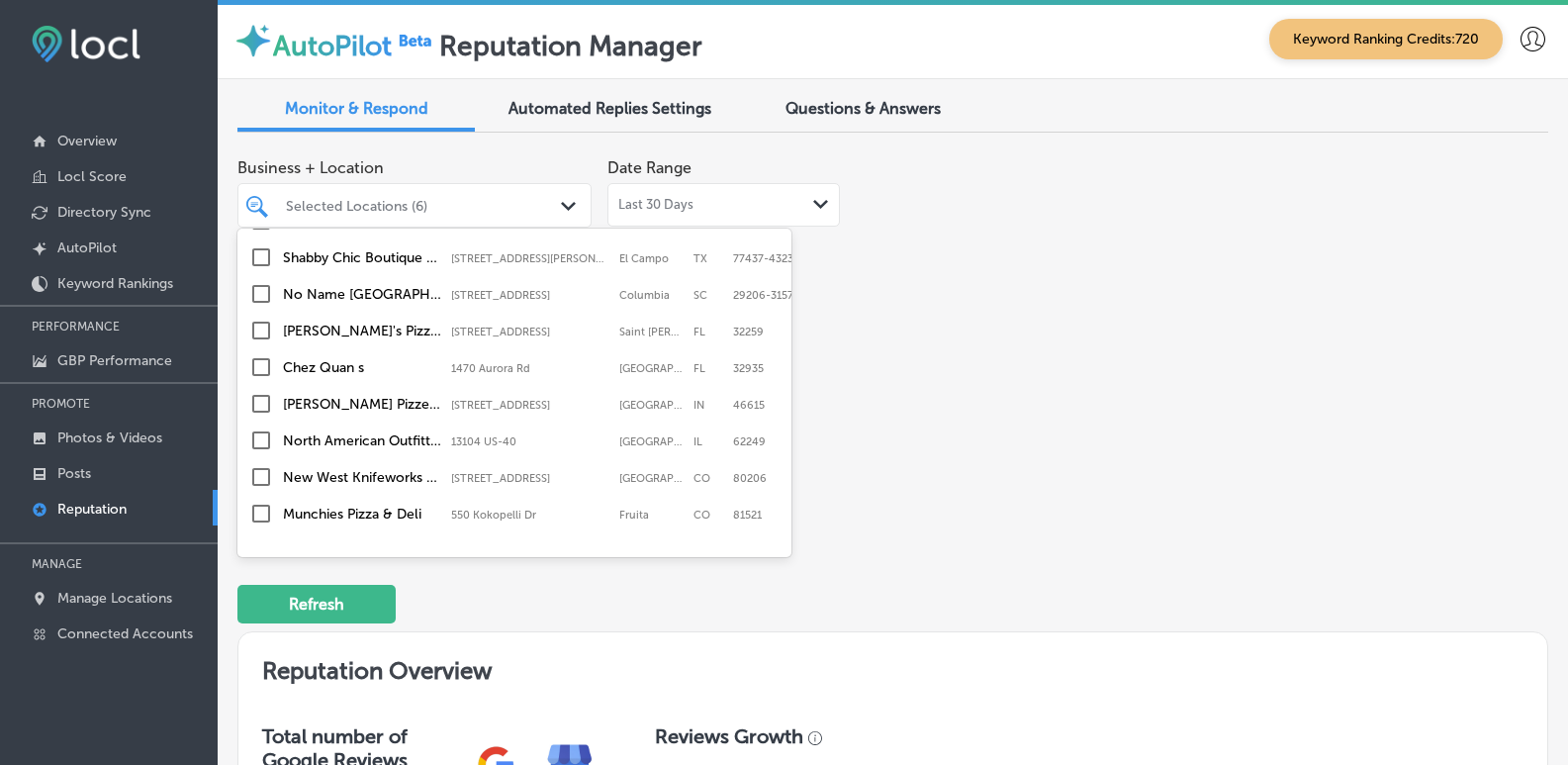 scroll, scrollTop: 495, scrollLeft: 0, axis: vertical 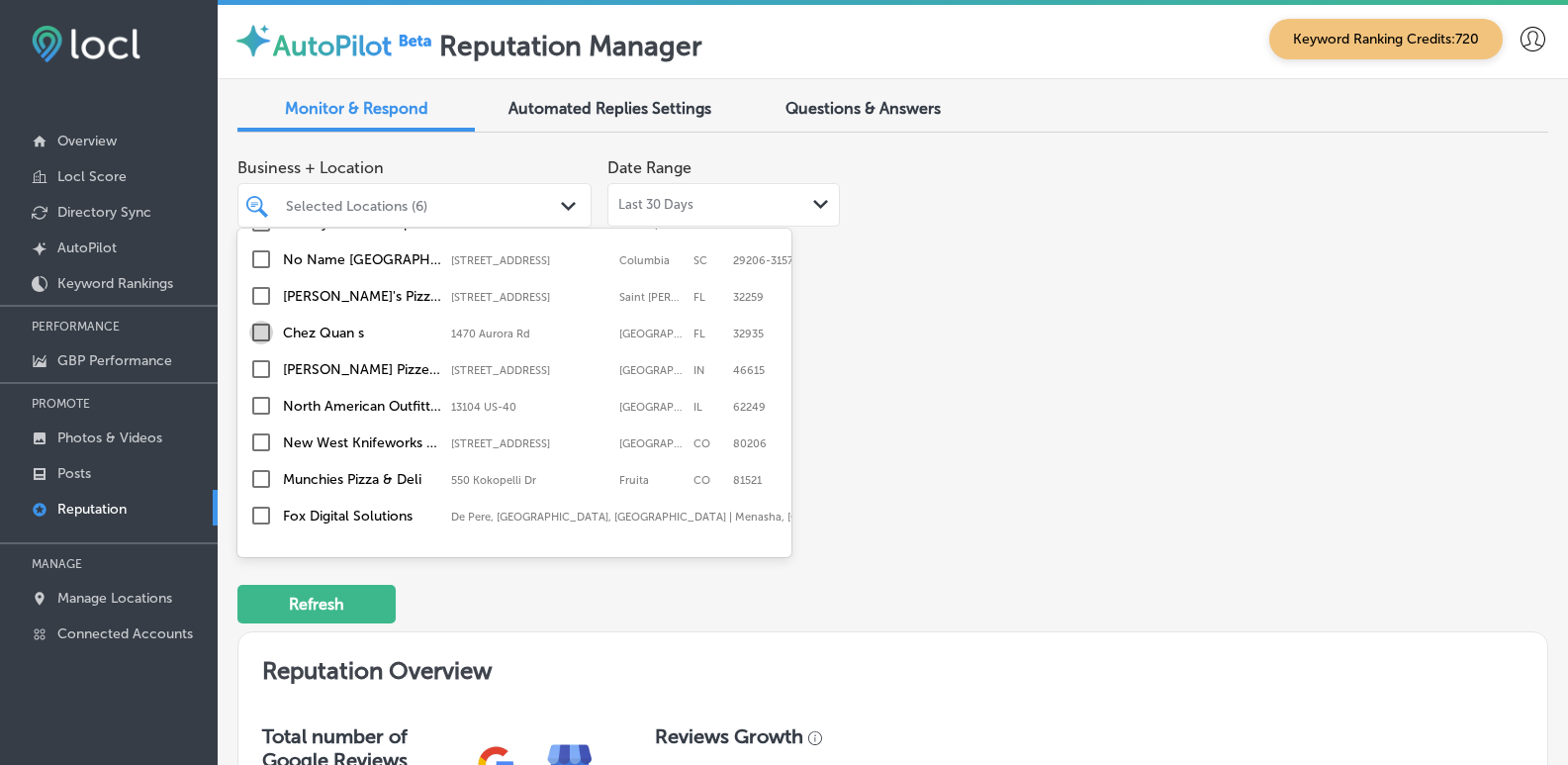 click at bounding box center [261, 333] 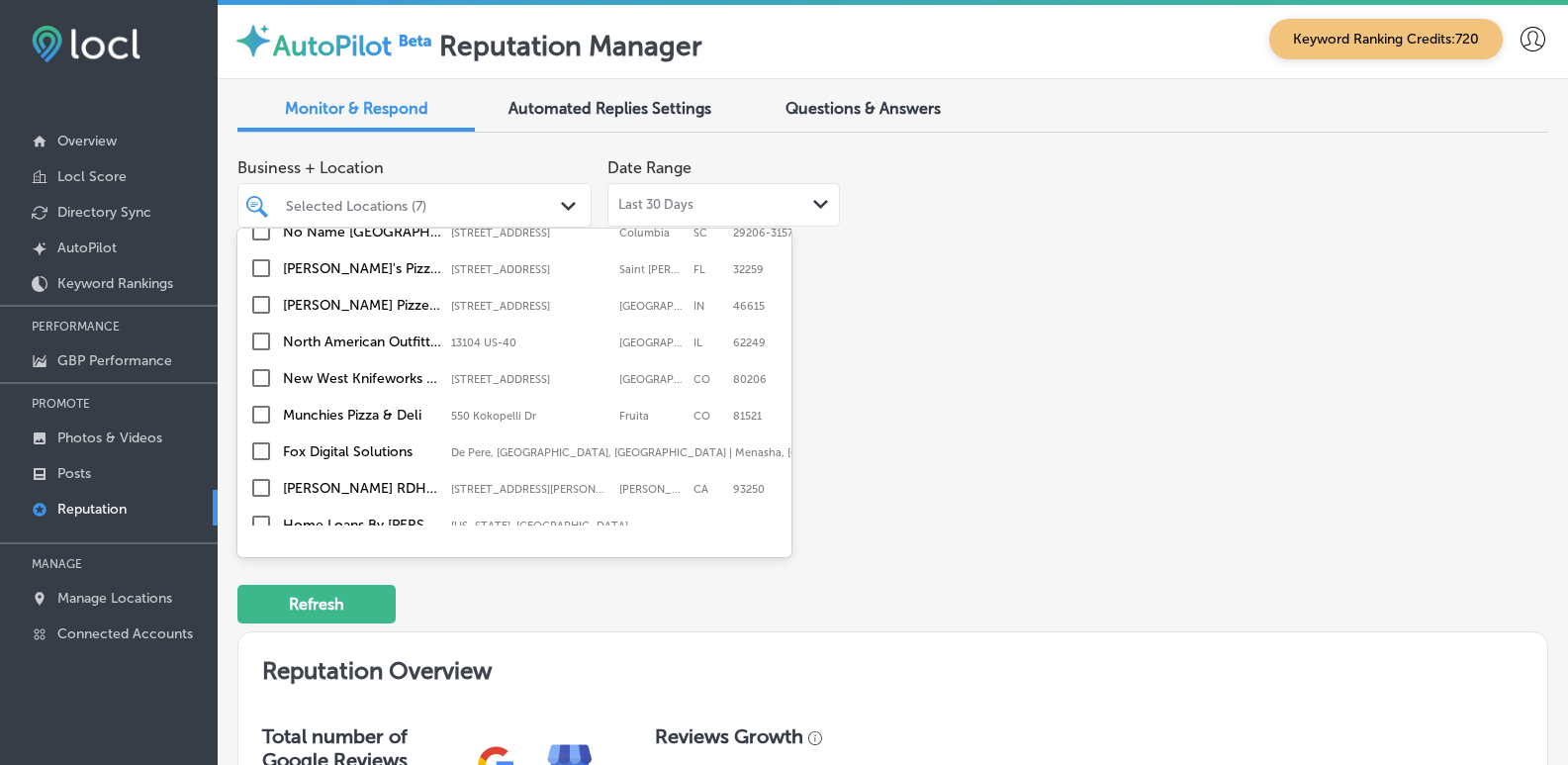 scroll, scrollTop: 594, scrollLeft: 0, axis: vertical 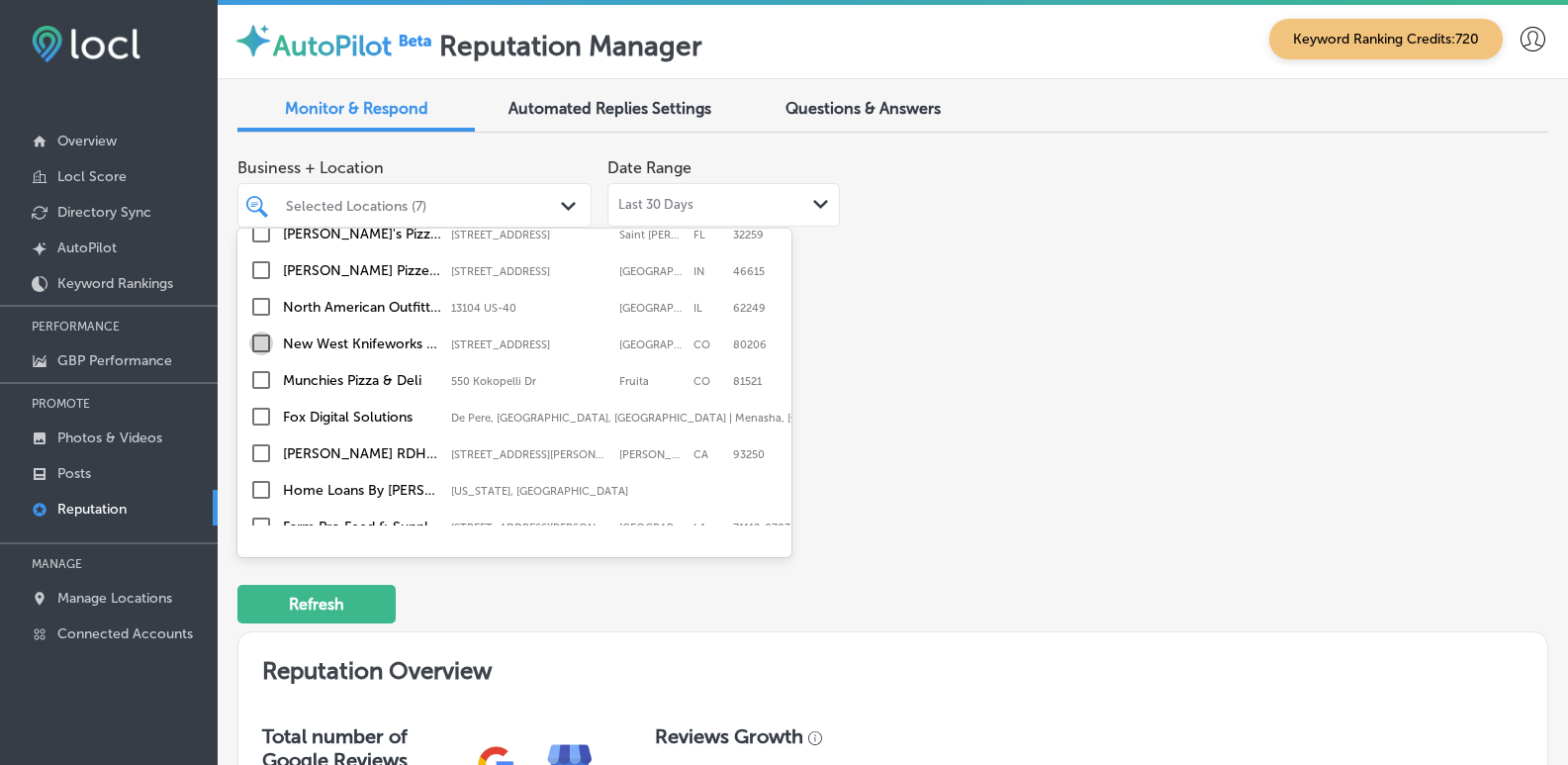 click at bounding box center (261, 343) 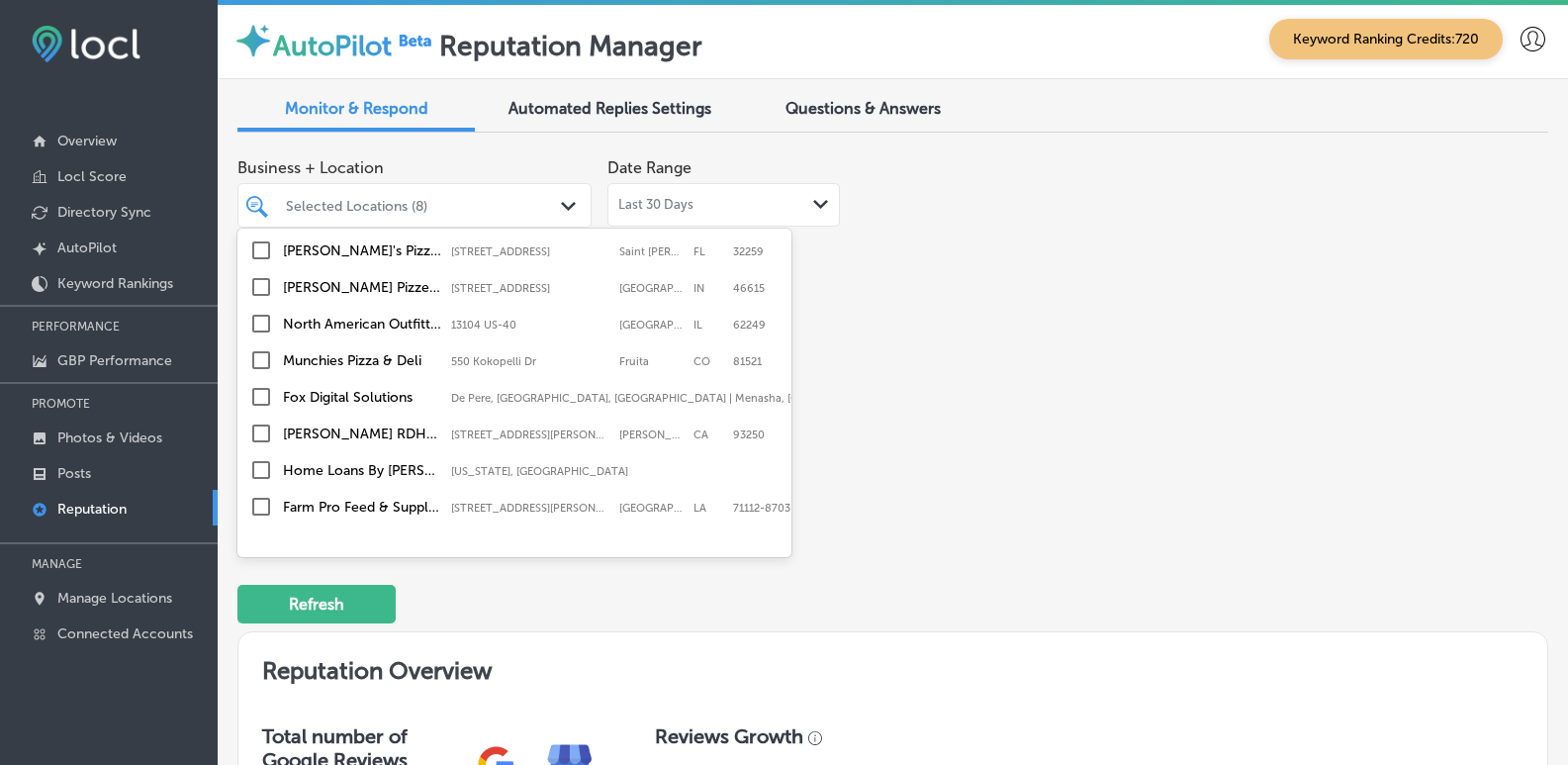 scroll, scrollTop: 633, scrollLeft: 0, axis: vertical 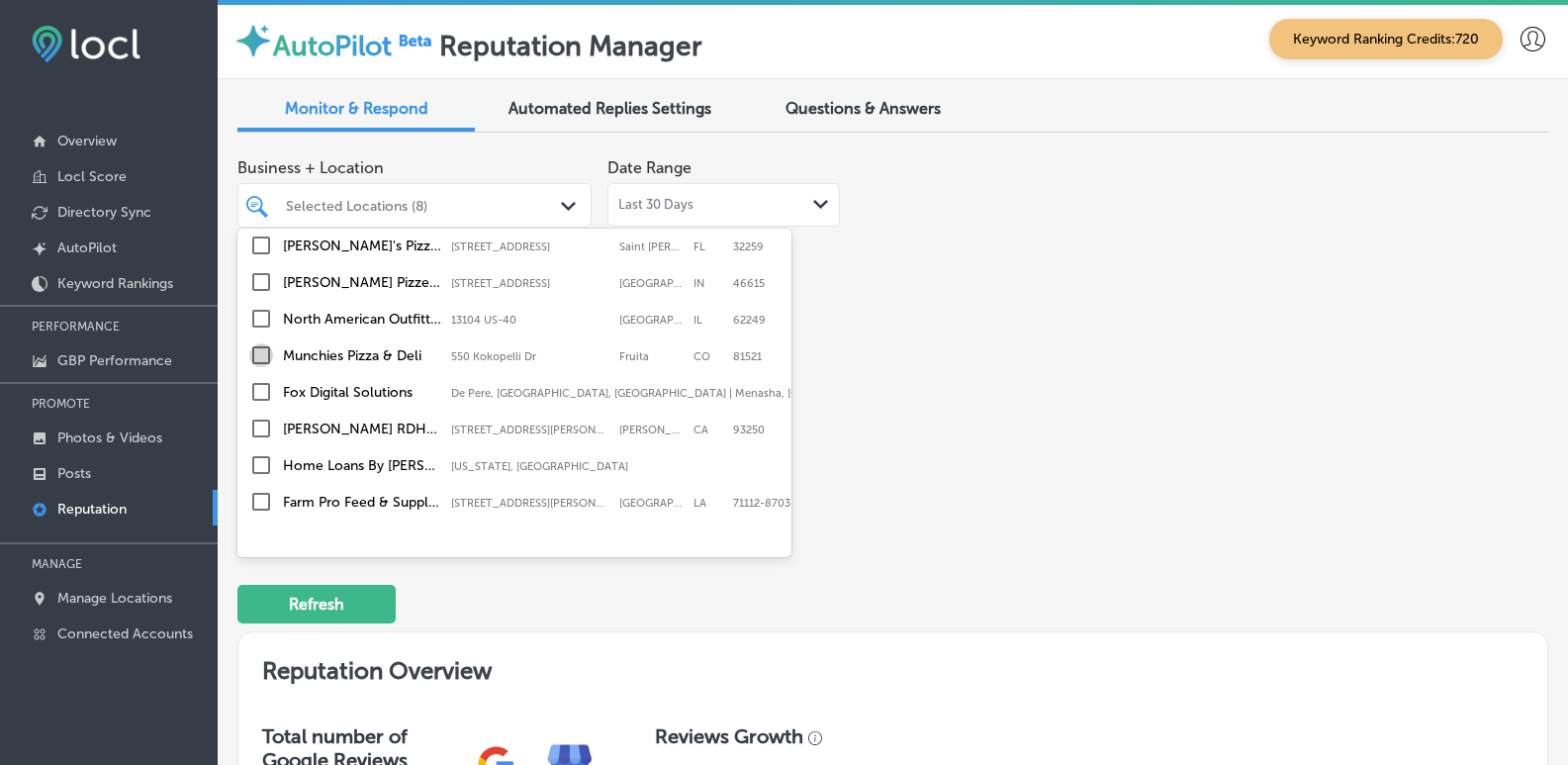 click at bounding box center [261, 355] 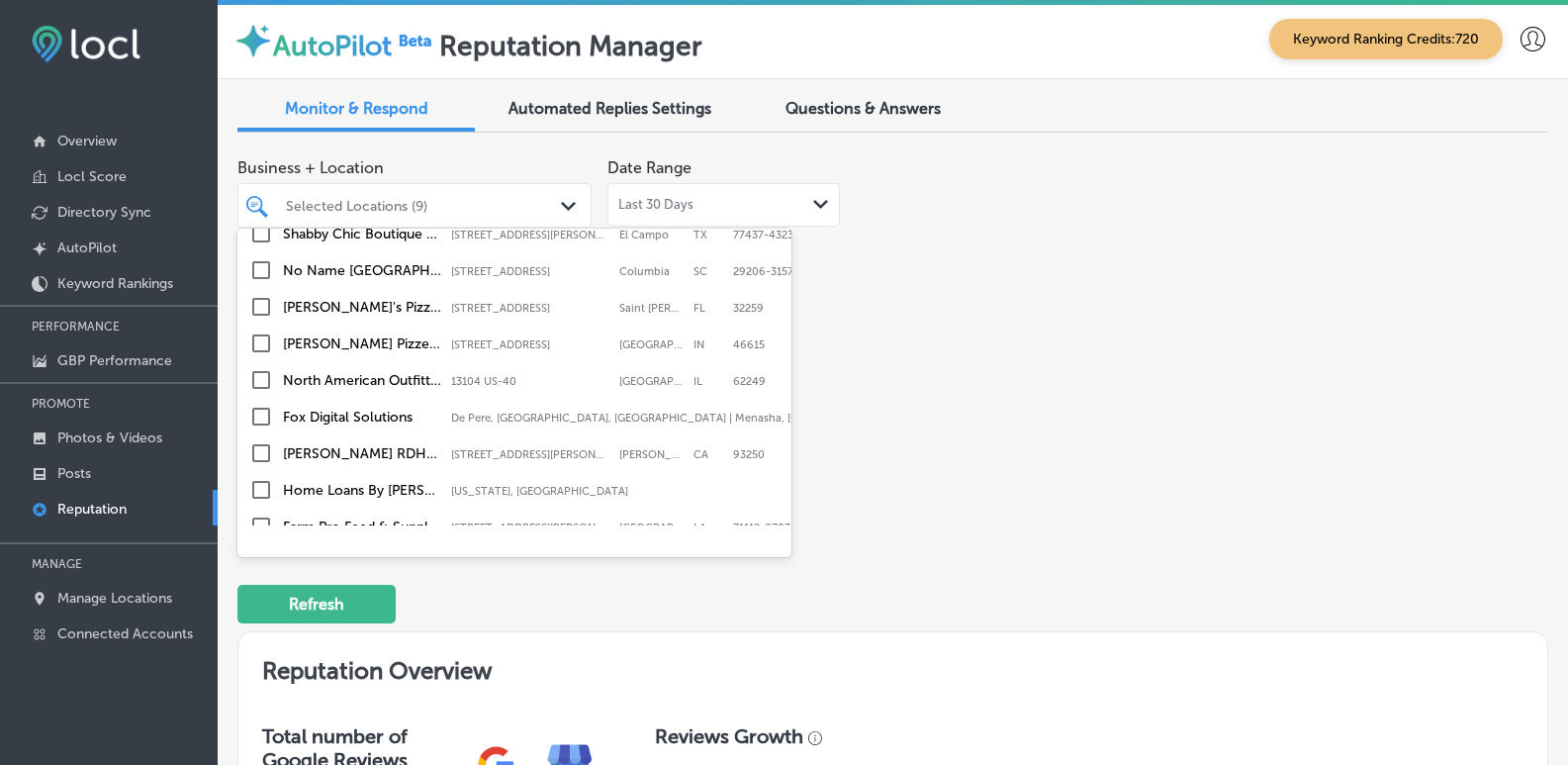 scroll, scrollTop: 633, scrollLeft: 0, axis: vertical 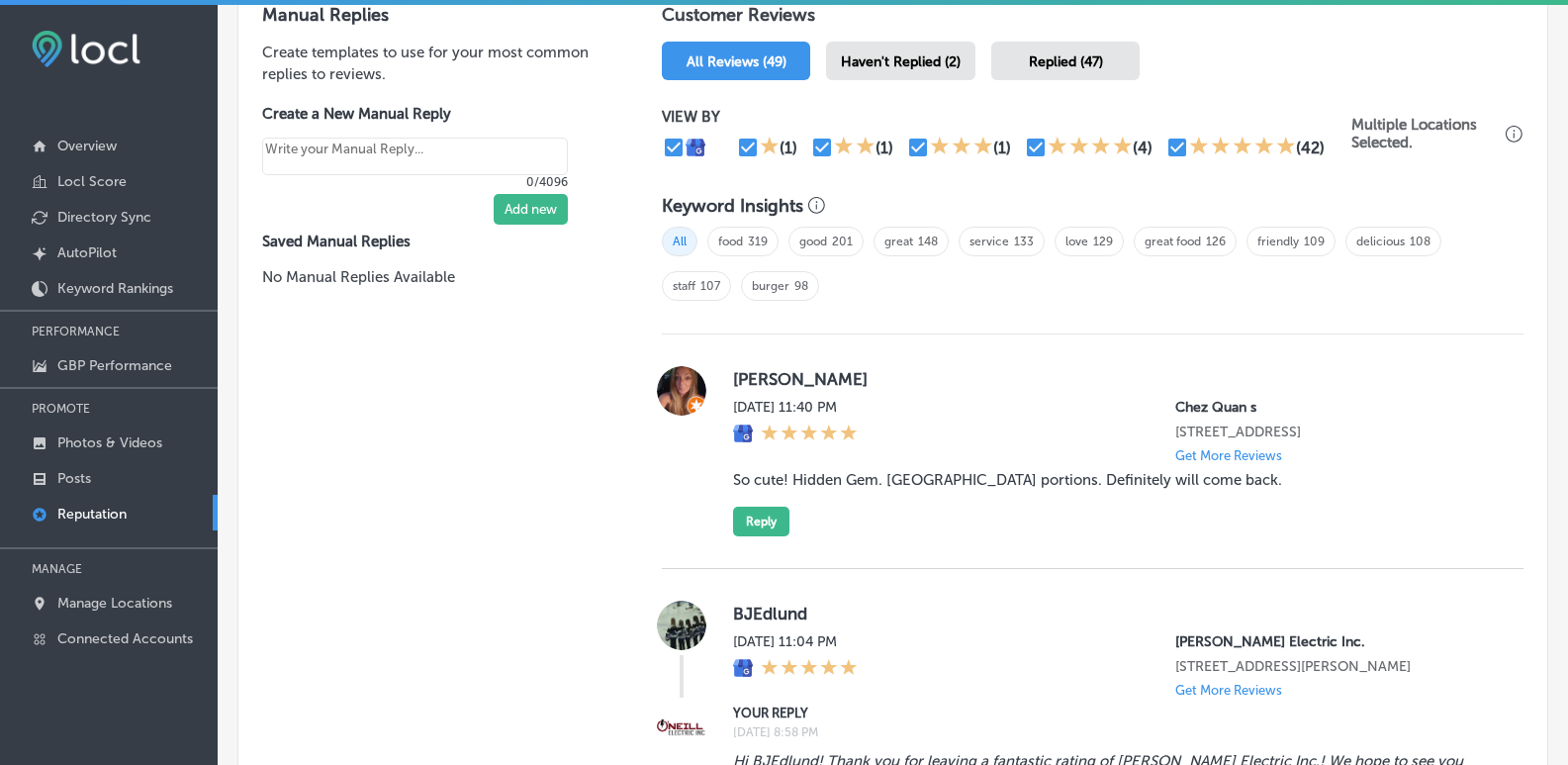 click on "Haven't Replied (2)" at bounding box center [900, 60] 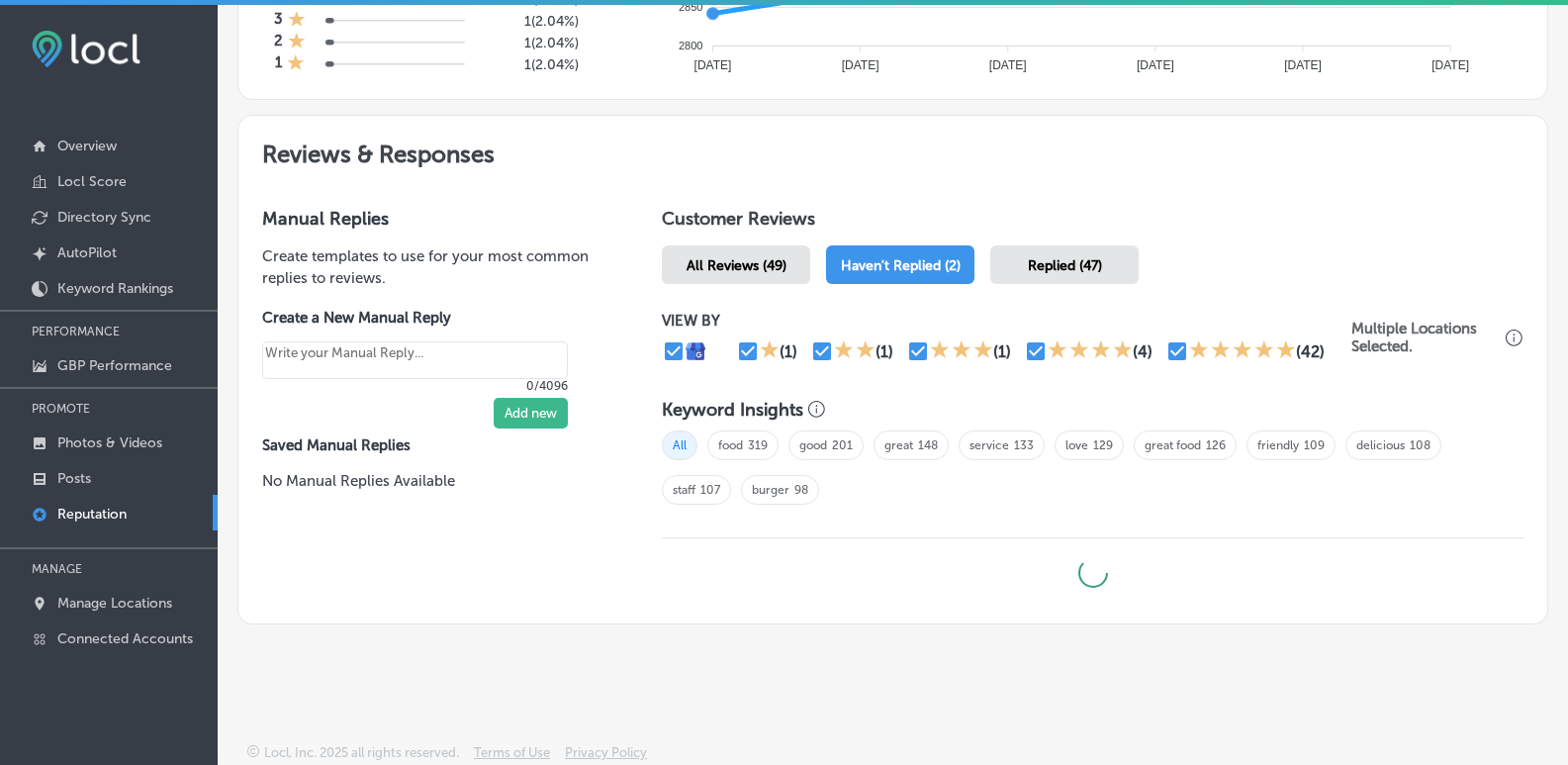 type on "x" 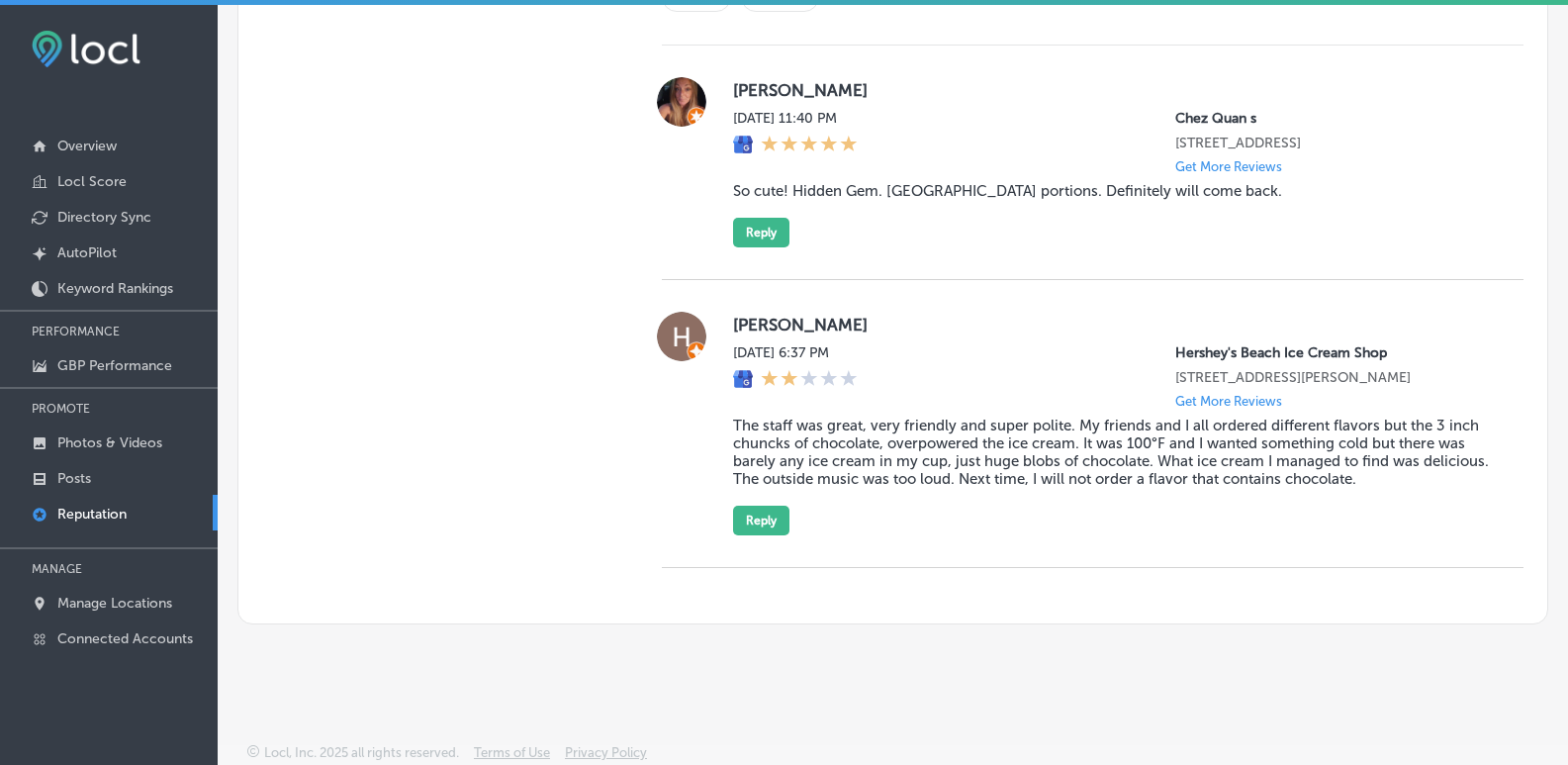 scroll, scrollTop: 1543, scrollLeft: 0, axis: vertical 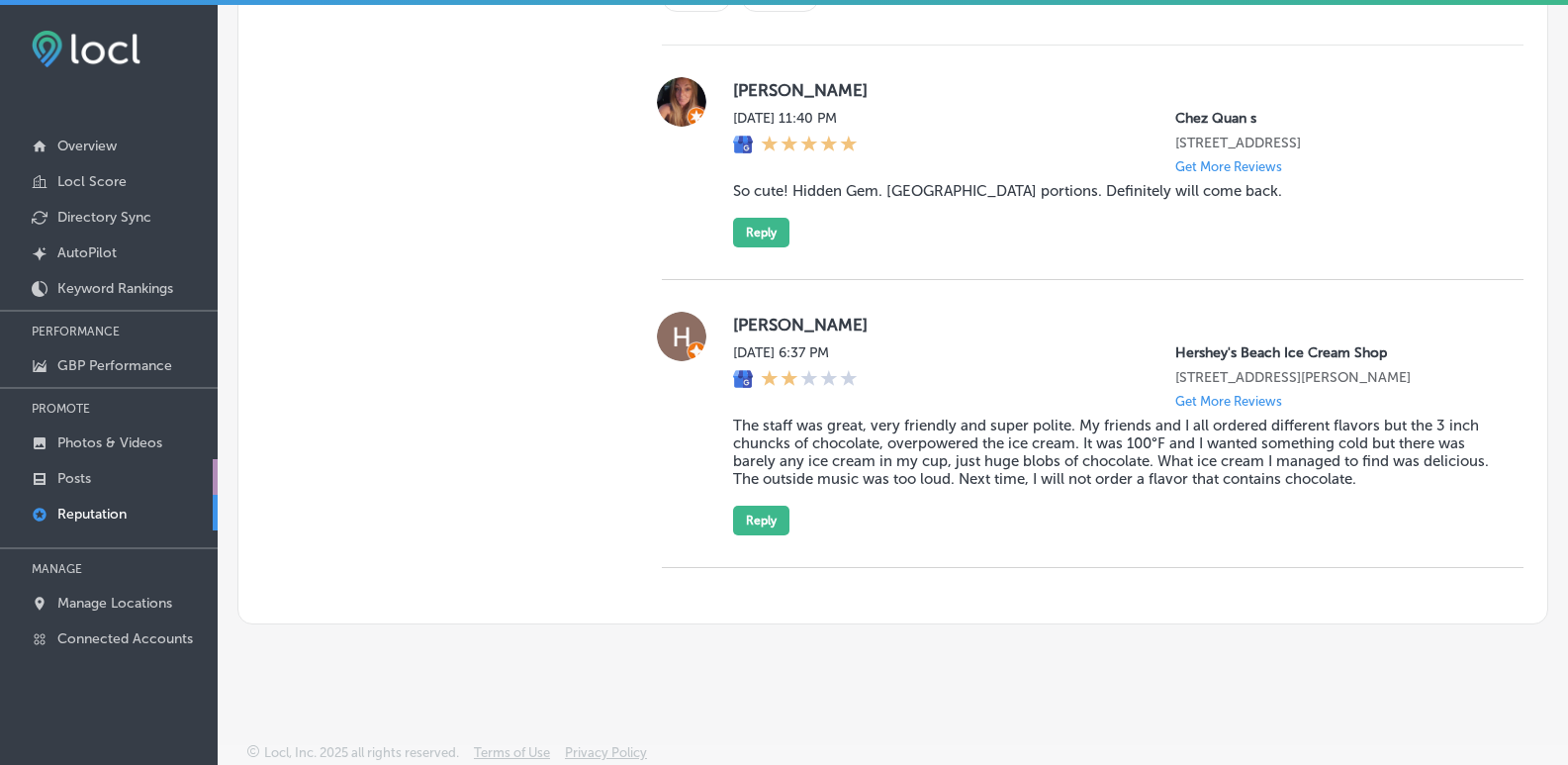 click on "Posts" at bounding box center (109, 477) 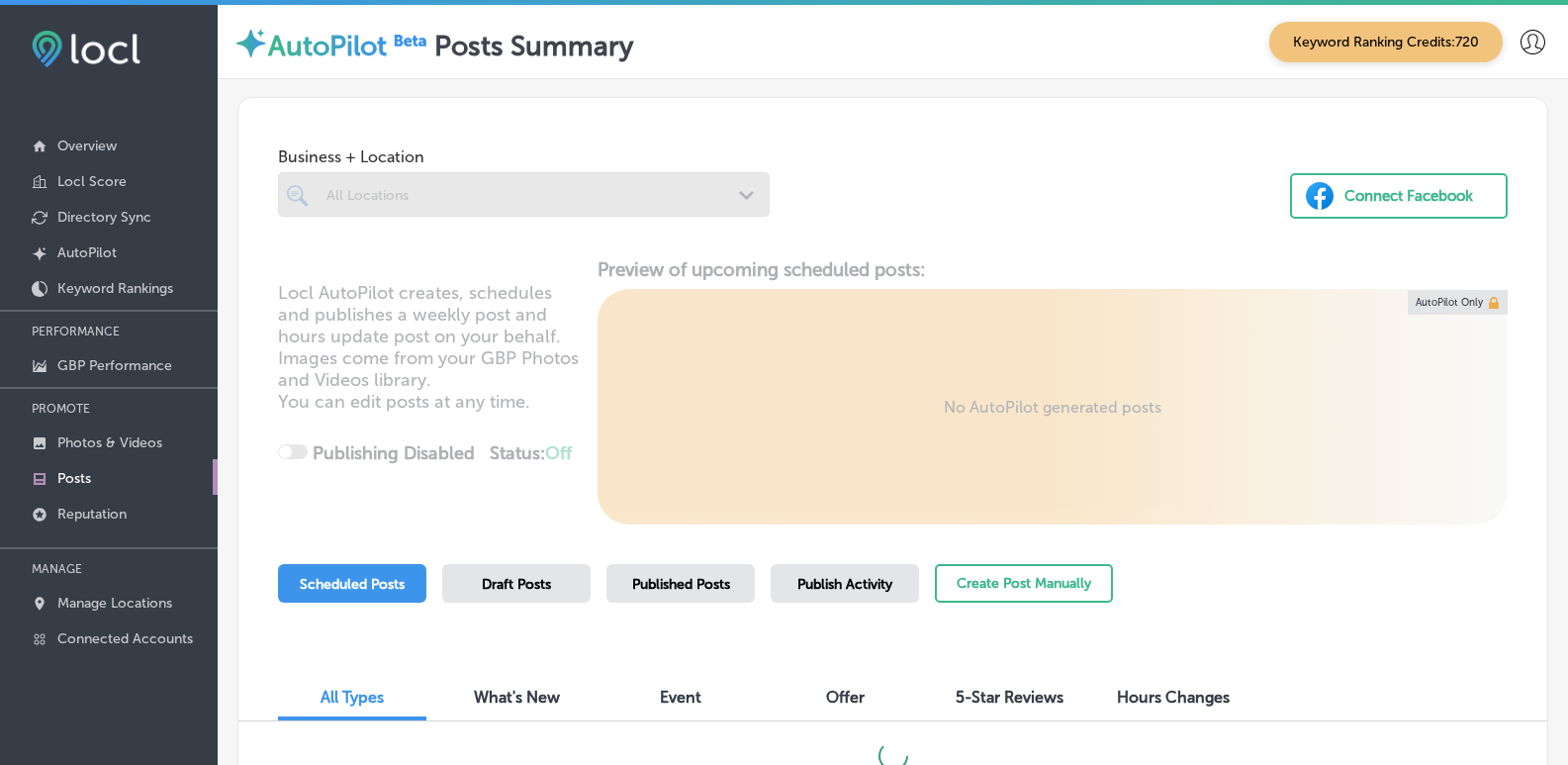 click at bounding box center [523, 194] 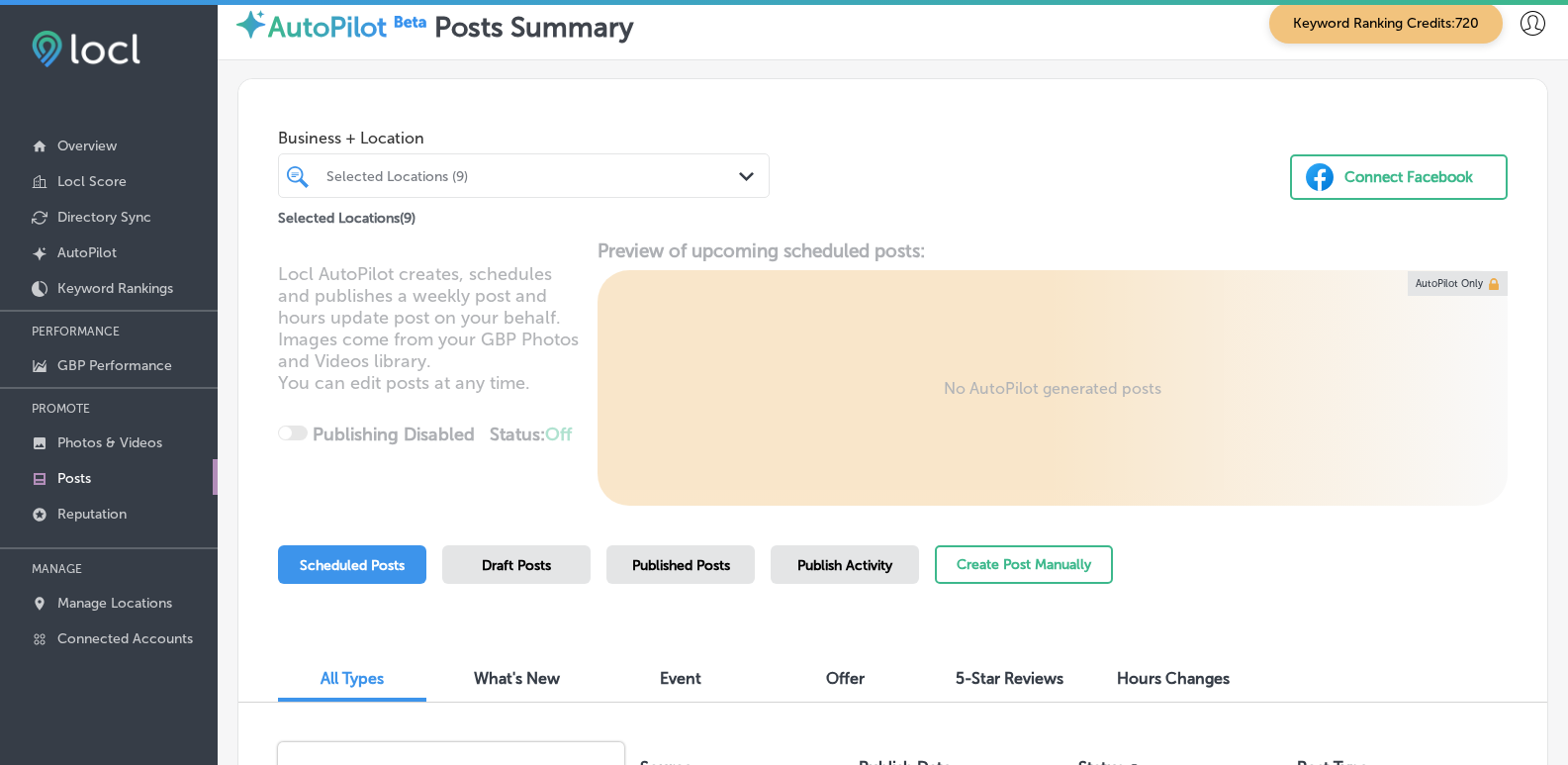 scroll, scrollTop: 0, scrollLeft: 0, axis: both 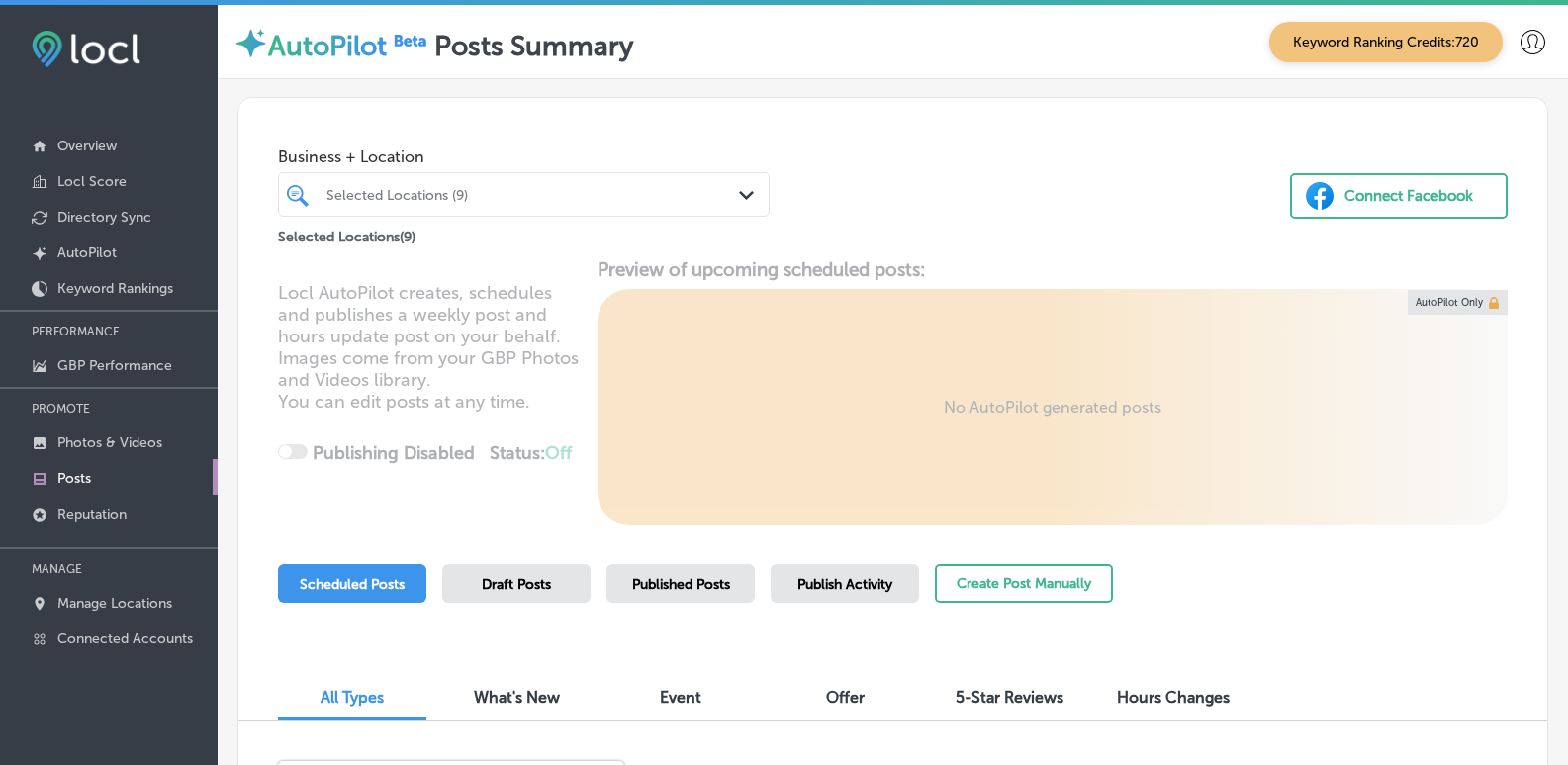 click on "Selected Locations (9)" at bounding box center [533, 194] 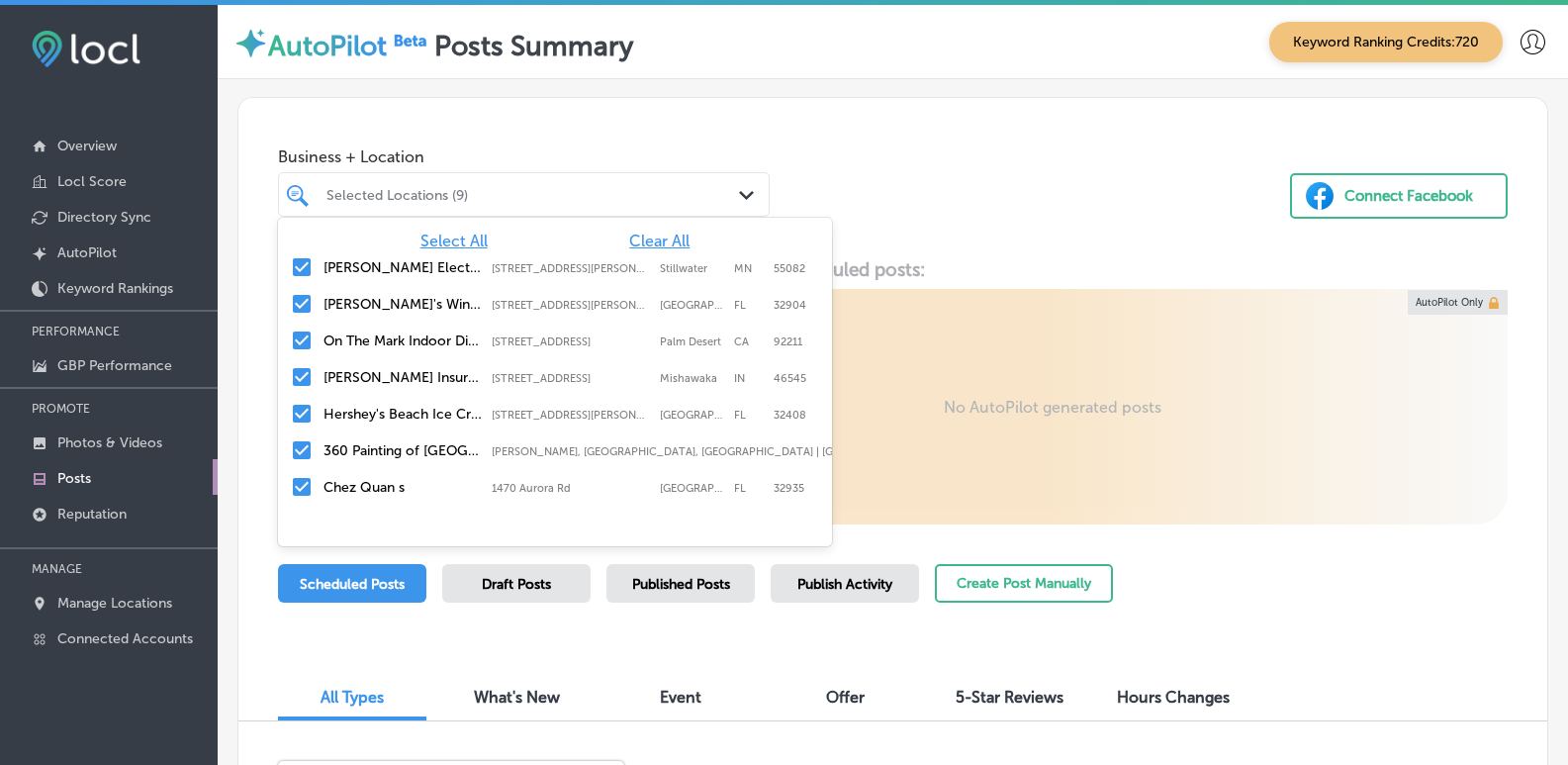 click on "Clear All" at bounding box center (659, 240) 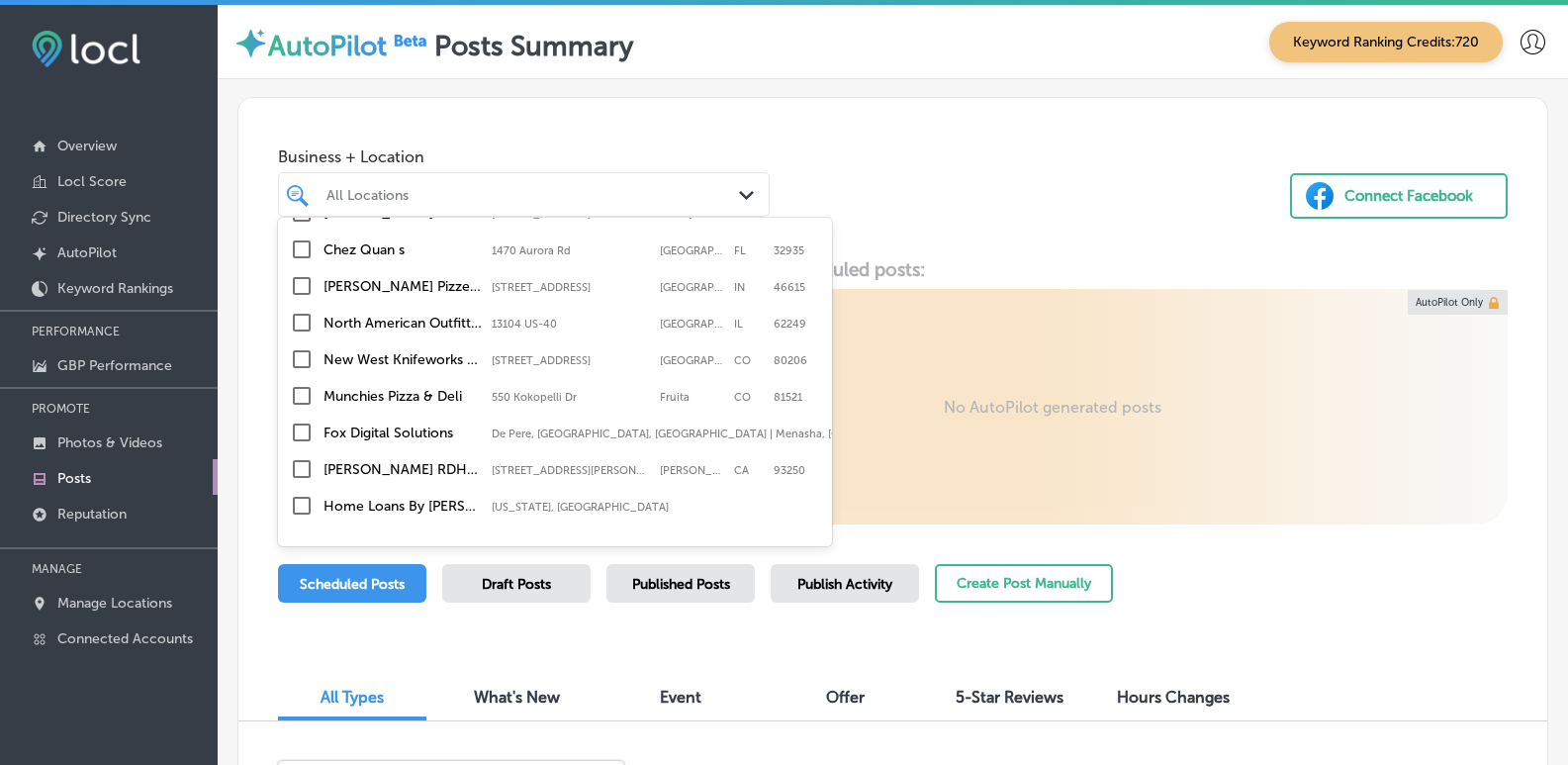 scroll, scrollTop: 594, scrollLeft: 0, axis: vertical 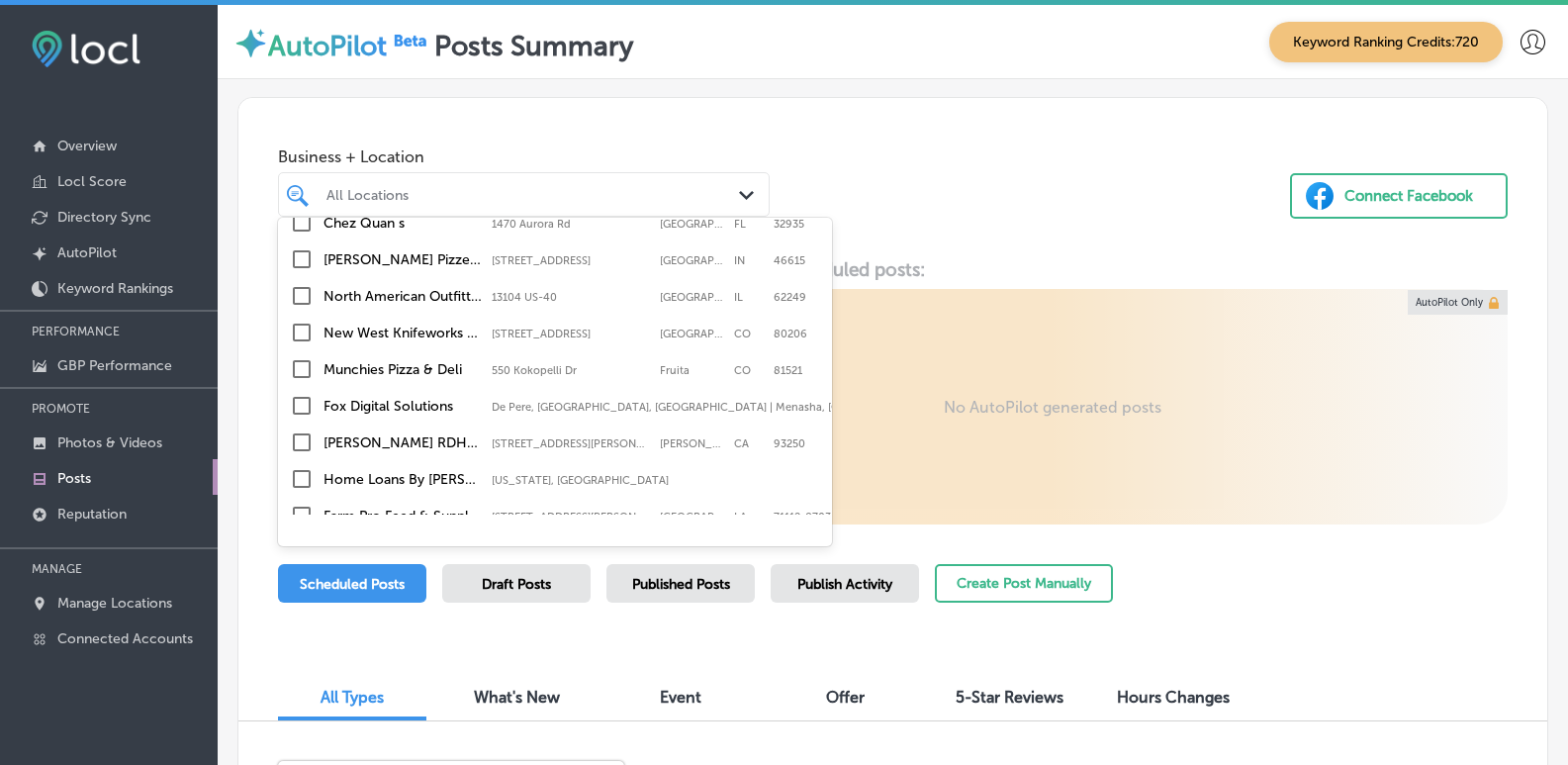 click on "Munchies Pizza & Deli" at bounding box center [403, 369] 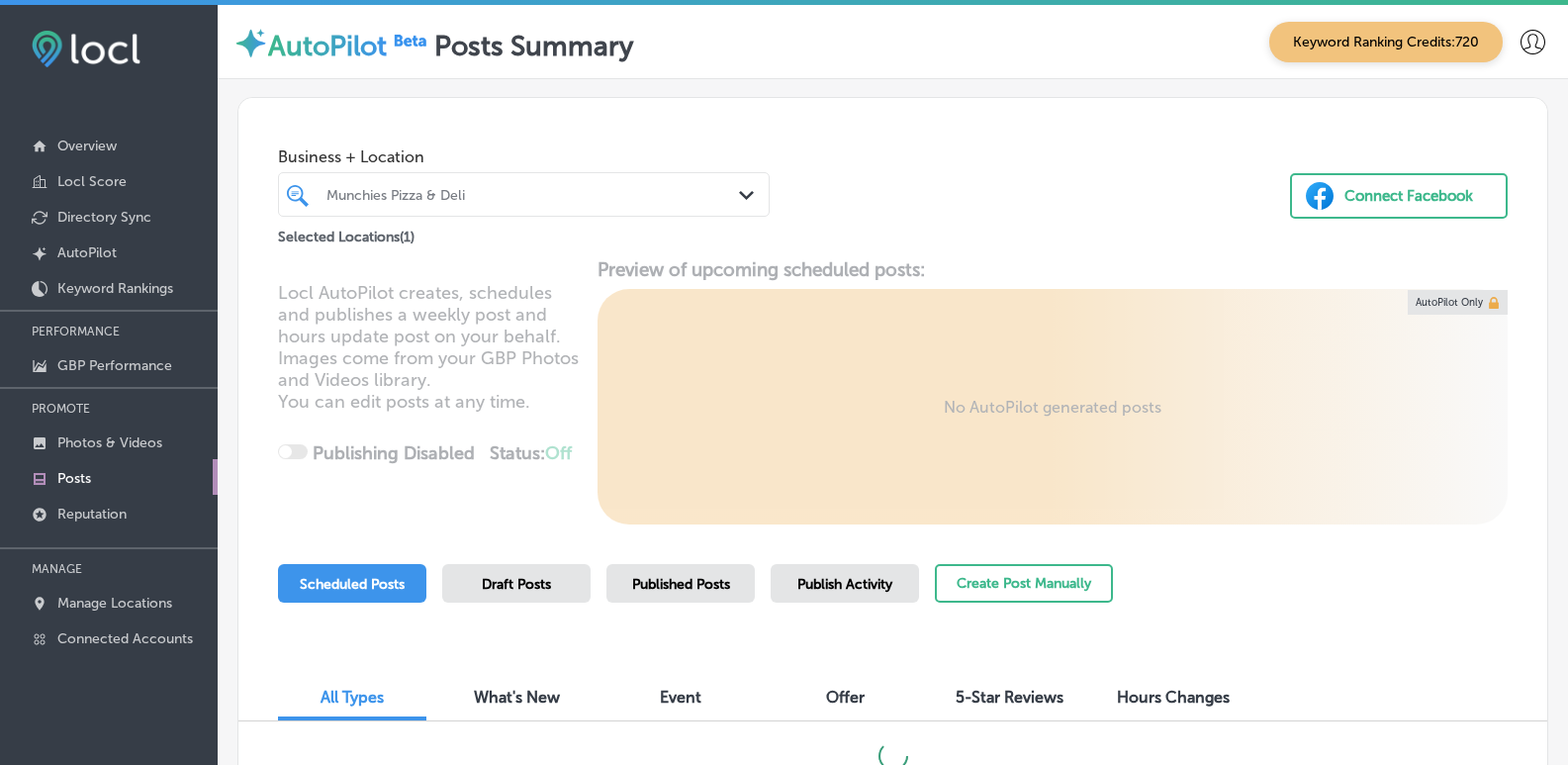 click on "Business + Location
Munchies Pizza & Deli
Path
Created with Sketch.
Selected Locations  ( 1 )
Connect Facebook" at bounding box center (892, 173) 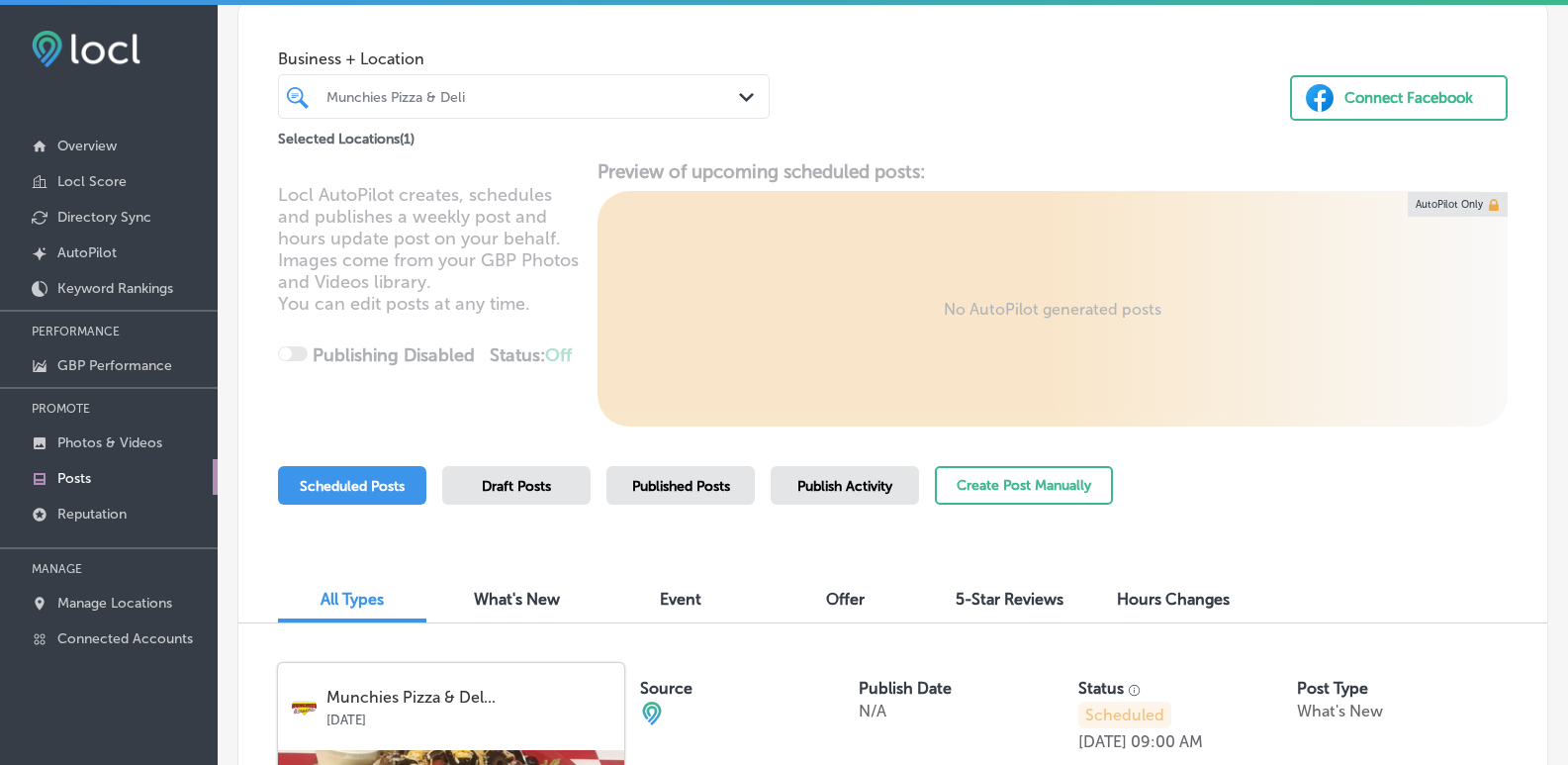 scroll, scrollTop: 99, scrollLeft: 0, axis: vertical 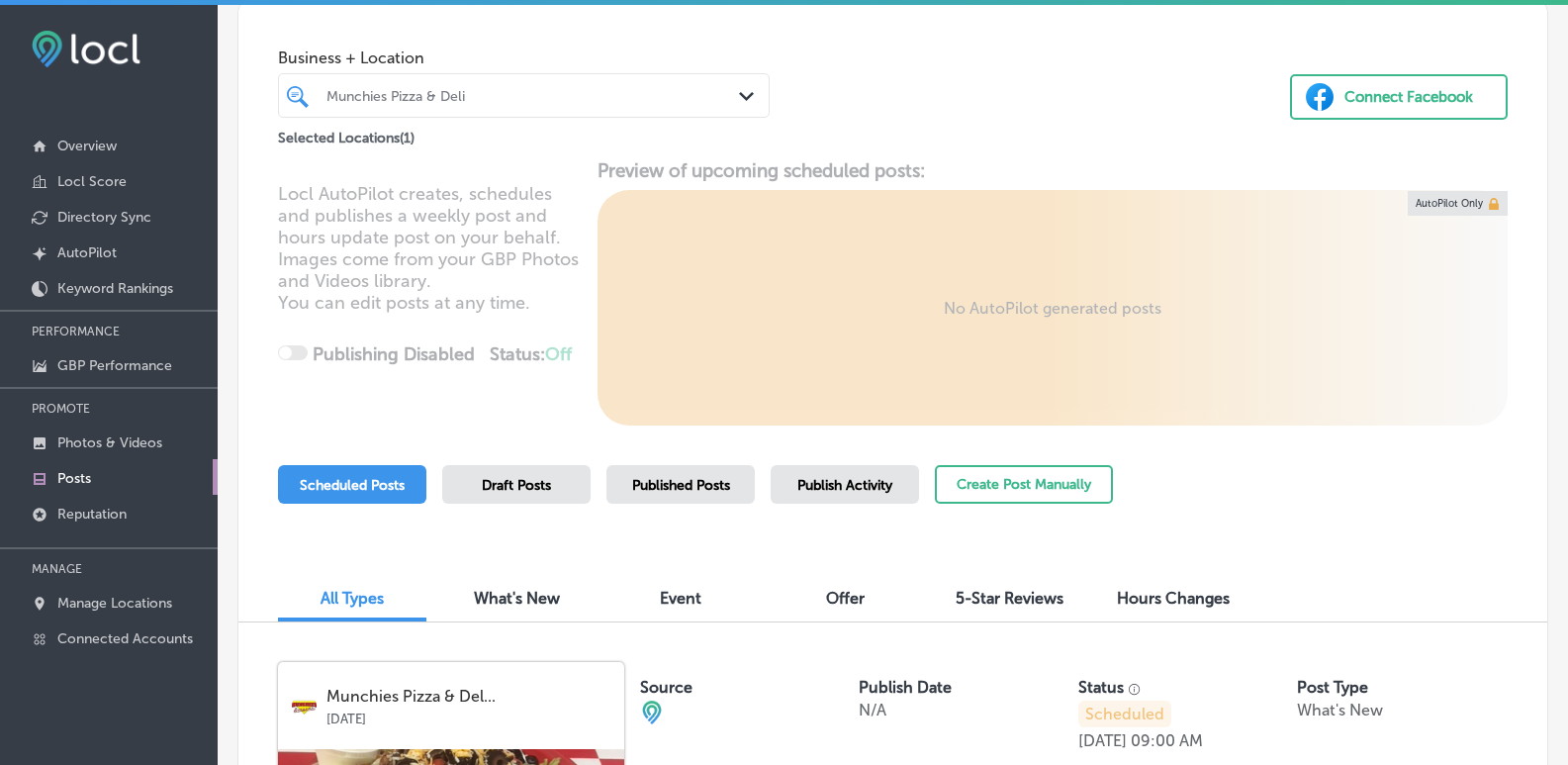 click on "Draft Posts" at bounding box center (516, 485) 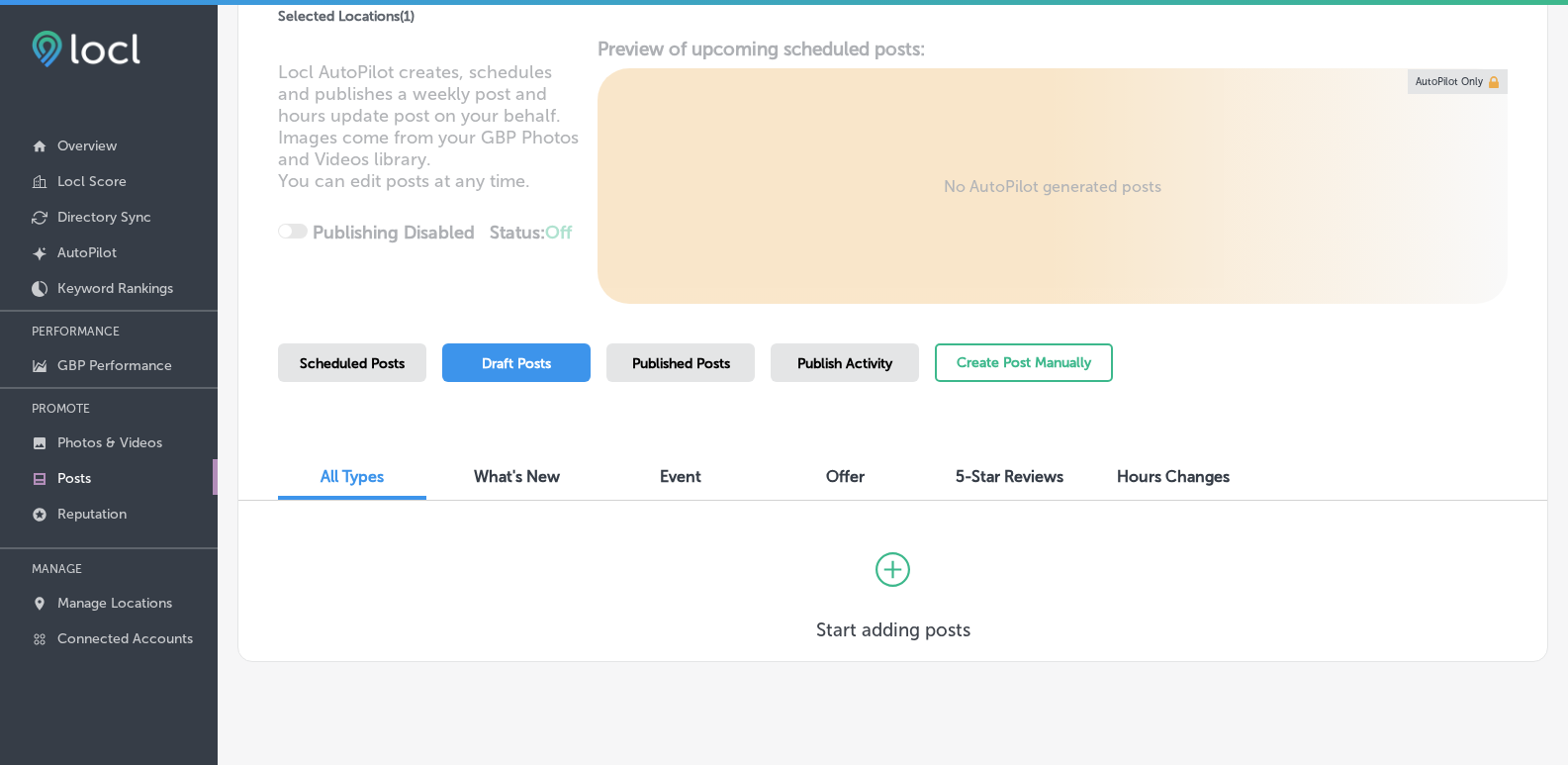 scroll, scrollTop: 250, scrollLeft: 0, axis: vertical 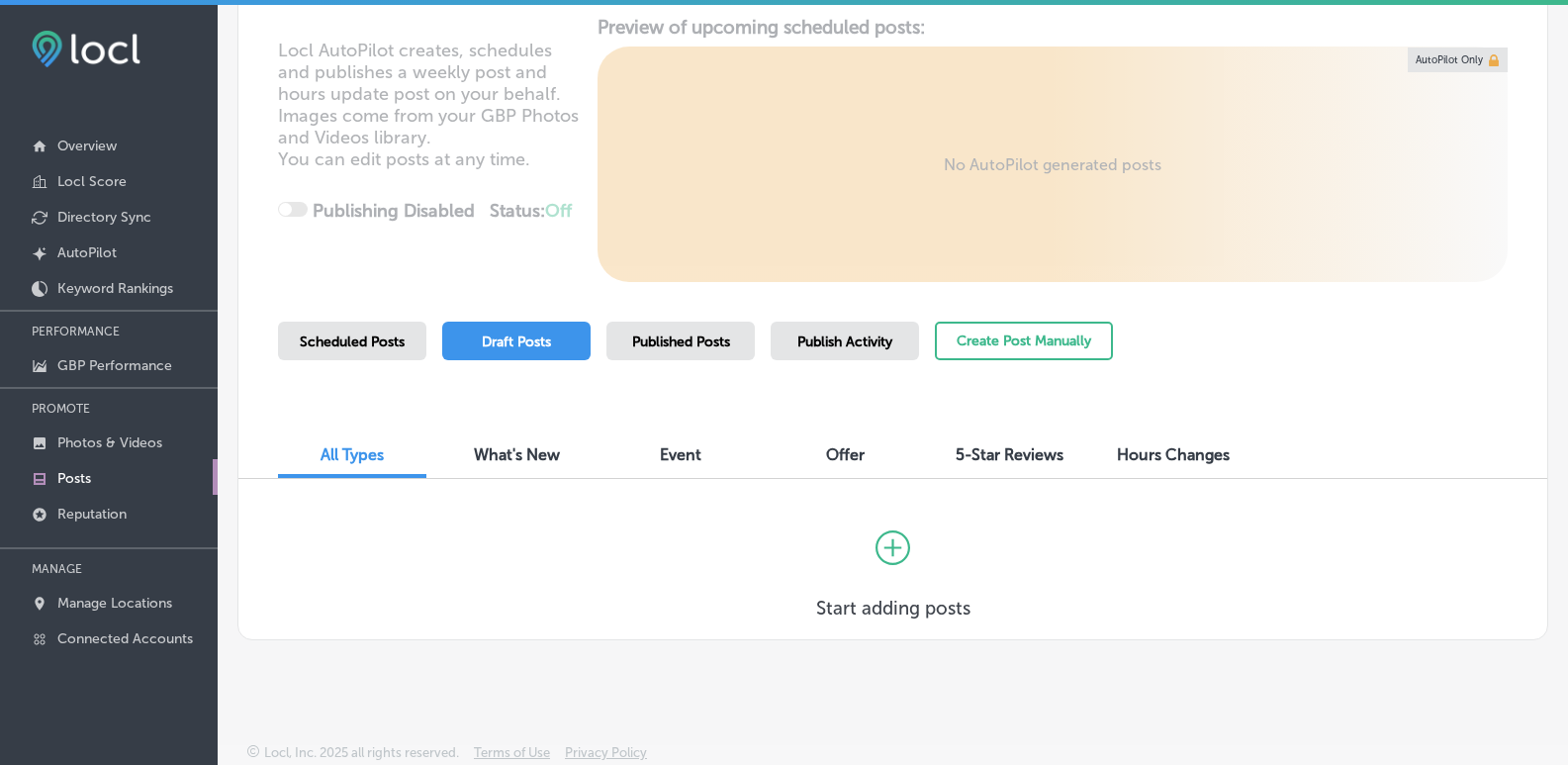 click 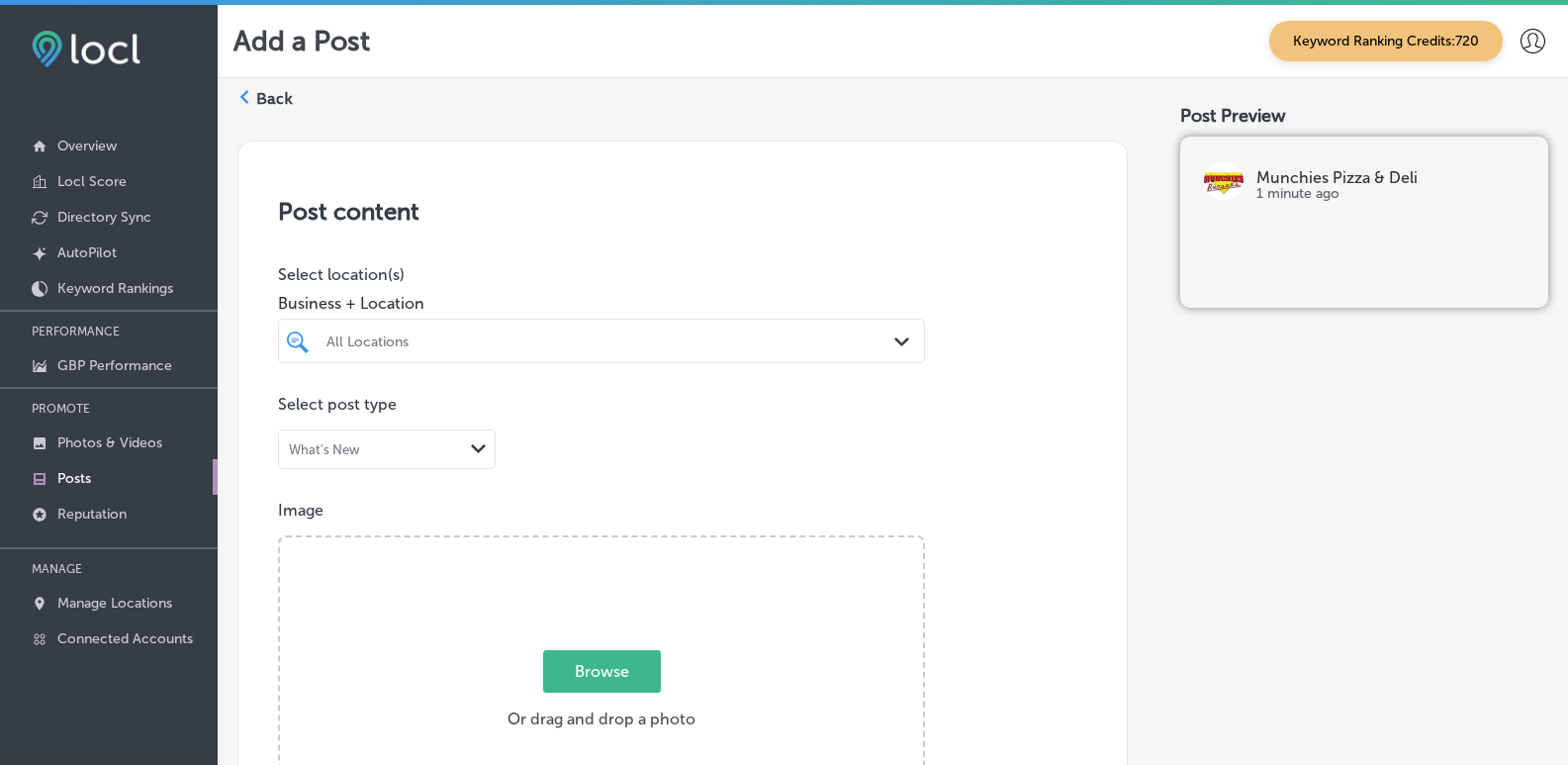 click on "All Locations" at bounding box center [611, 340] 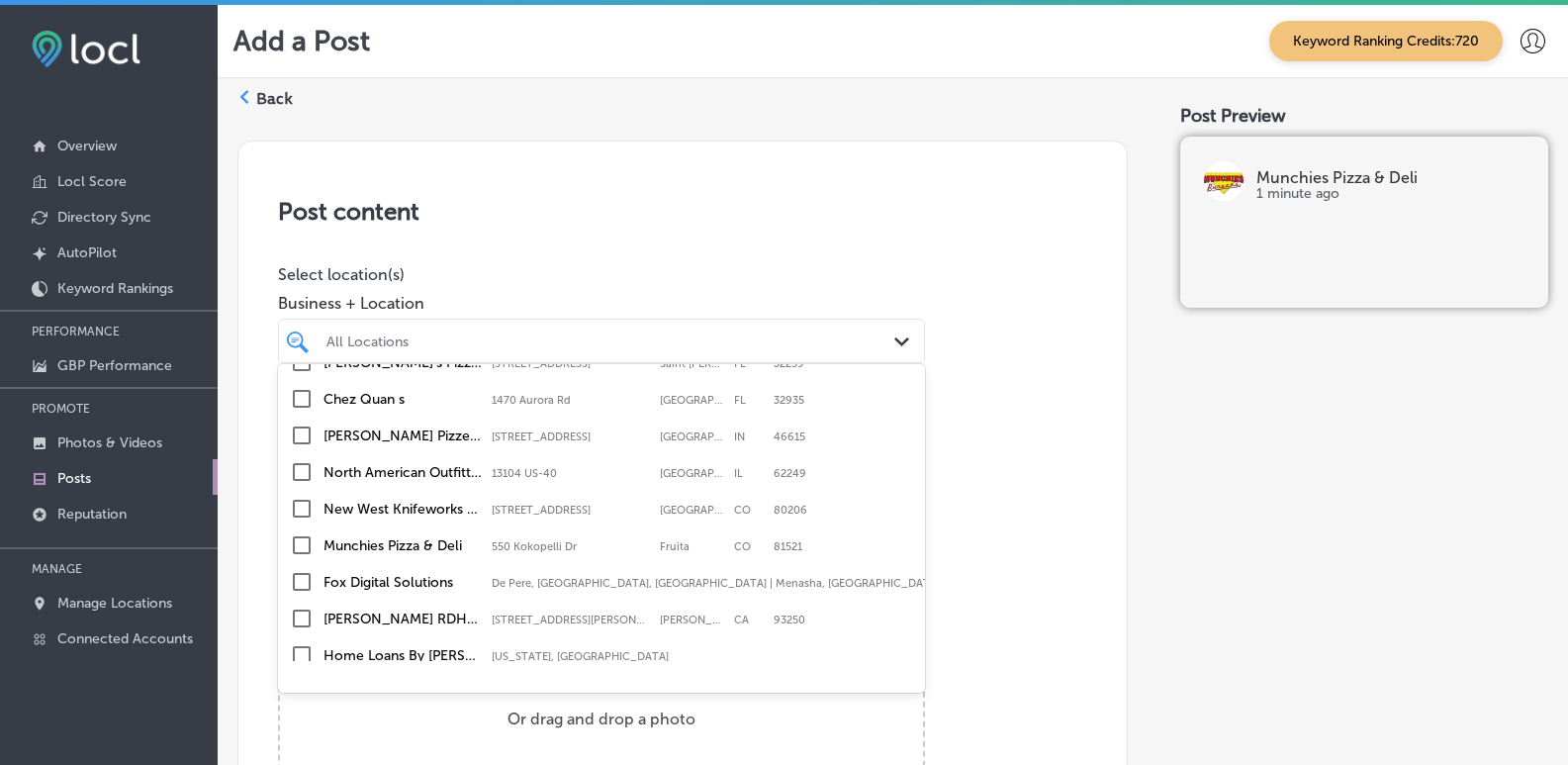 scroll, scrollTop: 594, scrollLeft: 0, axis: vertical 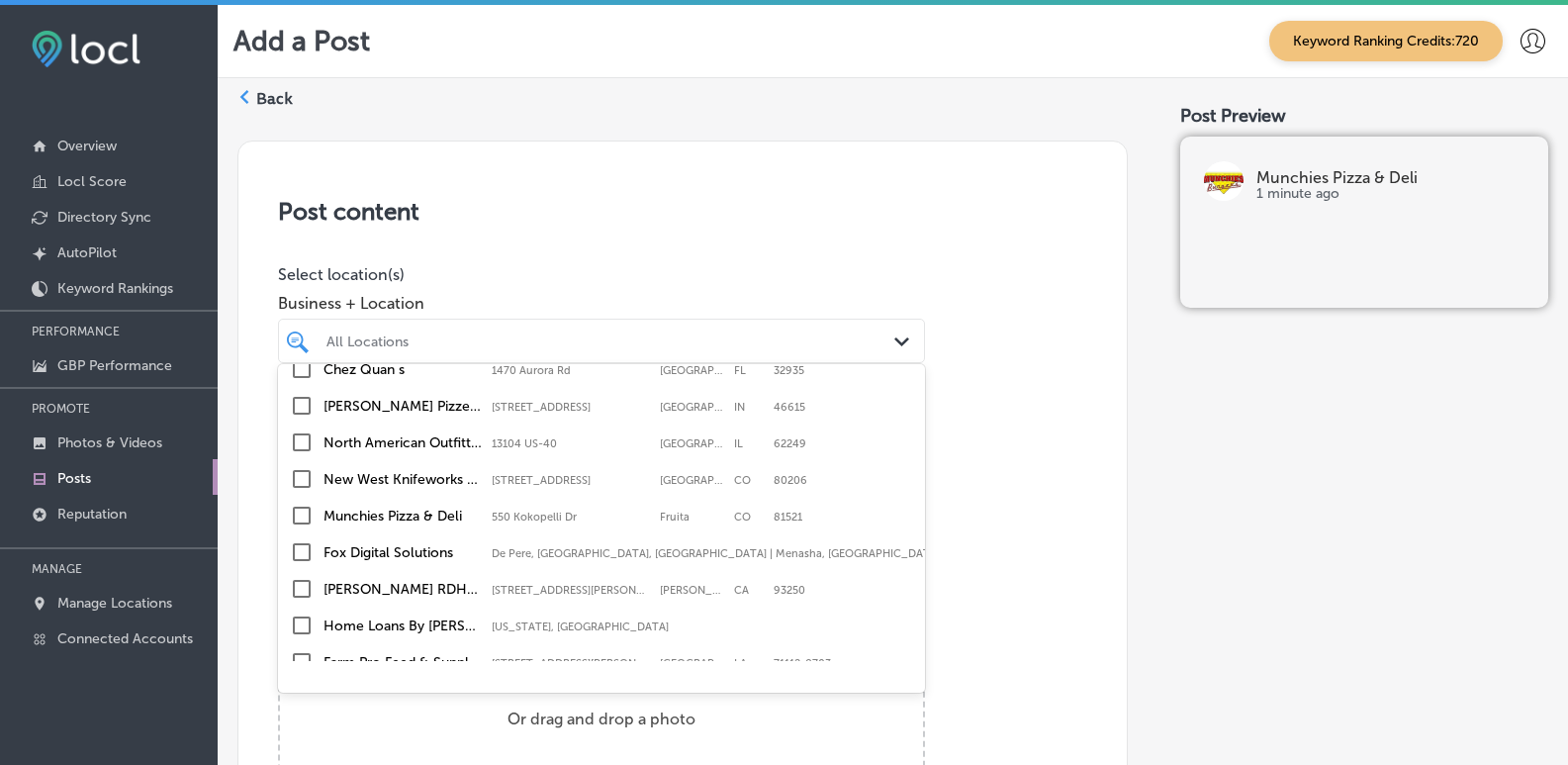 click on "Munchies Pizza & Deli" at bounding box center (403, 516) 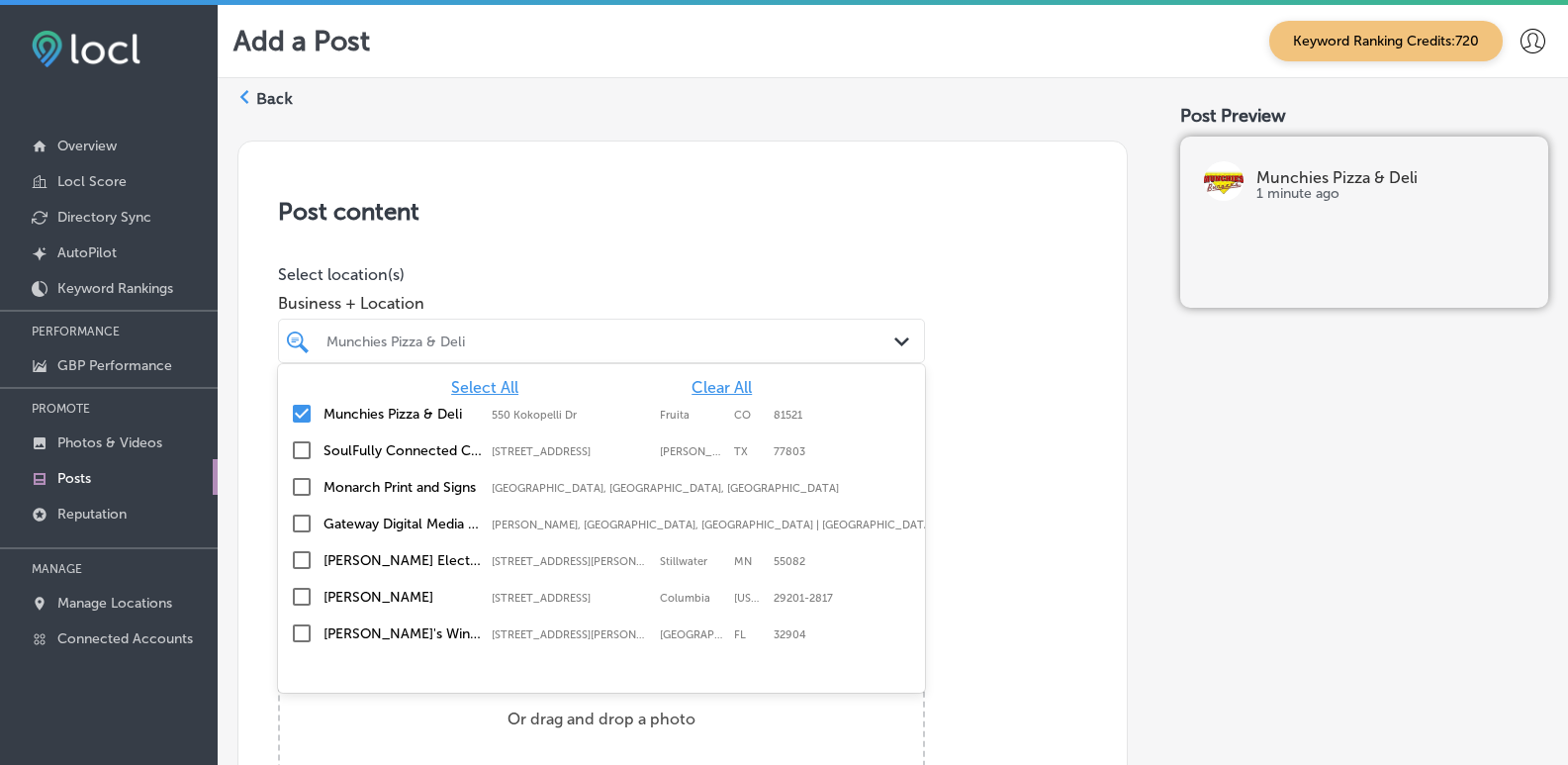 click on "Post content Select location(s) Business + Location   option [STREET_ADDRESS]    option 550 Kokopelli Dr focused, 2 of 25. 25 results available. Use Up and Down to choose options, press Enter to select the currently focused option, press Escape to exit the menu, press Tab to select the option and exit the menu.
Munchies Pizza & Deli
Path
Created with Sketch.
Select All Clear All Munchies Pizza & Deli [STREET_ADDRESS] [STREET_ADDRESS] SoulFully Connected Counseling PLLC [STREET_ADDRESS] [STREET_ADDRESS] Monarch Print and Signs [GEOGRAPHIC_DATA], [GEOGRAPHIC_DATA] Gateway Digital Media Group [GEOGRAPHIC_DATA], [GEOGRAPHIC_DATA], [GEOGRAPHIC_DATA] | [GEOGRAPHIC_DATA], [GEOGRAPHIC_DATA], [GEOGRAPHIC_DATA] | [GEOGRAPHIC_DATA] ... [PERSON_NAME] Electric Inc. [STREET_ADDRESS][PERSON_NAME] [STREET_ADDRESS][PERSON_NAME] [PERSON_NAME][GEOGRAPHIC_DATA][STREET_ADDRESS][US_STATE][GEOGRAPHIC_DATA][STREET_ADDRESS]" at bounding box center [683, 771] 